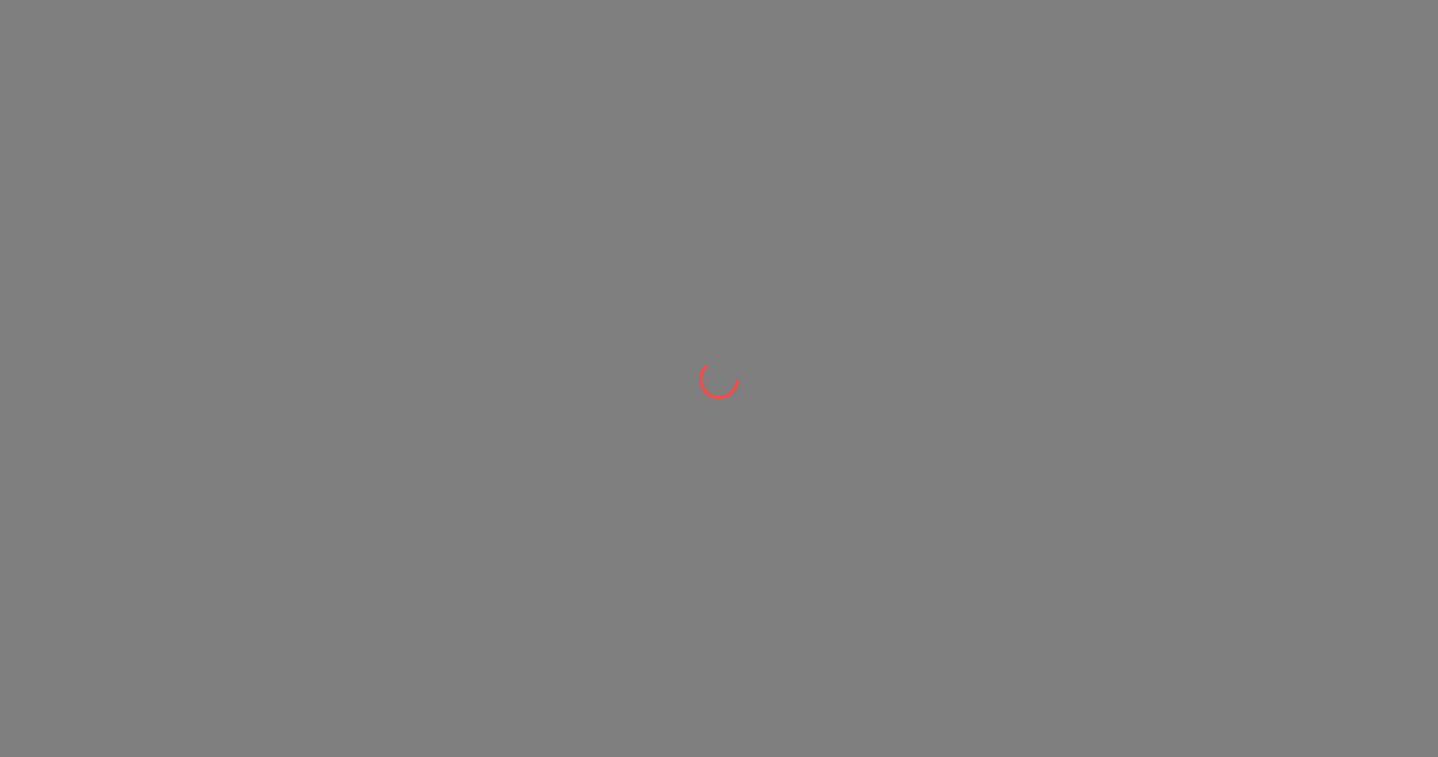 scroll, scrollTop: 0, scrollLeft: 0, axis: both 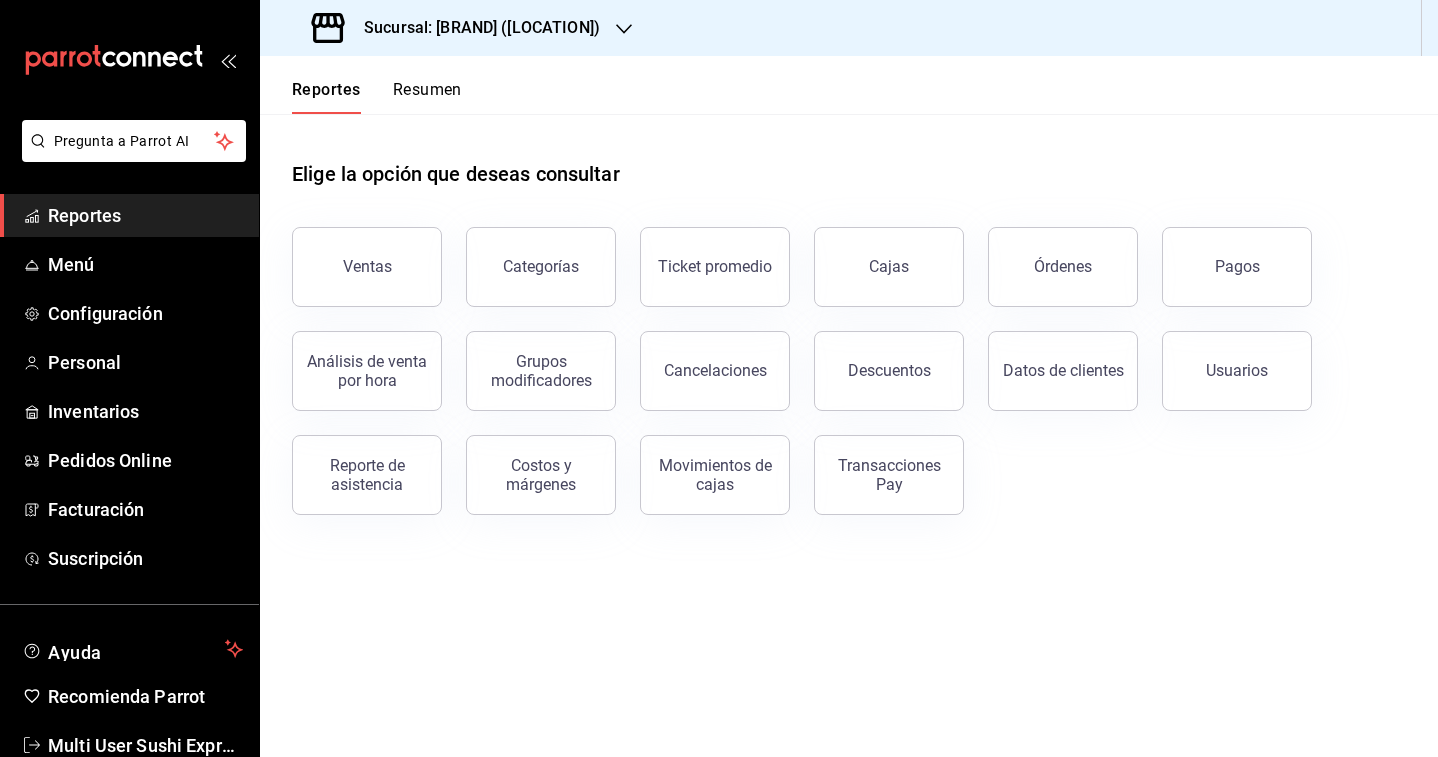 click on "Sucursal: [BRAND] ([LOCATION])" at bounding box center (458, 28) 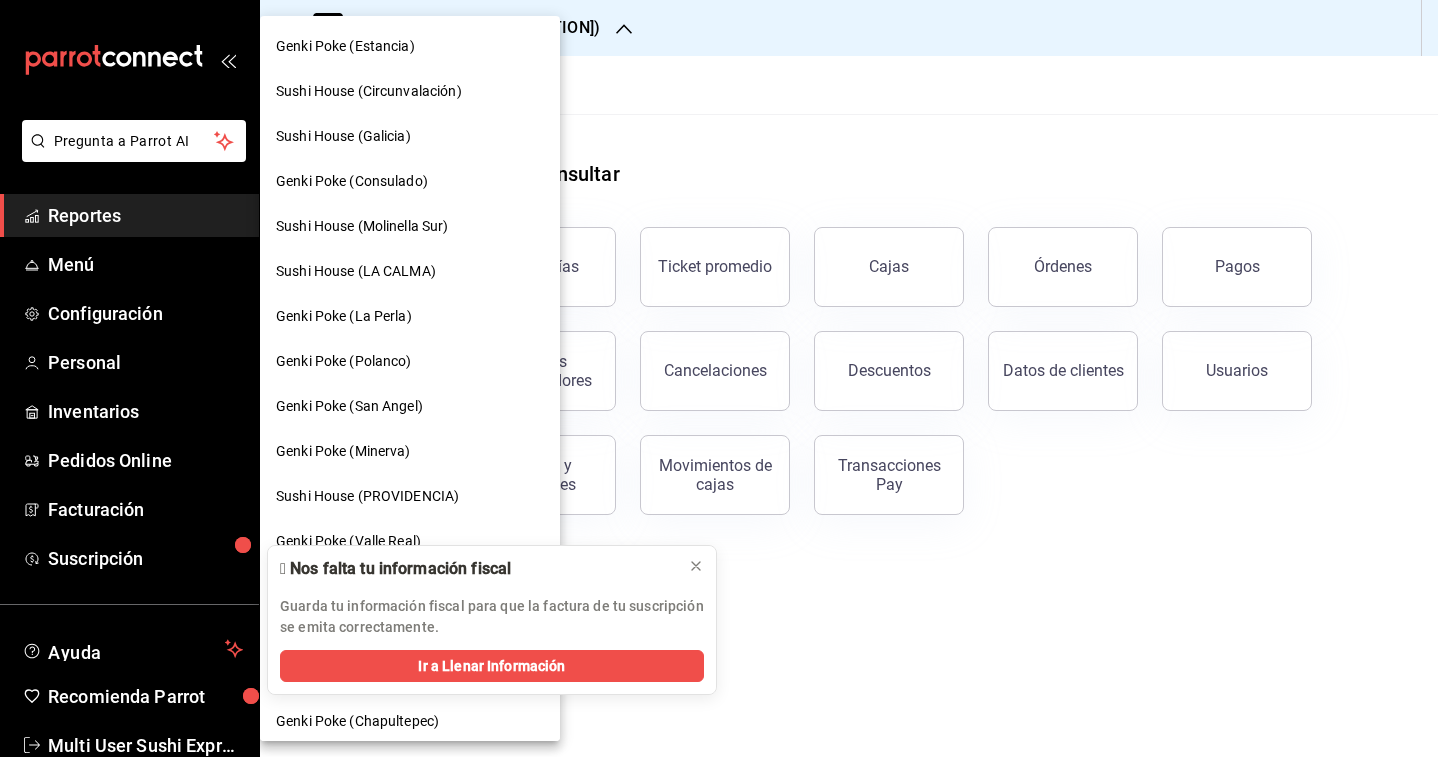 click on "Sushi House (Circunvalación)" at bounding box center (369, 91) 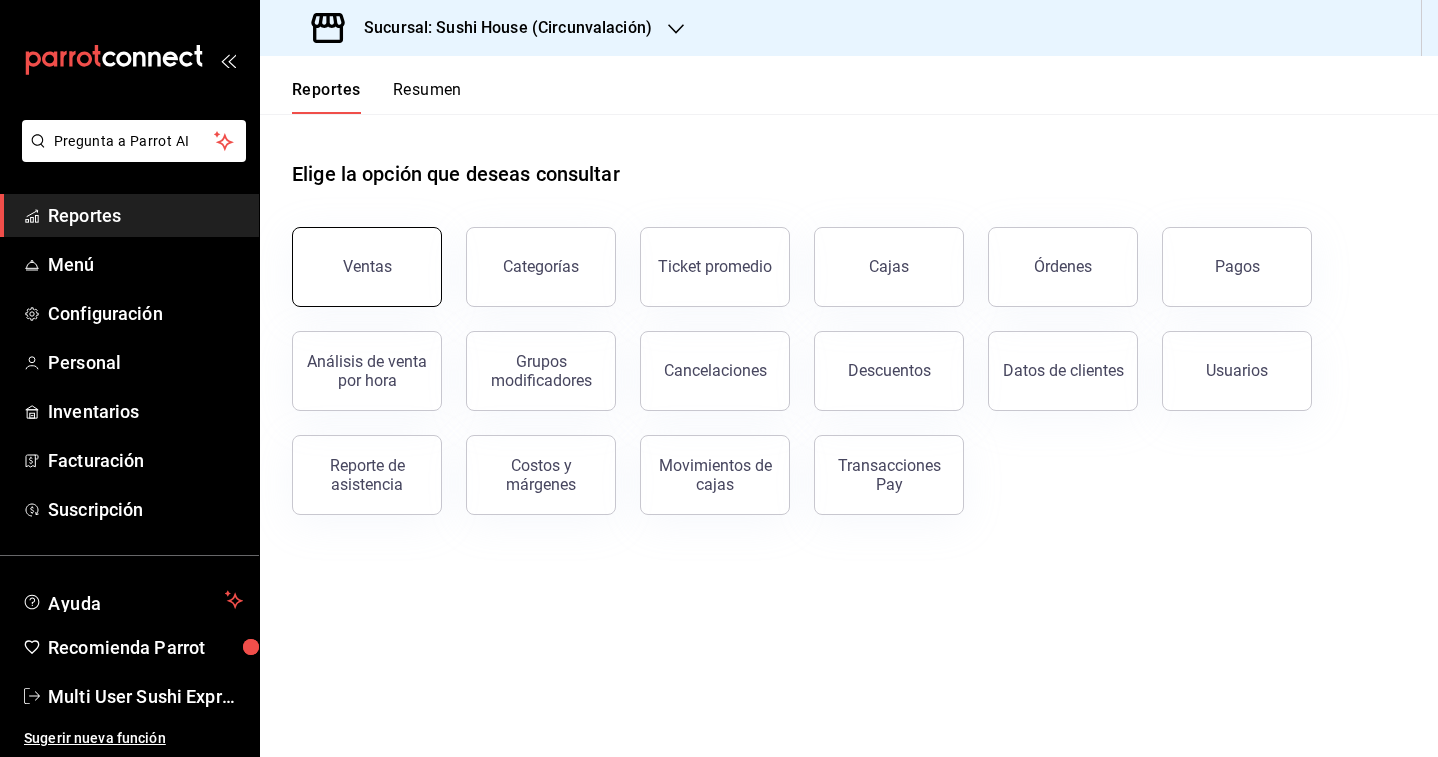 click on "Ventas" at bounding box center (367, 266) 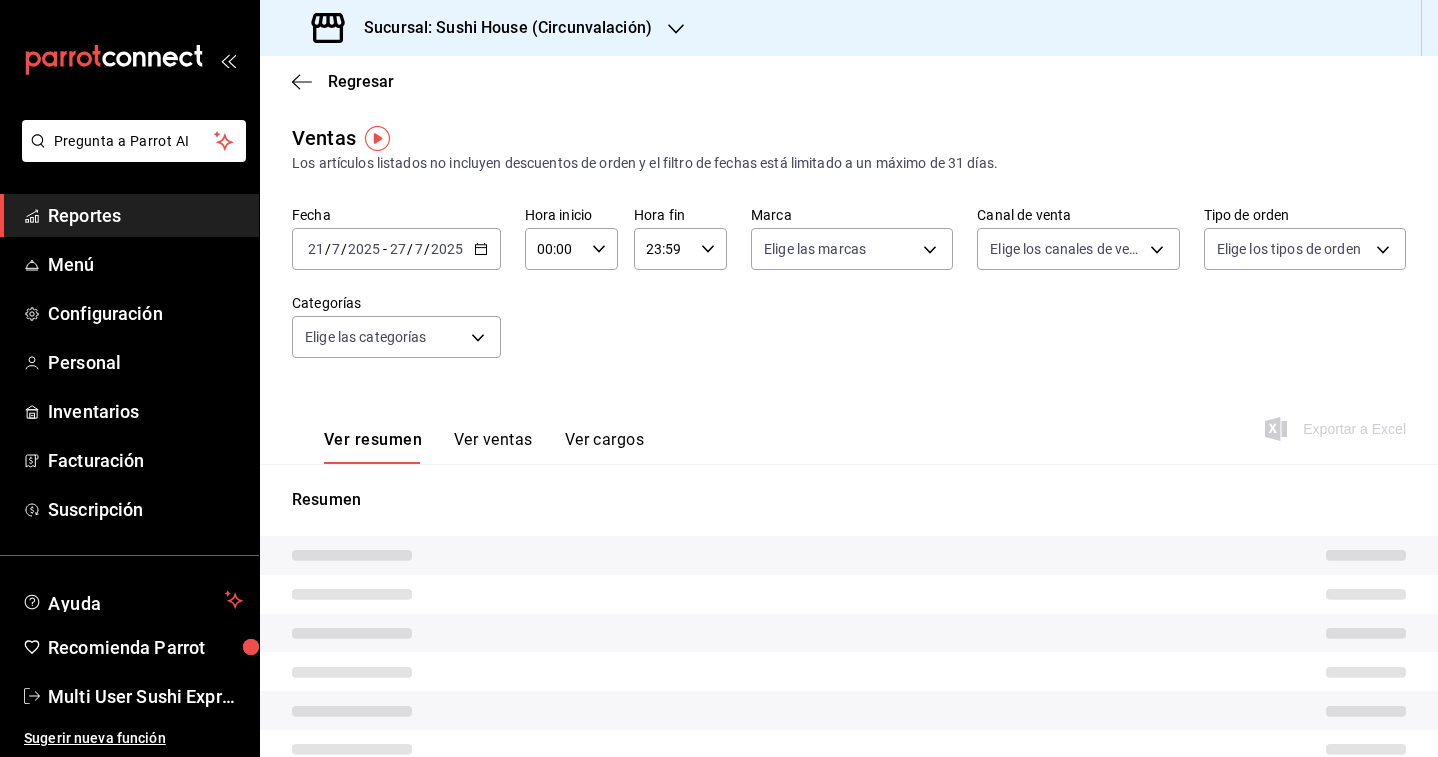 type on "PARROT,UBER_EATS,RAPPI,DIDI_FOOD,ONLINE" 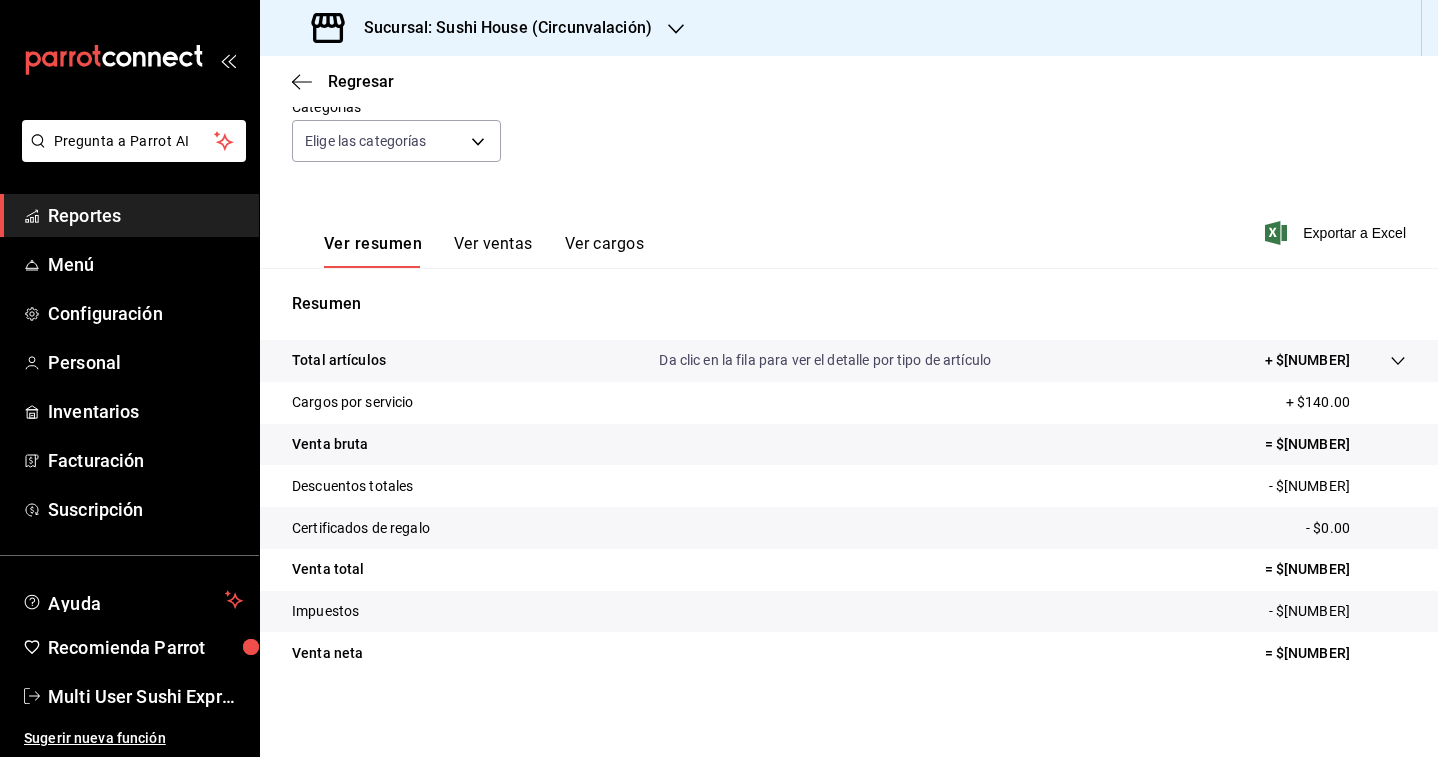 scroll, scrollTop: 197, scrollLeft: 0, axis: vertical 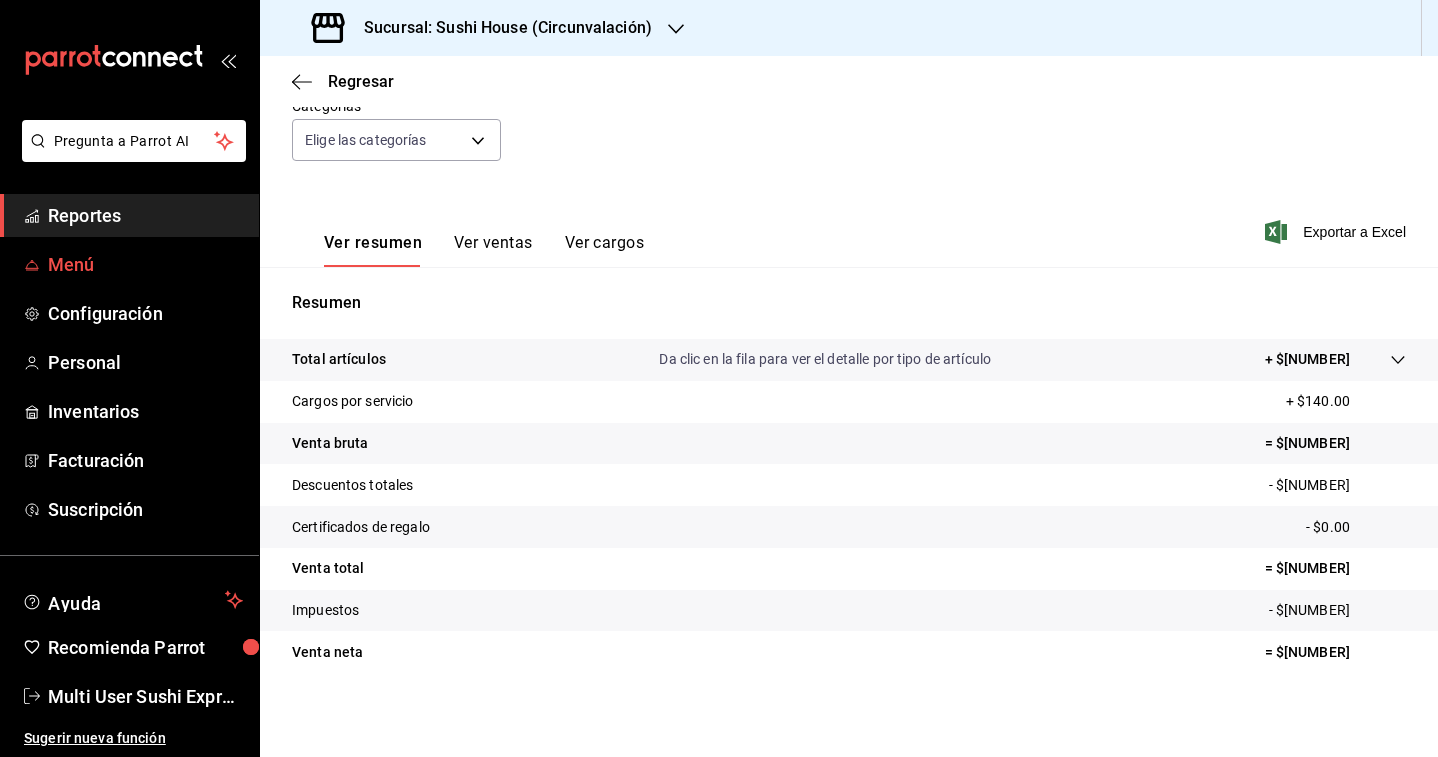 click on "Menú" at bounding box center (145, 264) 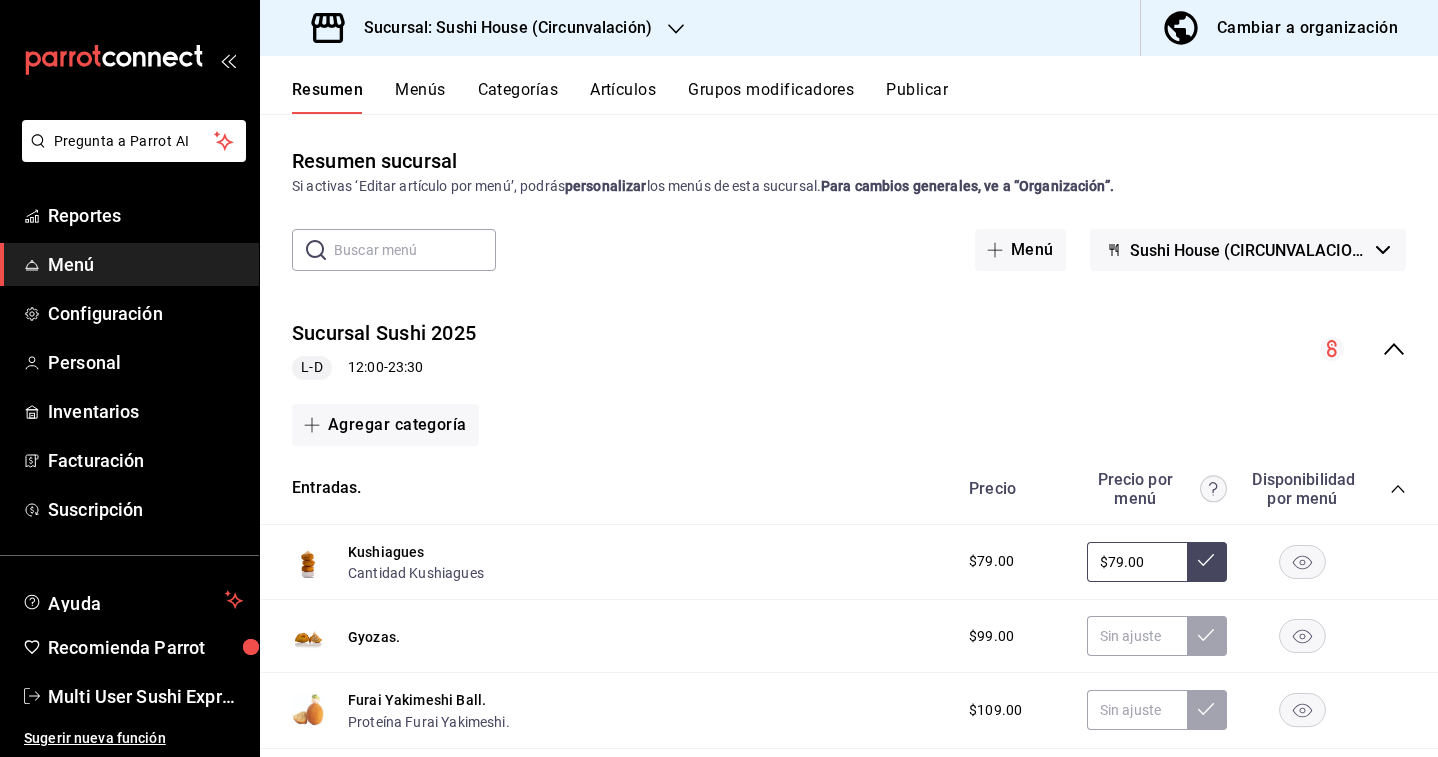 click 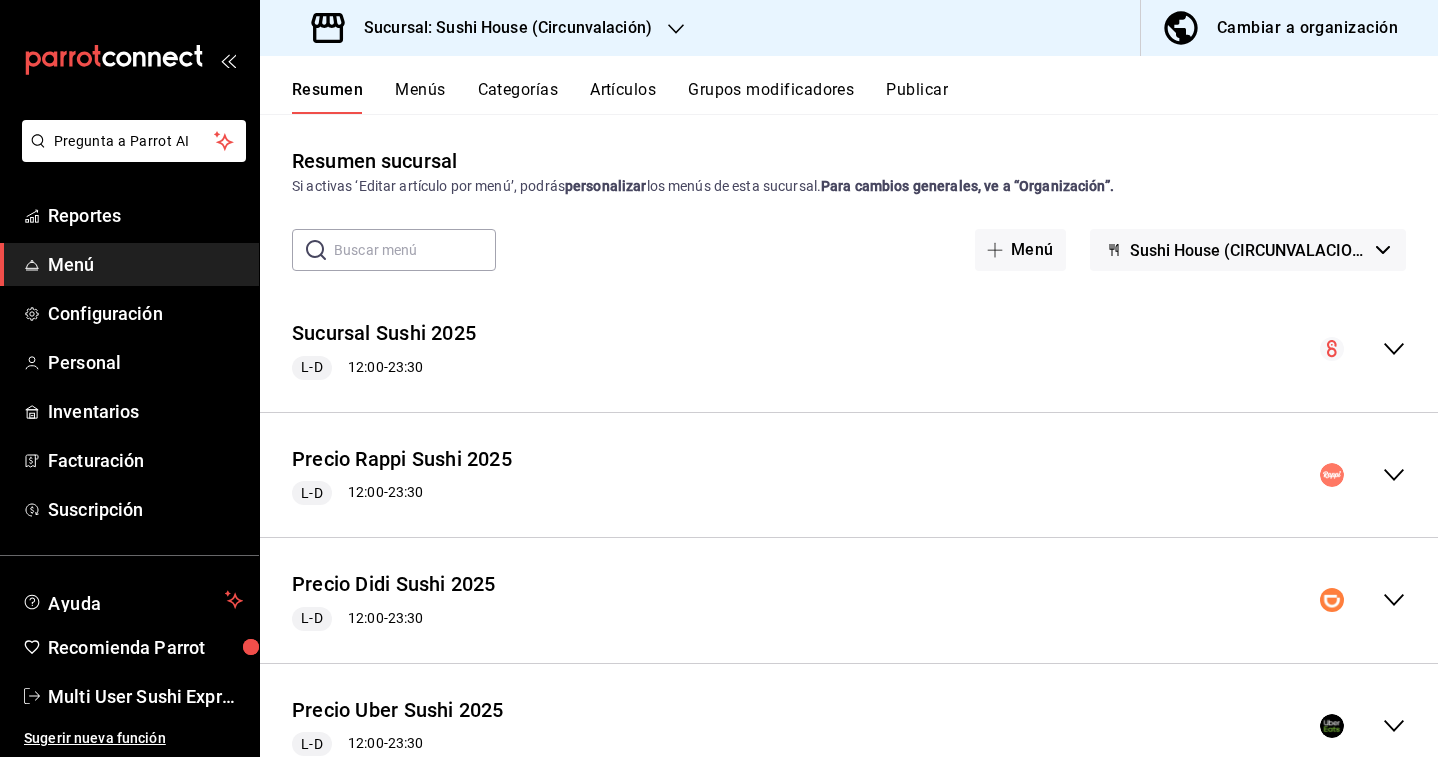 scroll, scrollTop: 73, scrollLeft: 0, axis: vertical 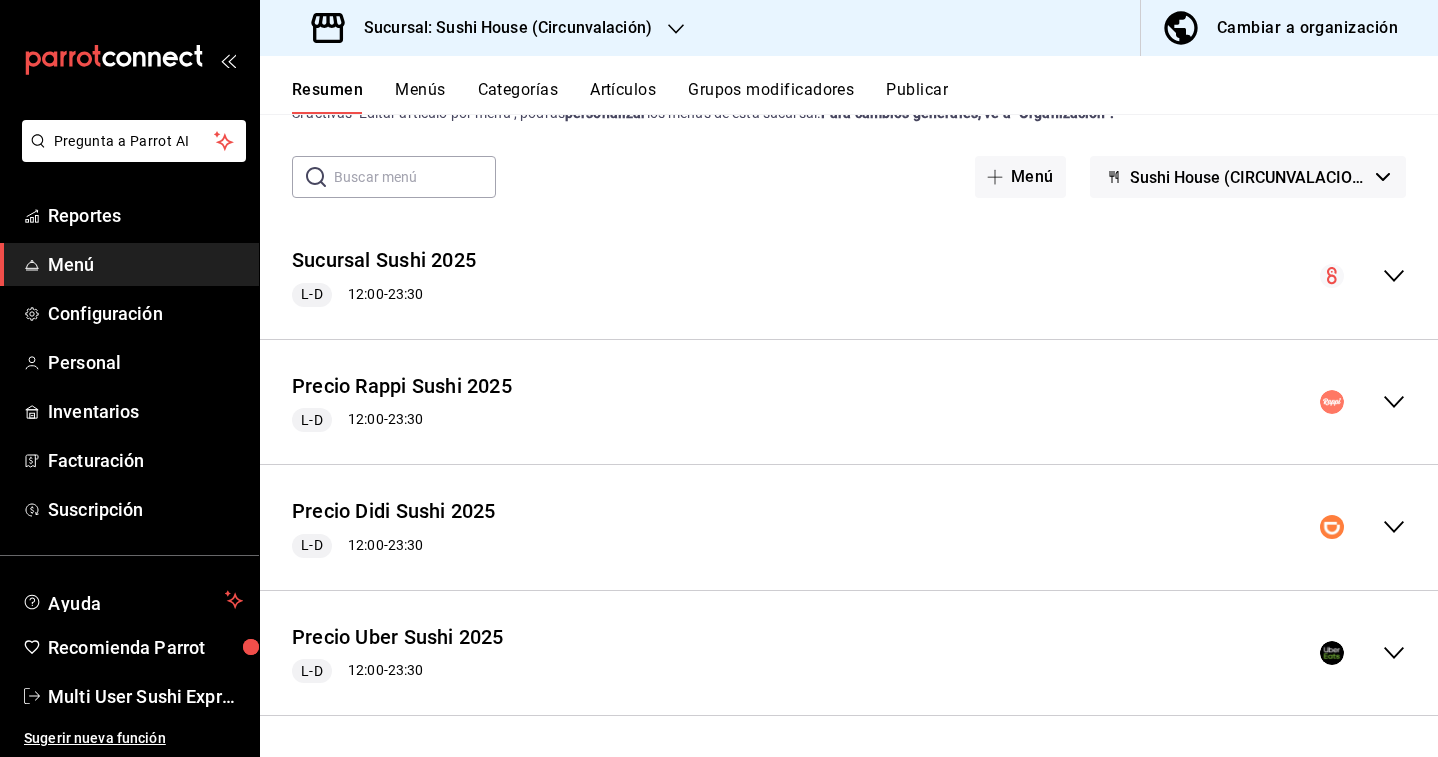click 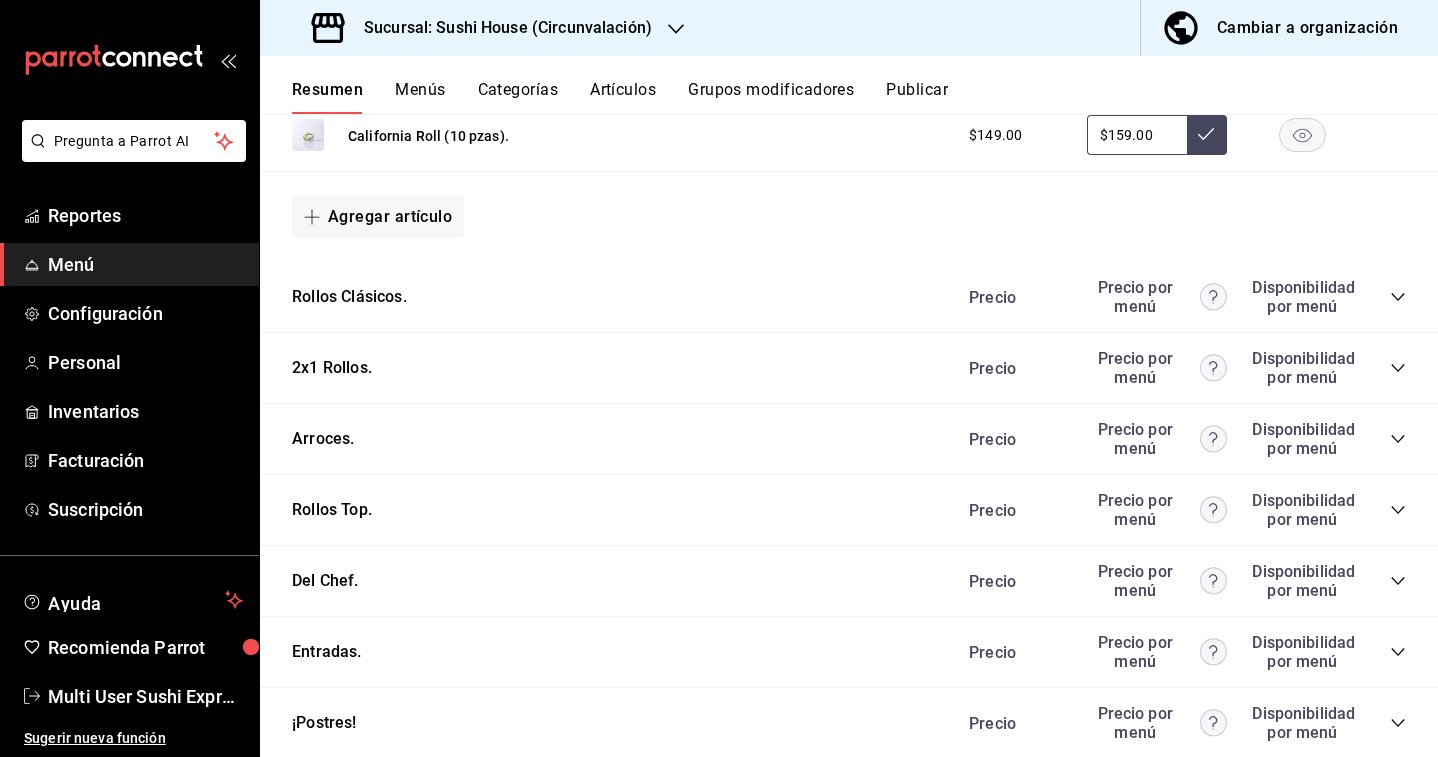 scroll, scrollTop: 1095, scrollLeft: 0, axis: vertical 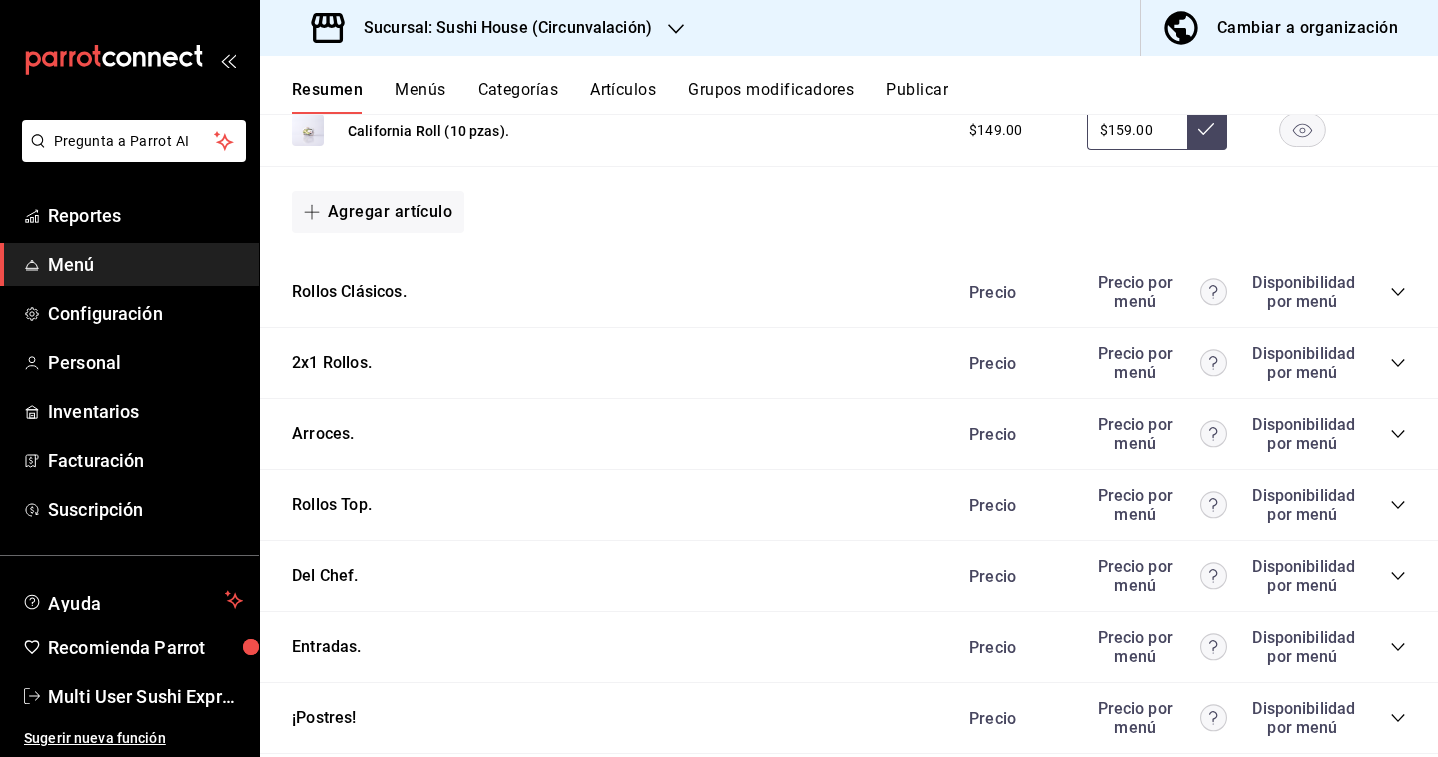click 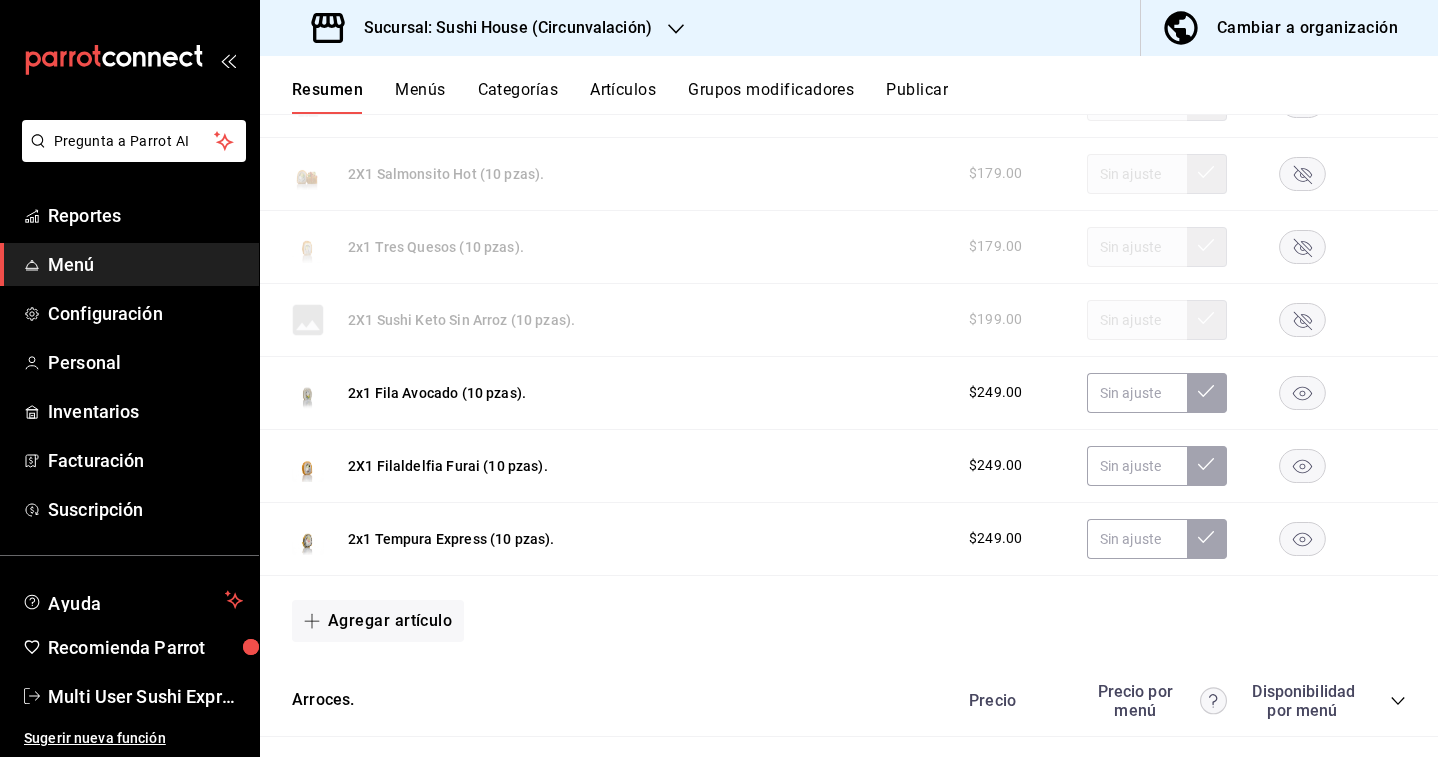 scroll, scrollTop: 1513, scrollLeft: 0, axis: vertical 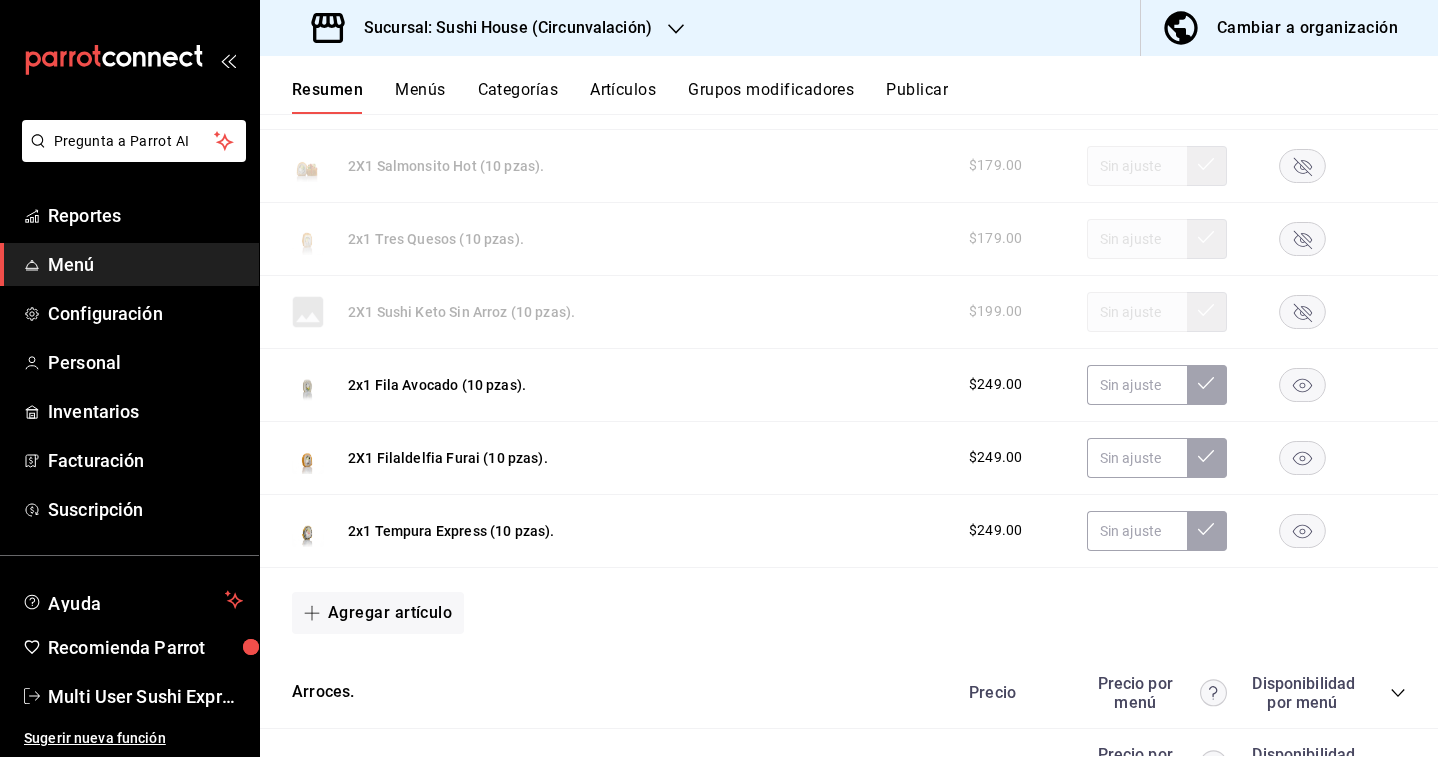 type 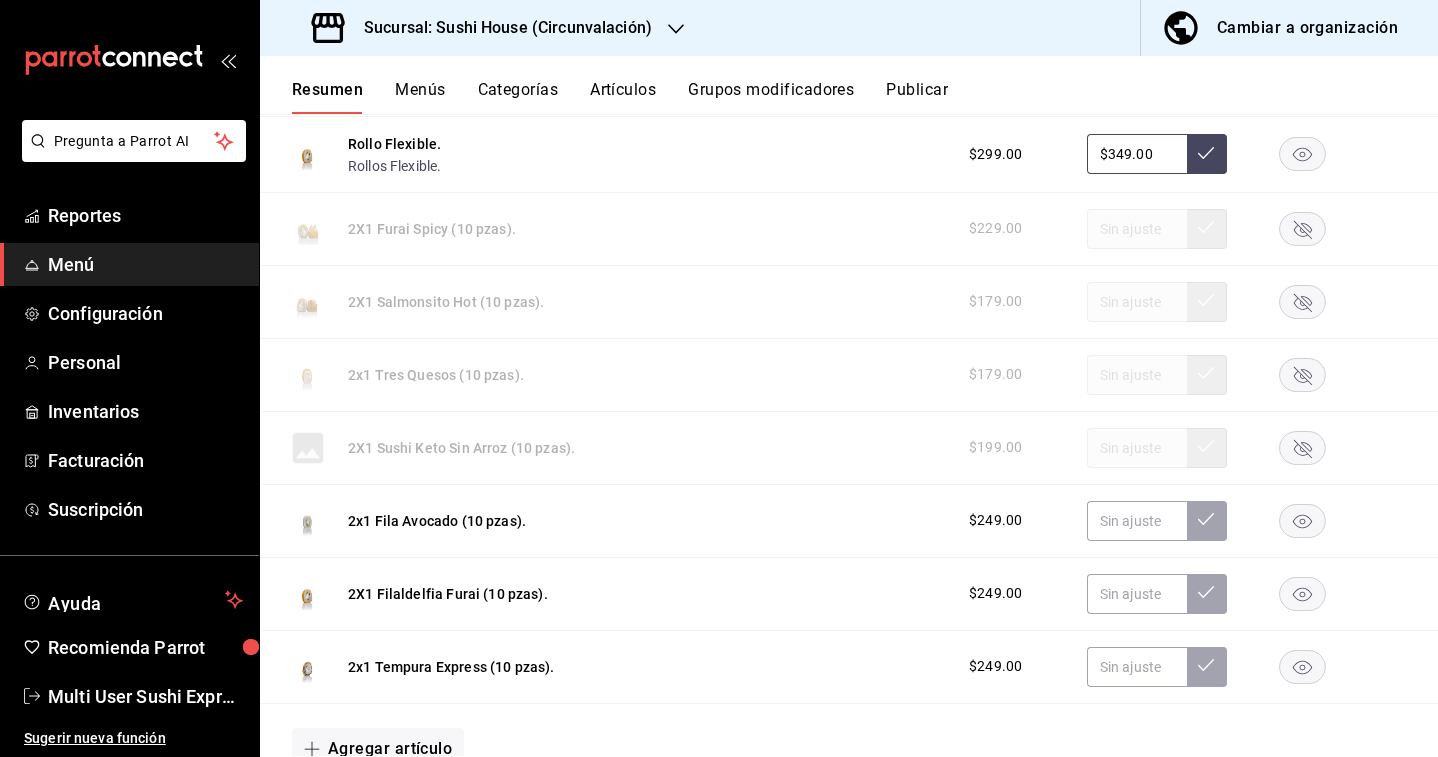 scroll, scrollTop: 1368, scrollLeft: 0, axis: vertical 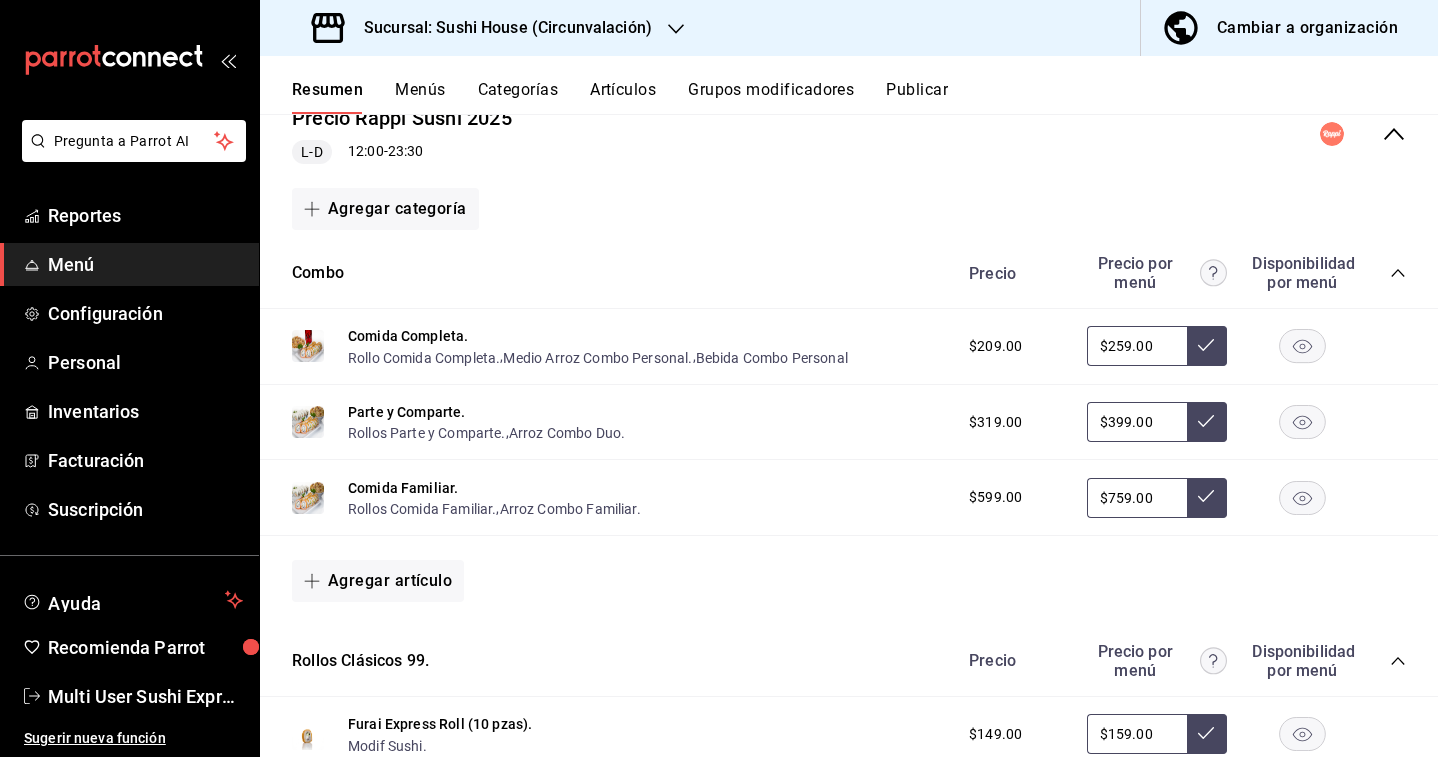 click on "Cambiar a organización" at bounding box center (1307, 28) 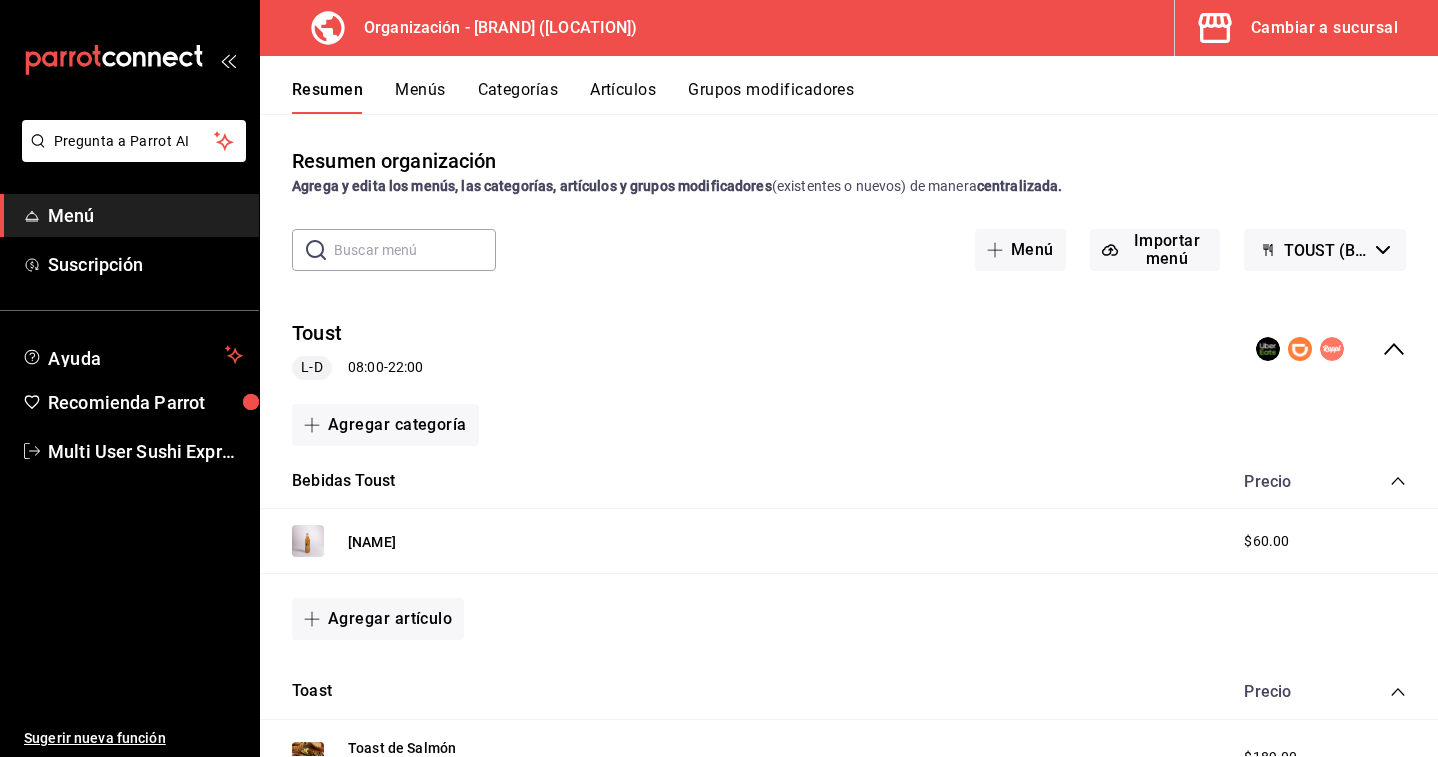 click on "TOUST (Borrador)" at bounding box center (1326, 250) 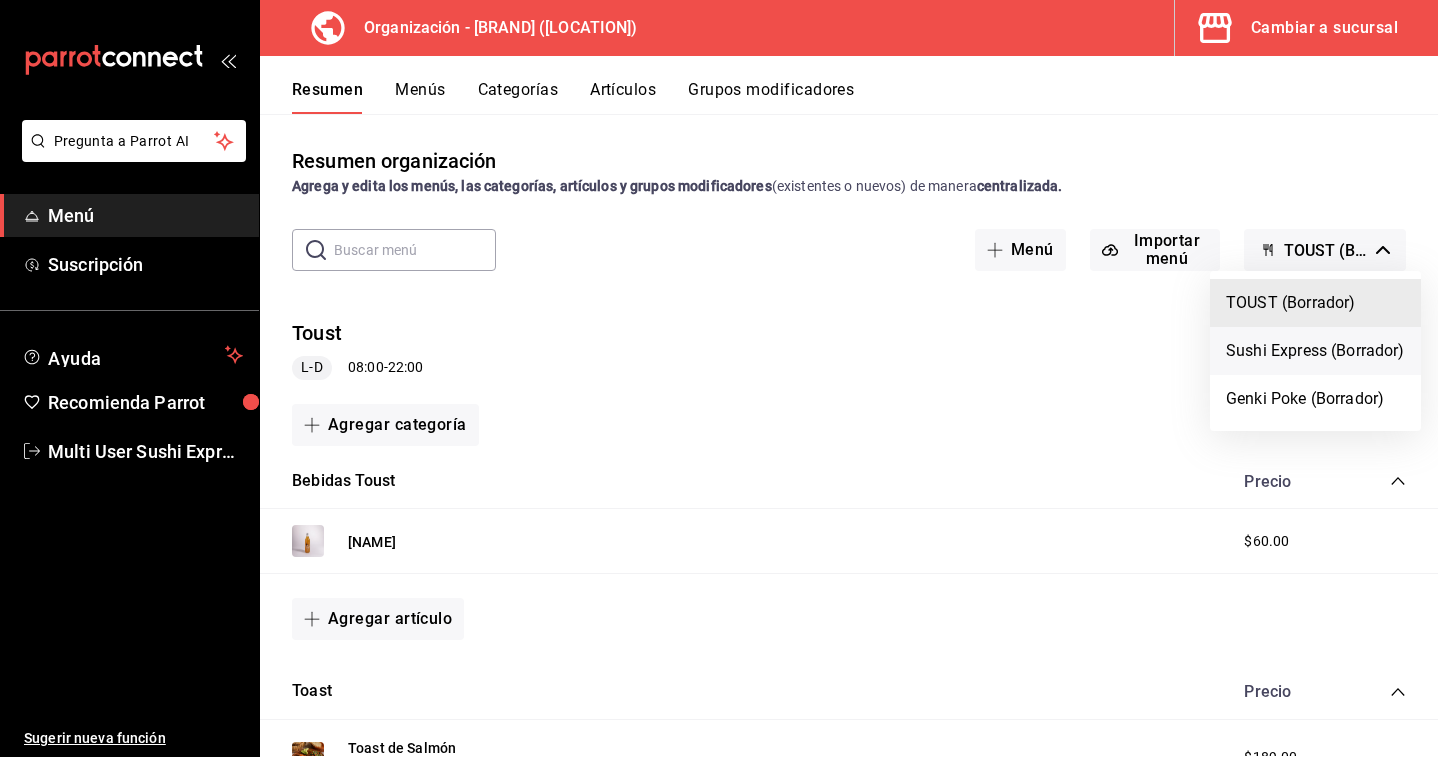 click on "Sushi Express (Borrador)" at bounding box center [1315, 351] 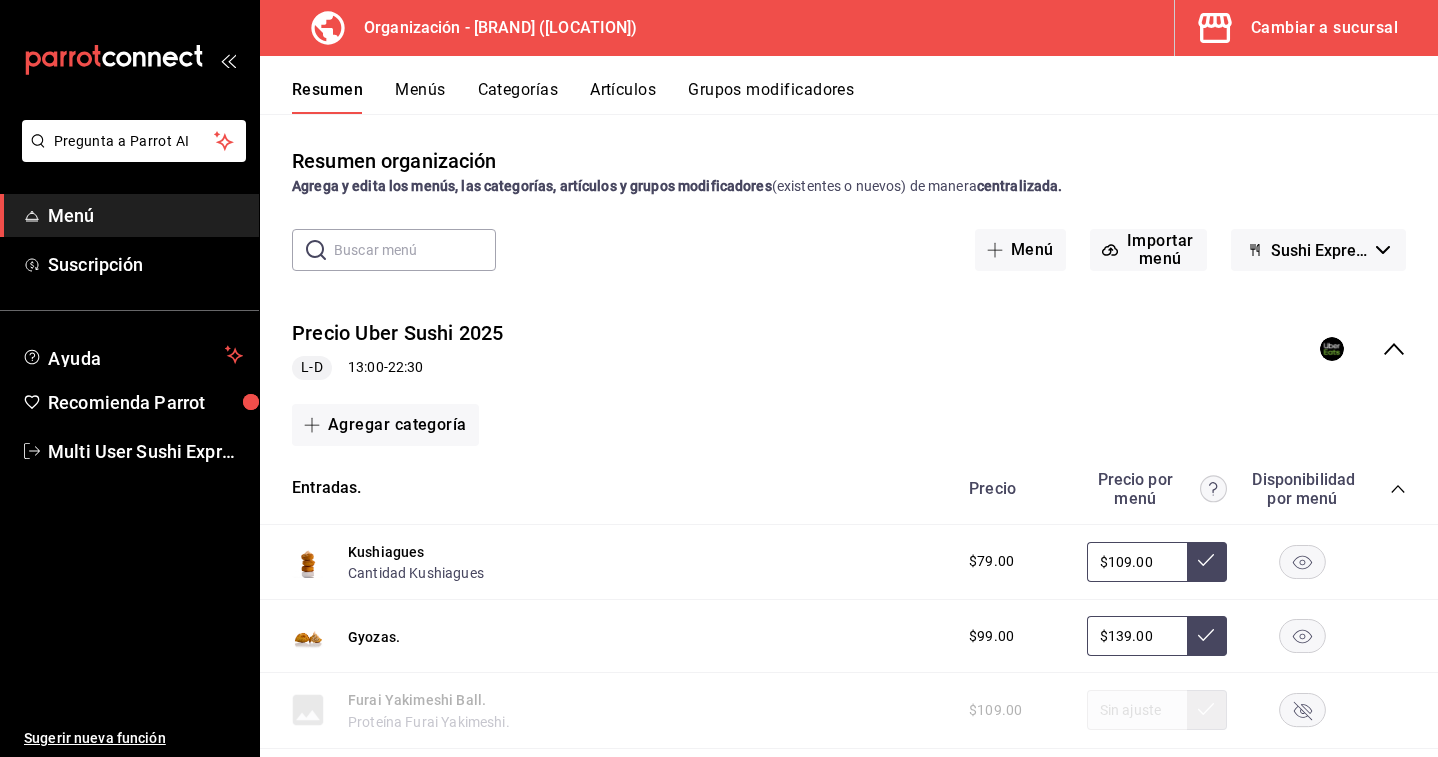 click 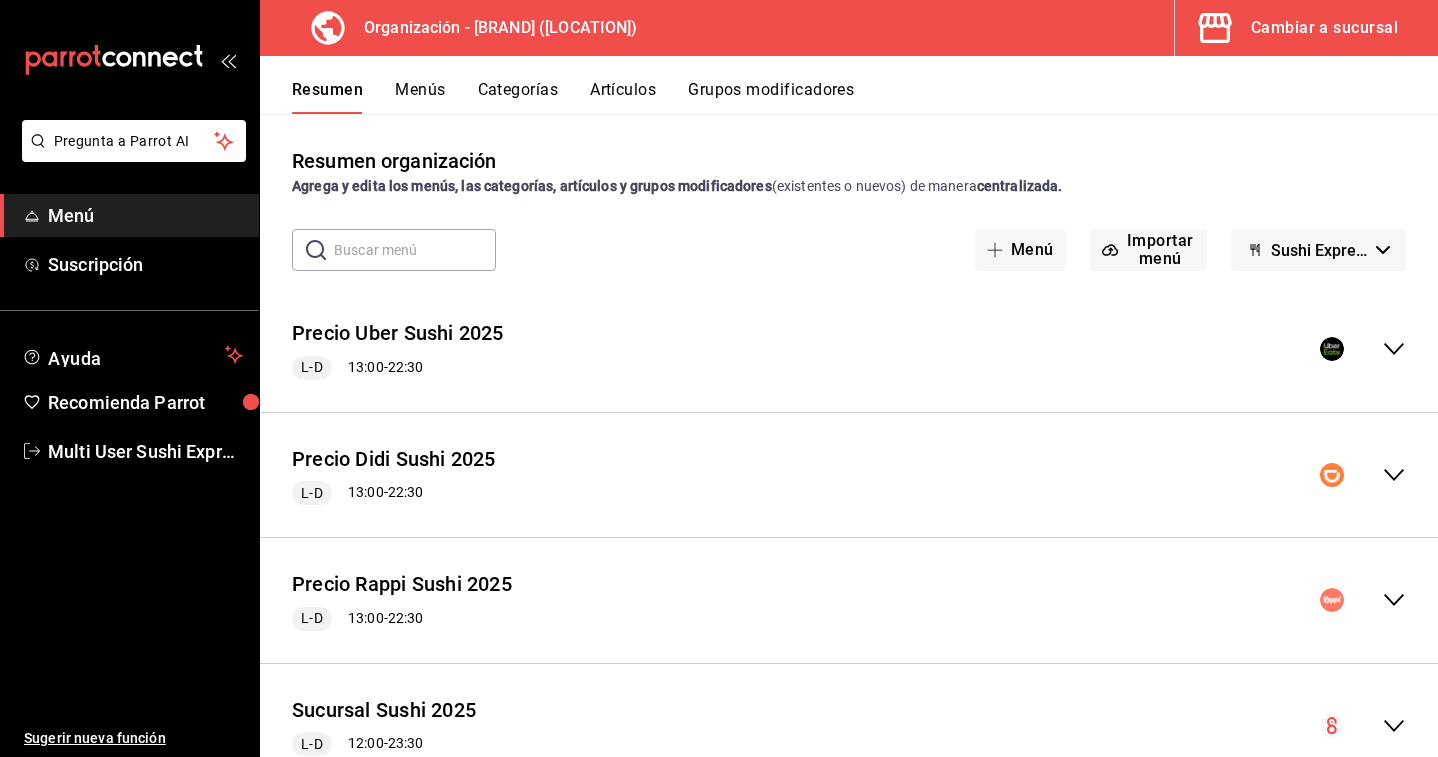 scroll, scrollTop: 73, scrollLeft: 0, axis: vertical 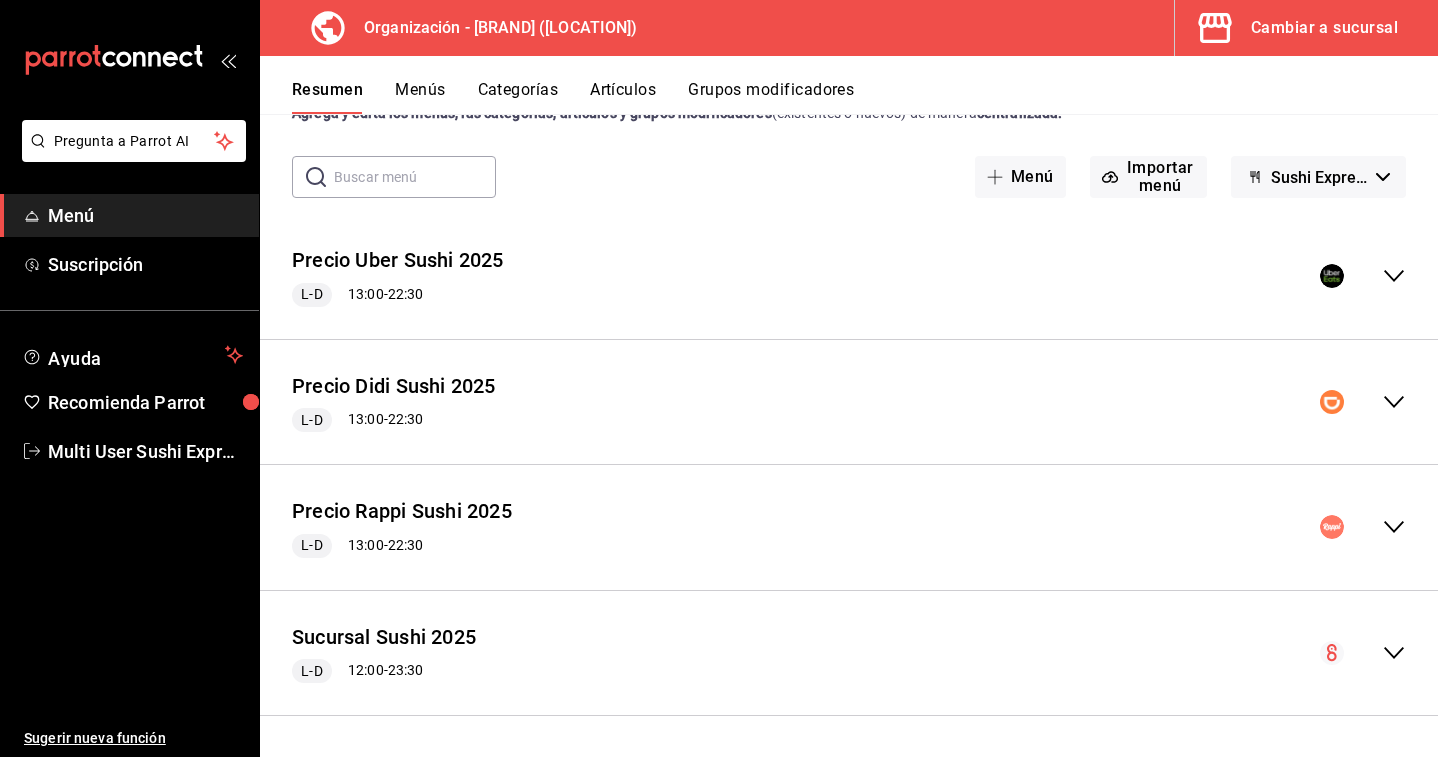 click on "Precio Didi Sushi [YEAR] [TIME] - [TIME]" at bounding box center (849, 402) 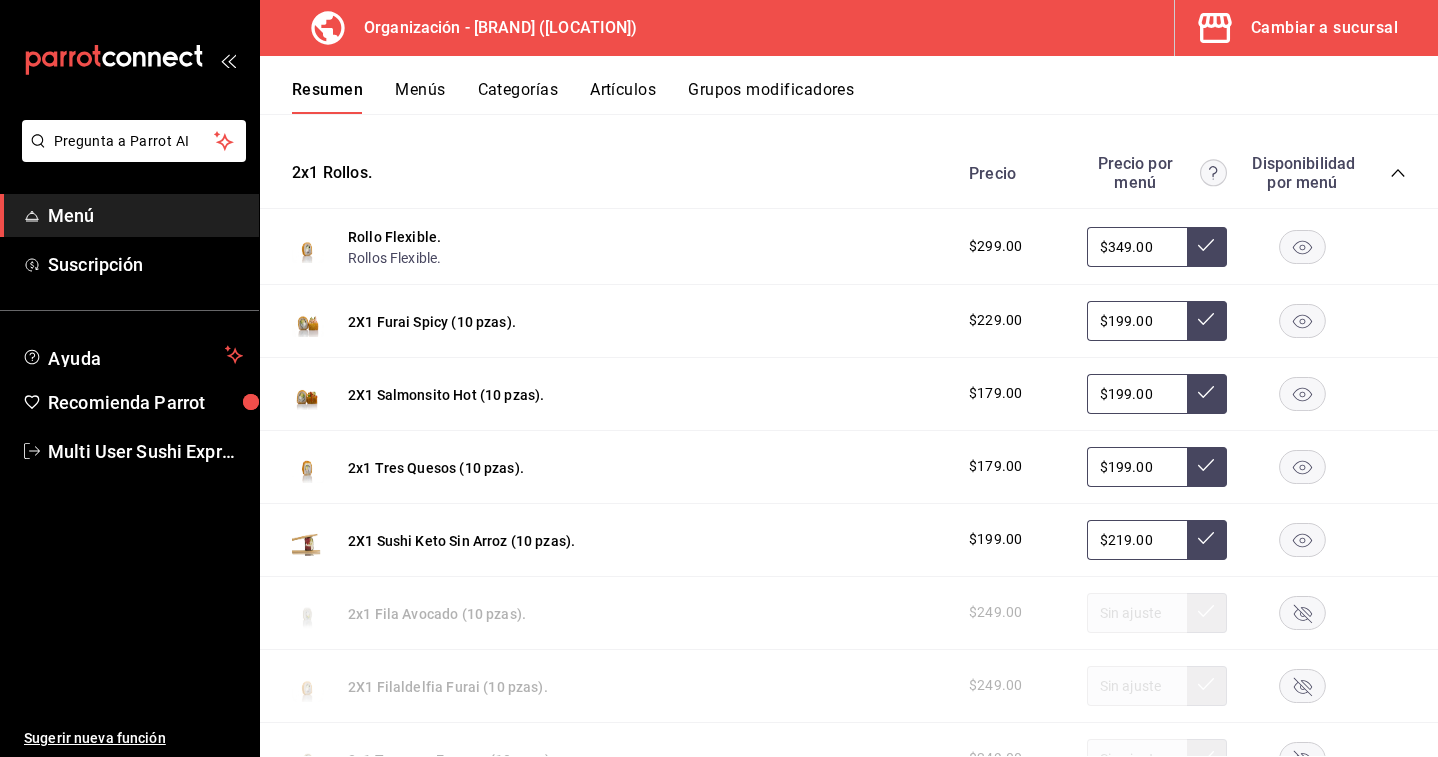 scroll, scrollTop: 867, scrollLeft: 0, axis: vertical 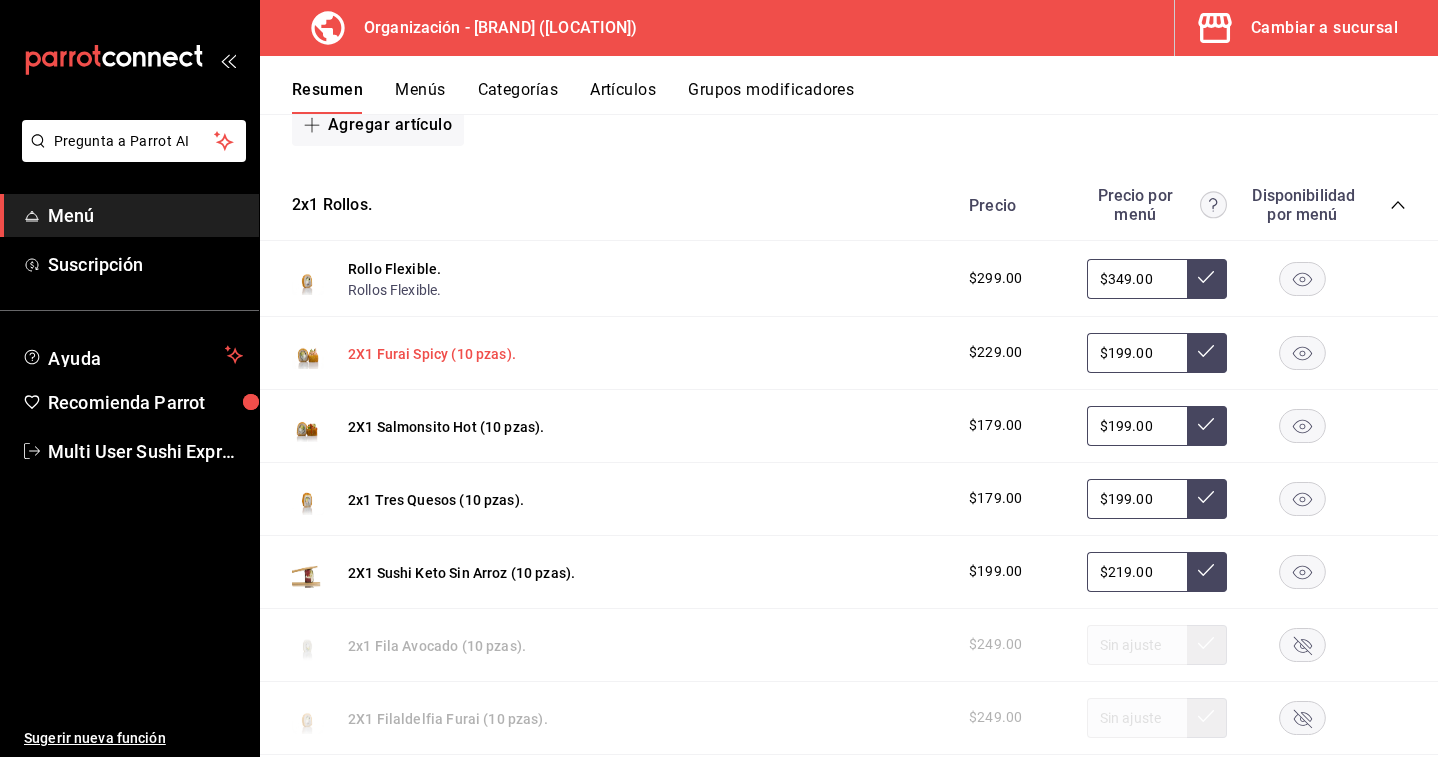 click on "2X1 Furai Spicy (10 pzas)." at bounding box center (432, 354) 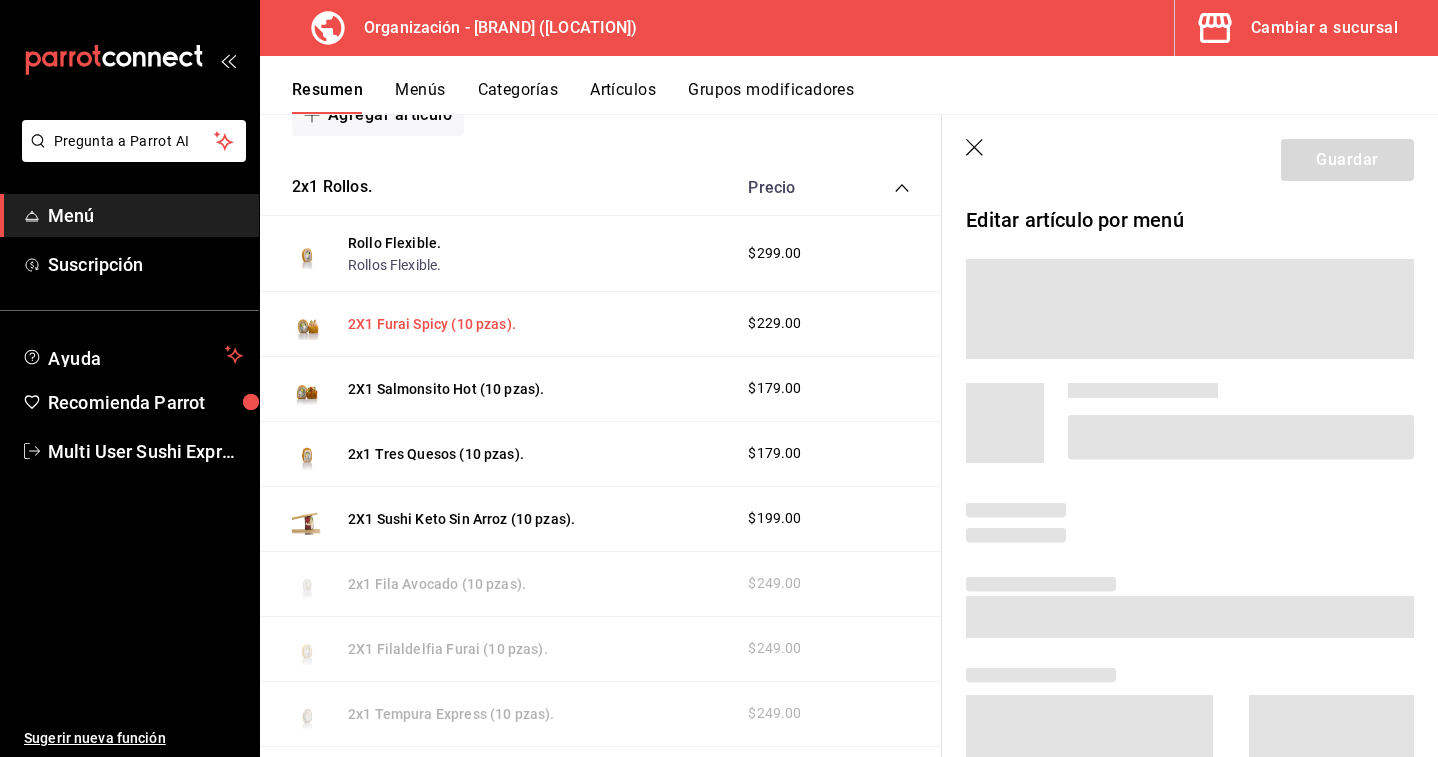 scroll, scrollTop: 836, scrollLeft: 0, axis: vertical 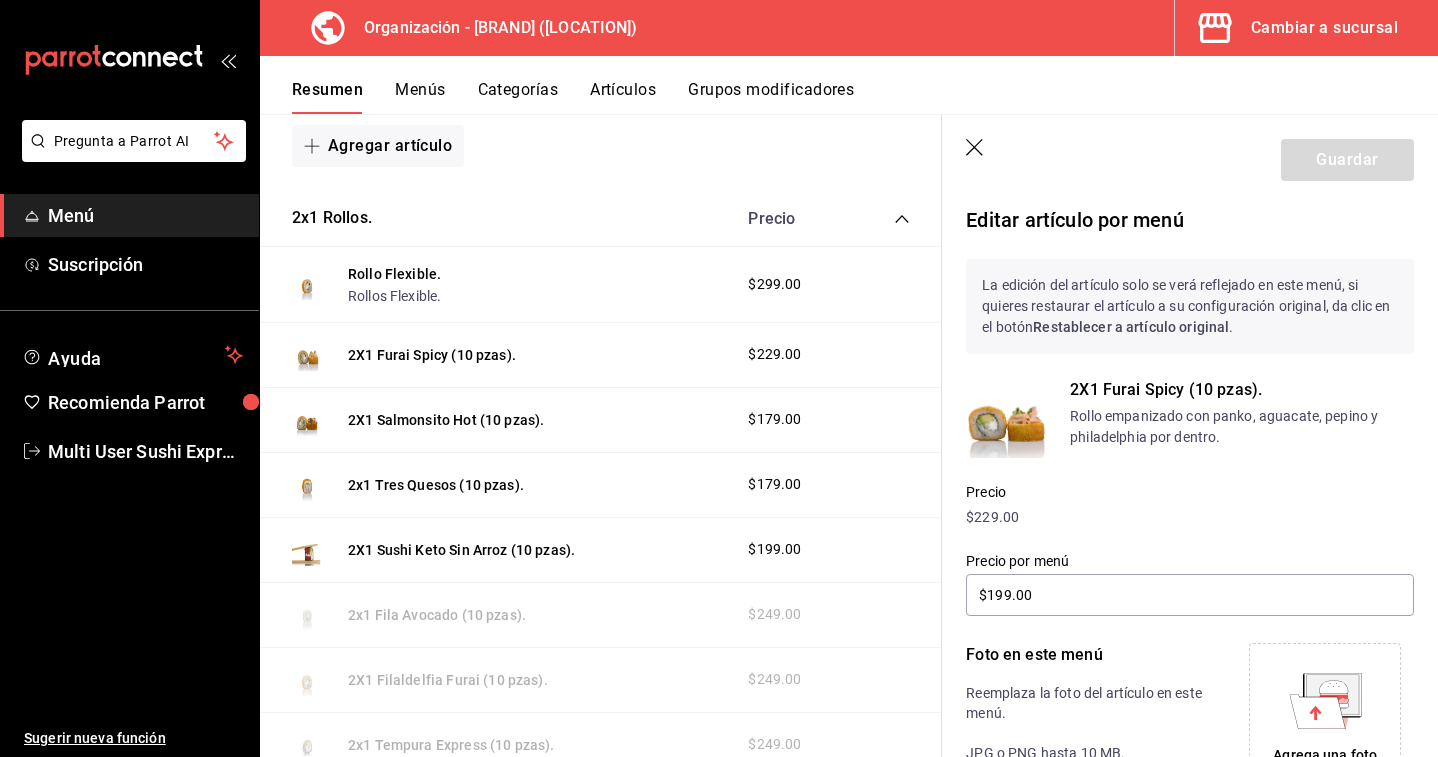 click 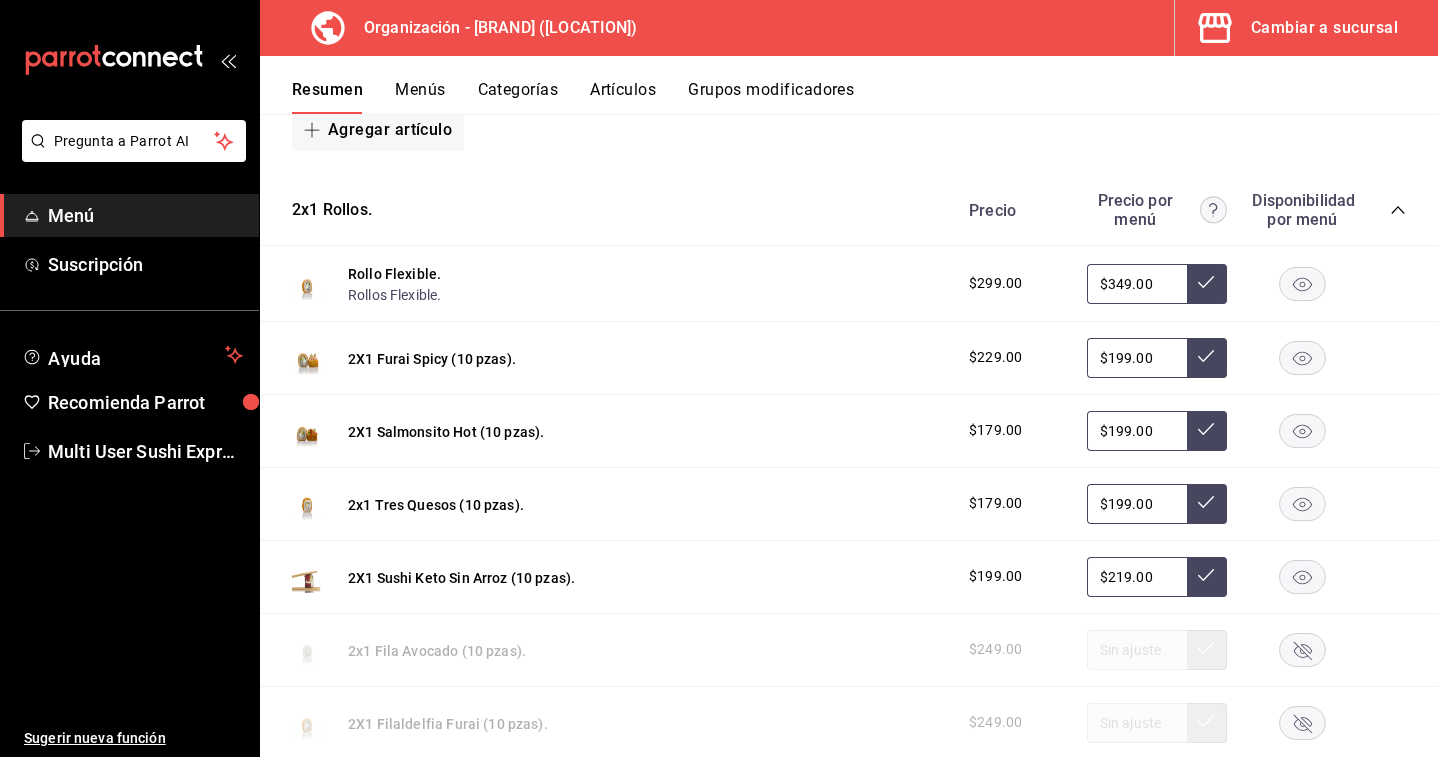 scroll, scrollTop: 858, scrollLeft: 0, axis: vertical 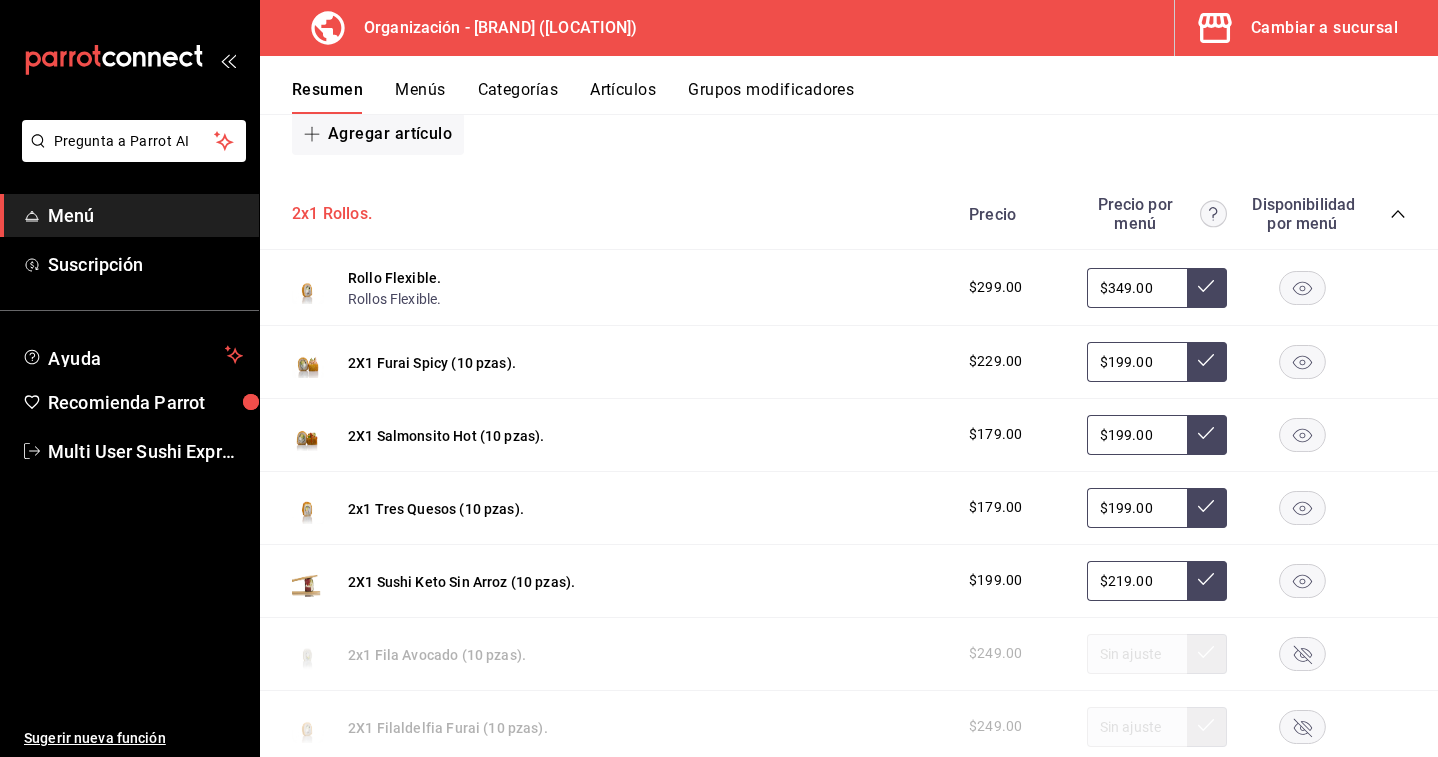 click on "2x1 Rollos." at bounding box center [332, 214] 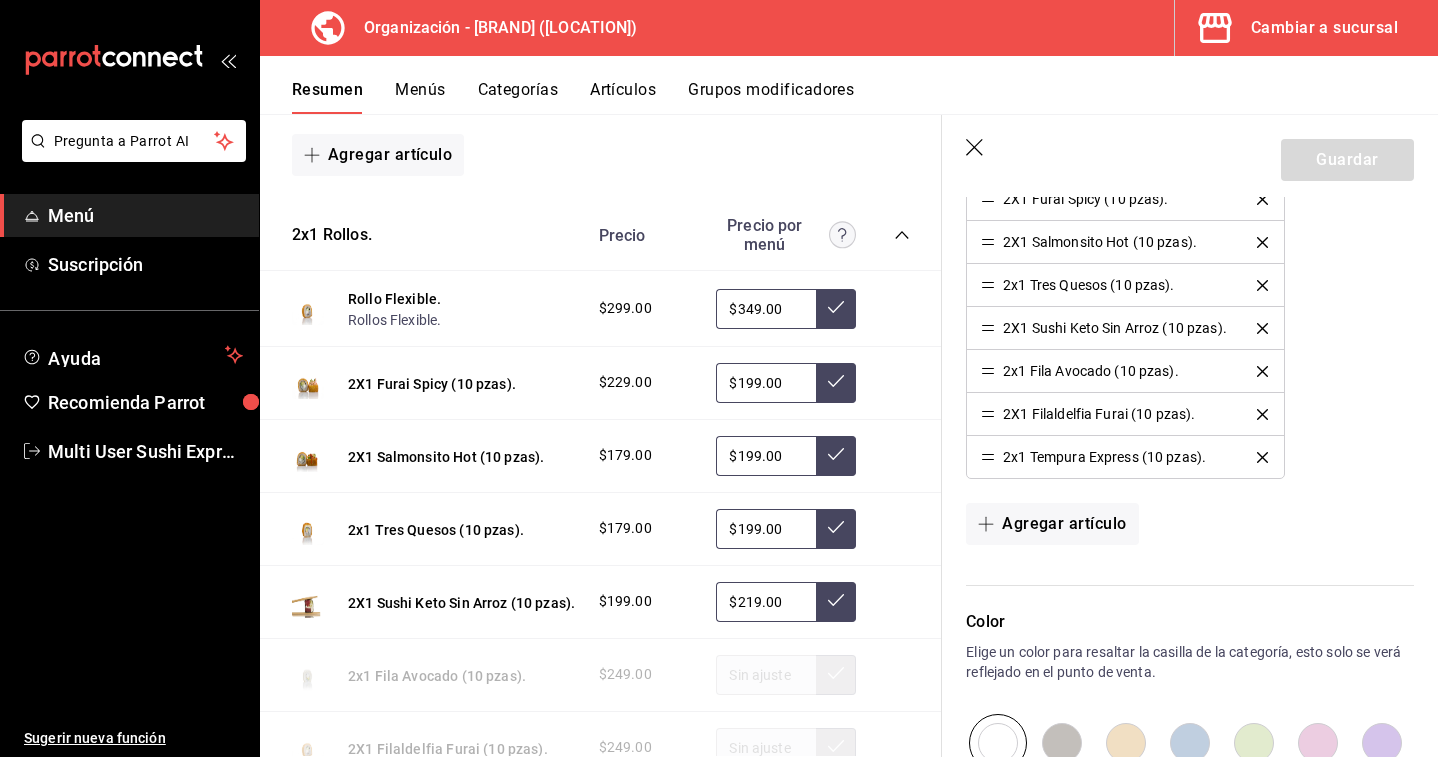 scroll, scrollTop: 816, scrollLeft: 0, axis: vertical 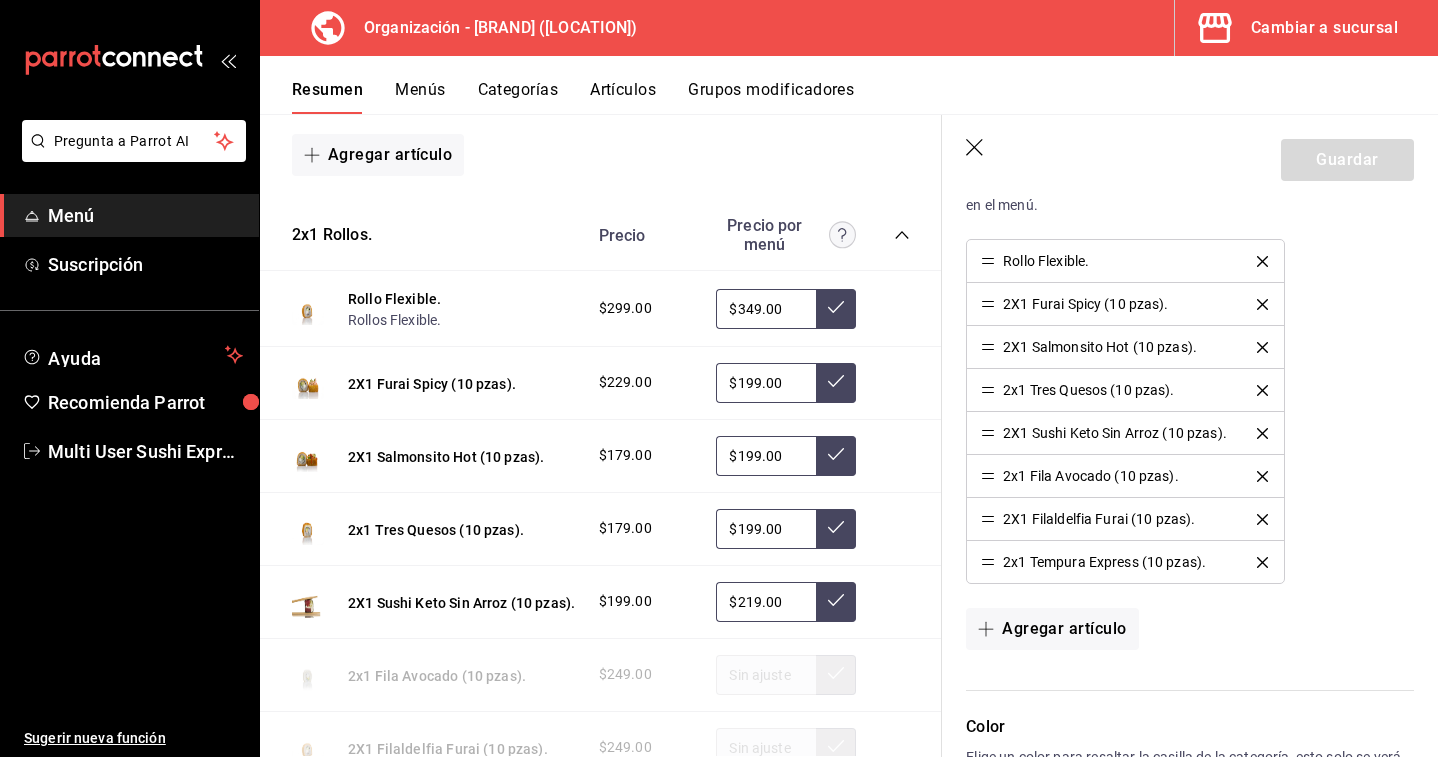 click 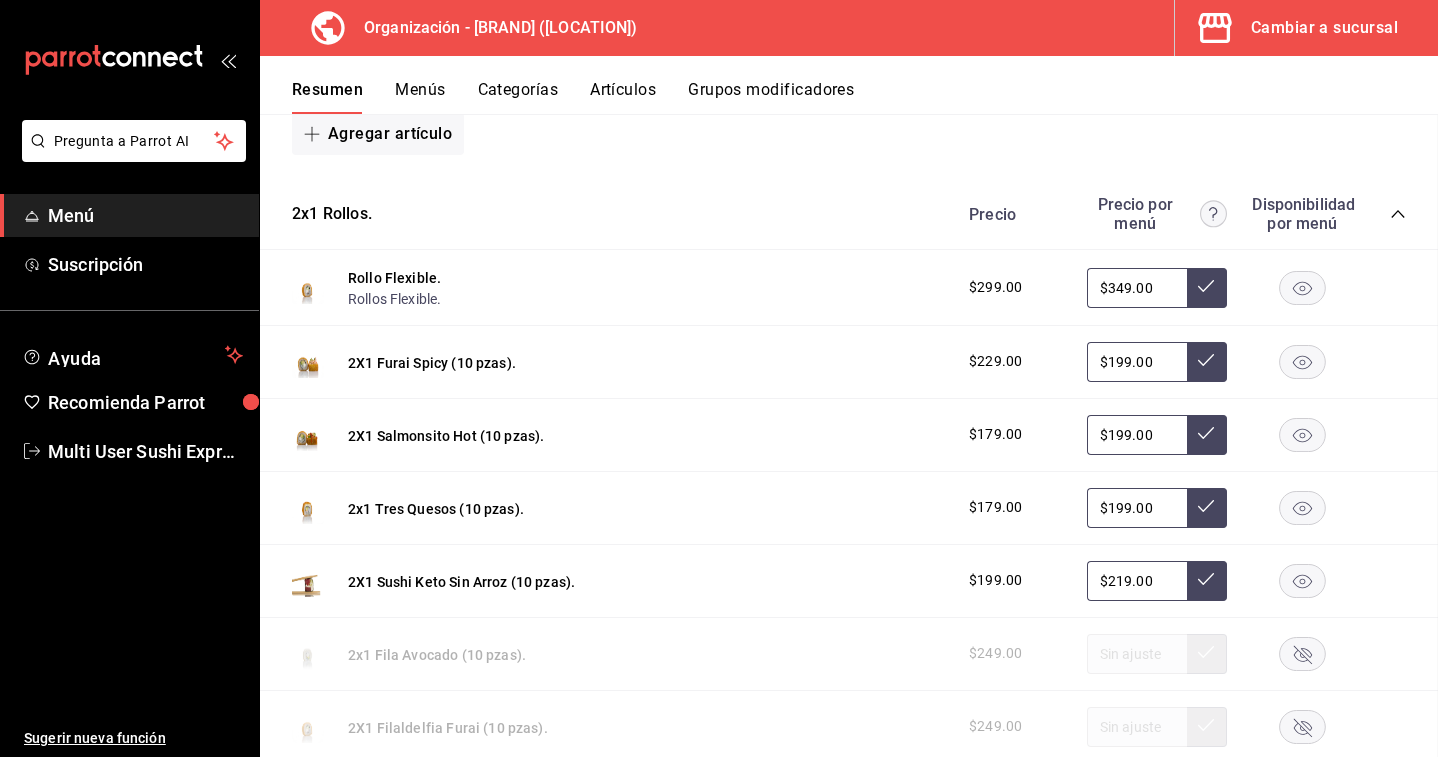 scroll, scrollTop: 914, scrollLeft: 0, axis: vertical 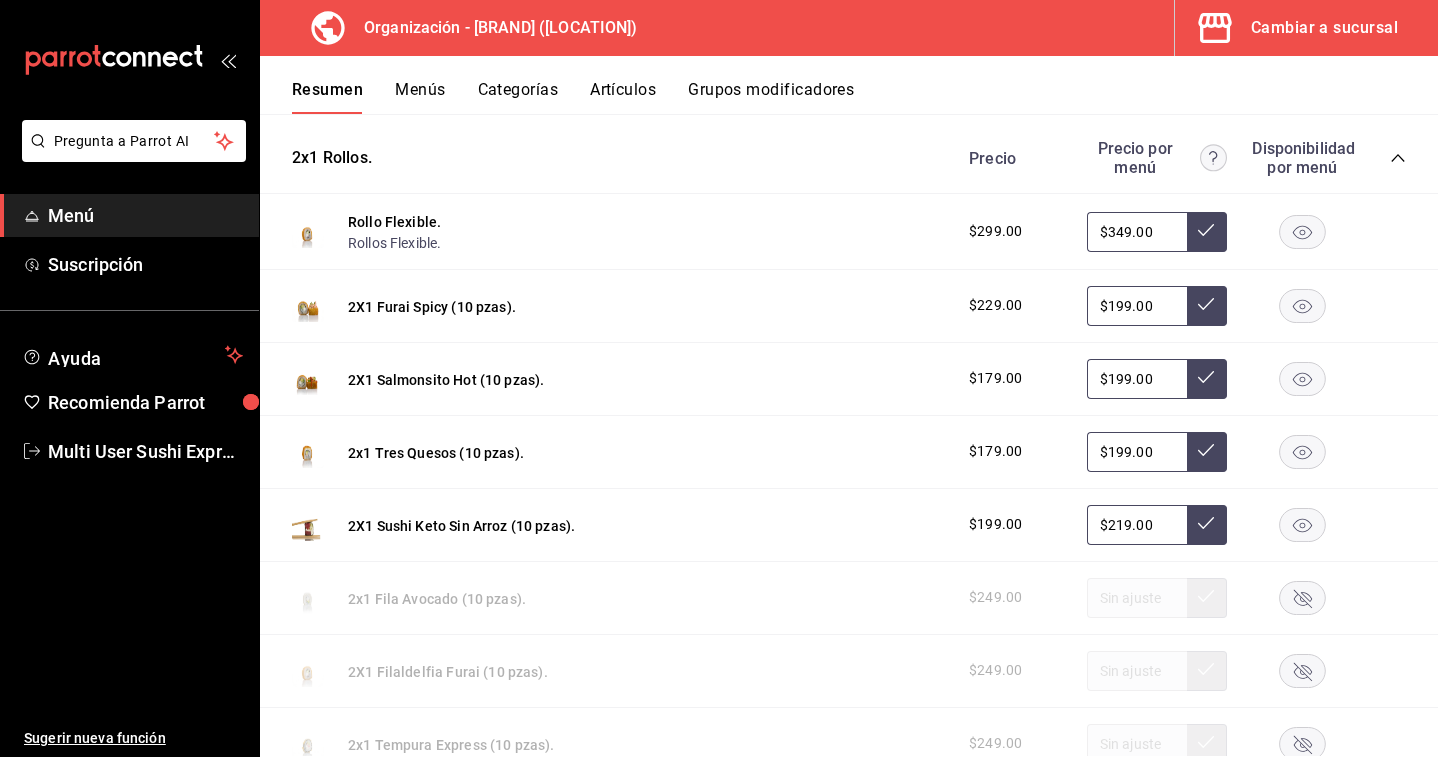 click on "Artículos" at bounding box center (623, 97) 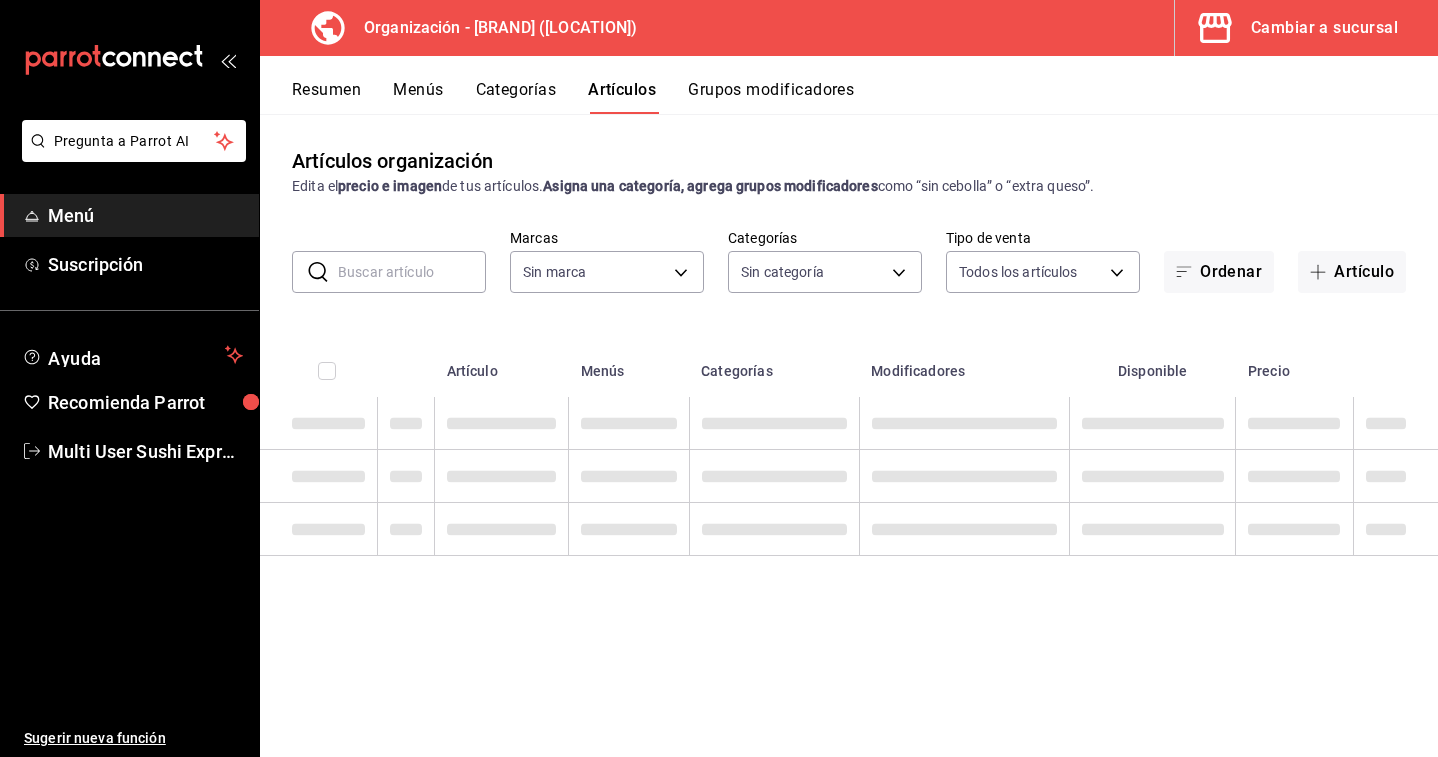 type on "[UUID], [UUID], [UUID]" 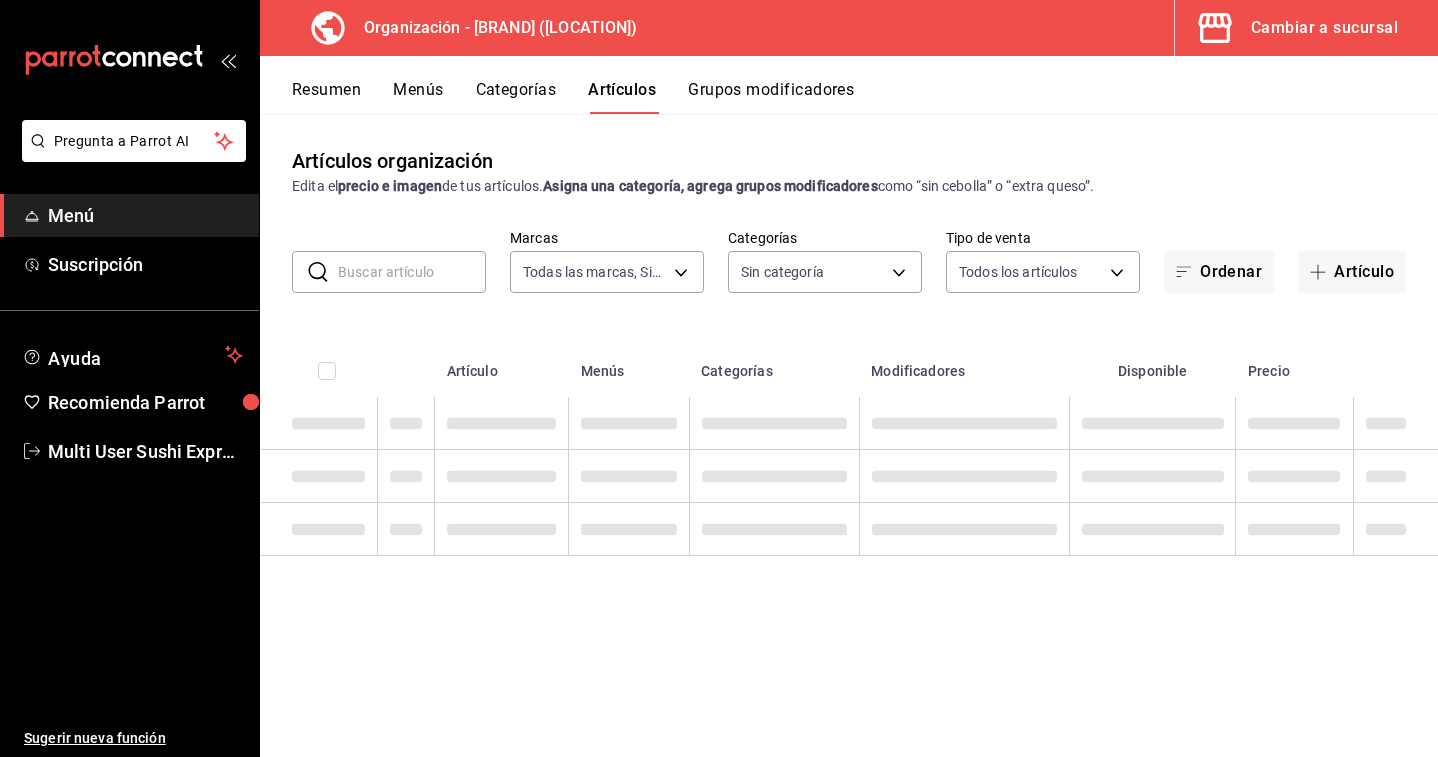 click at bounding box center [412, 272] 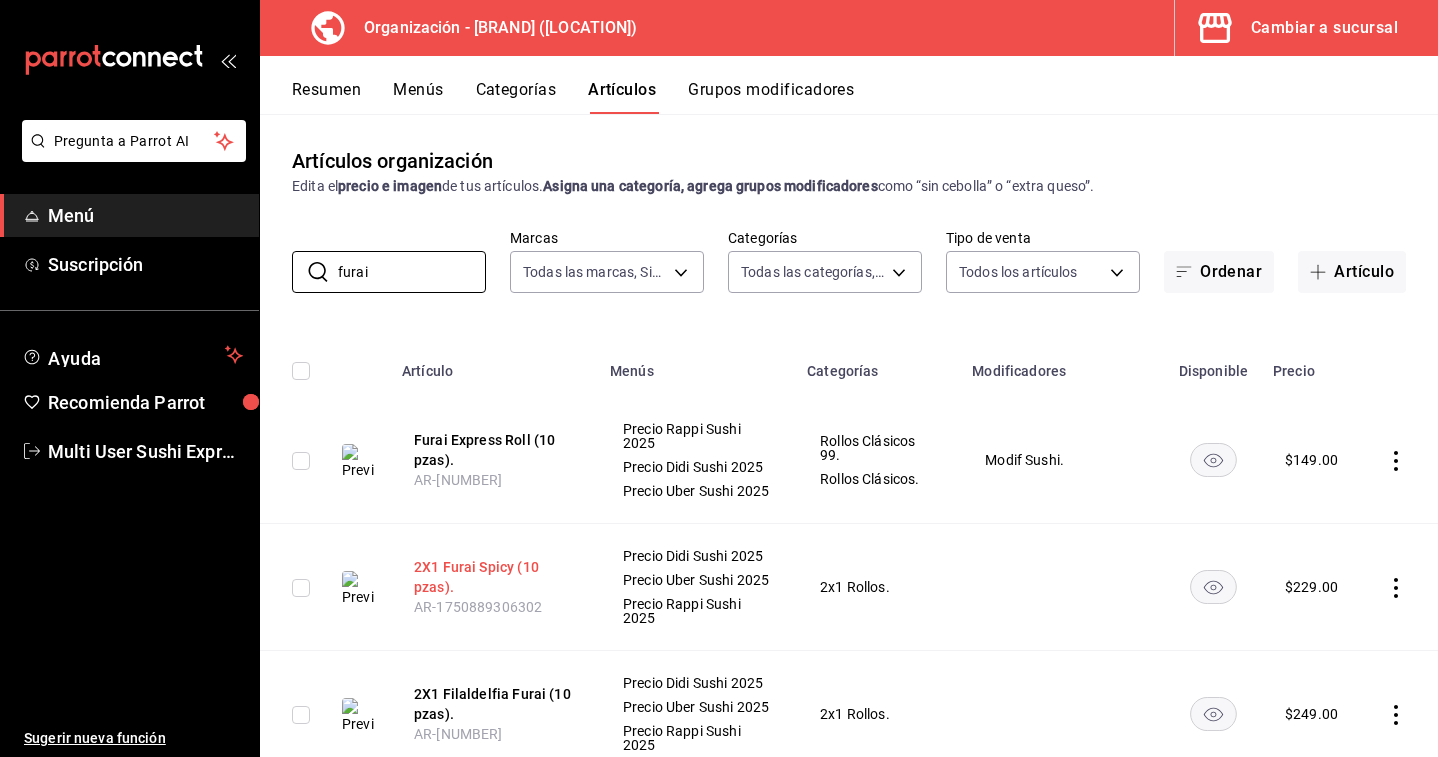 type on "furai" 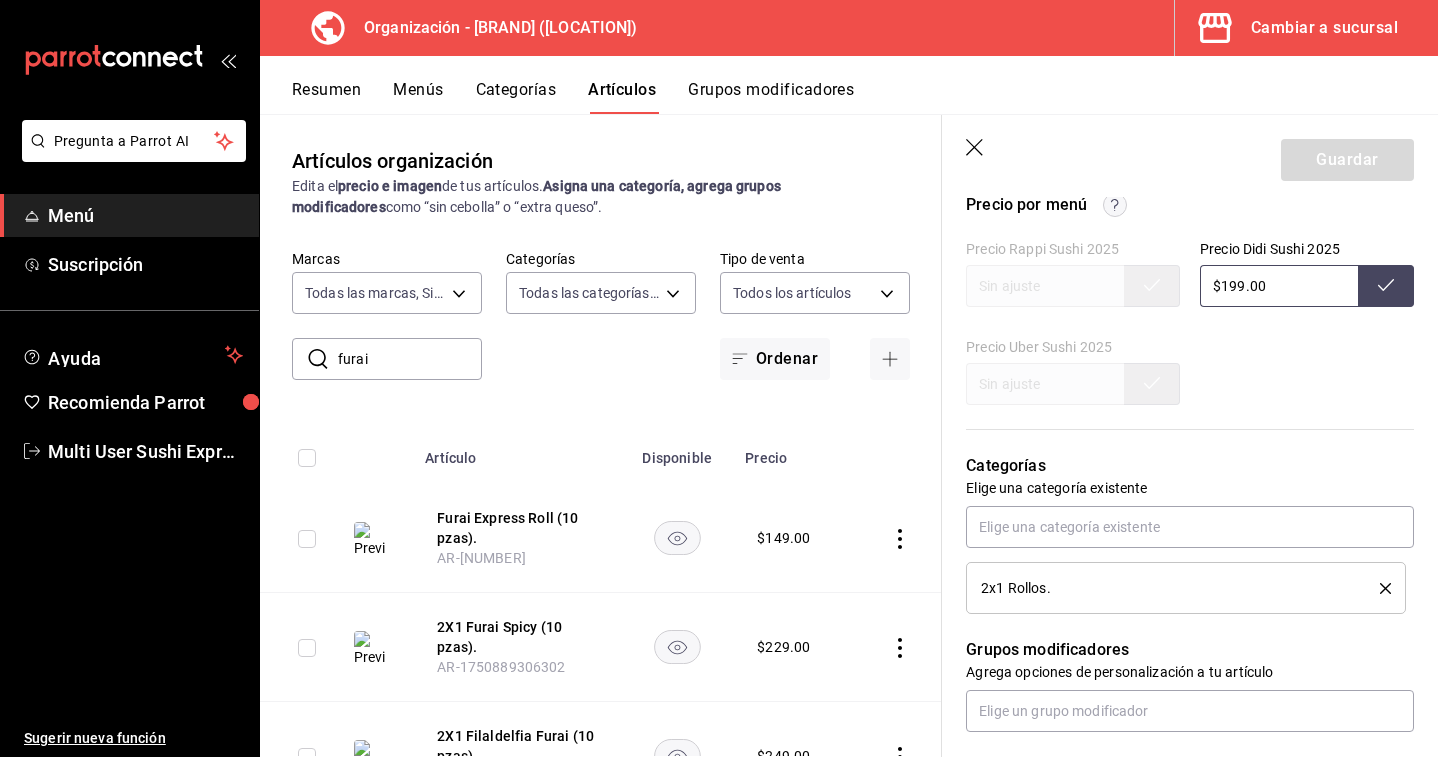 scroll, scrollTop: 0, scrollLeft: 0, axis: both 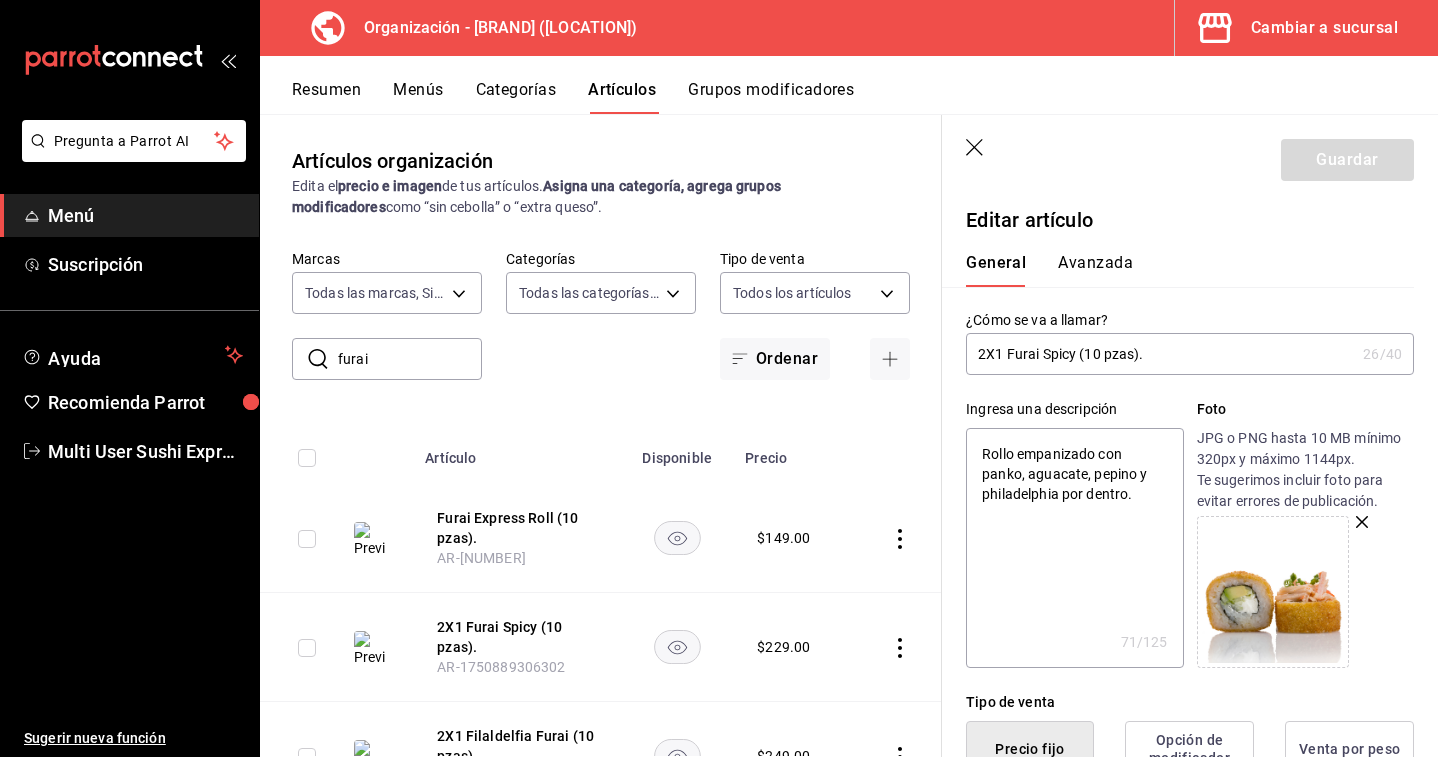 click on "2X1 Furai Spicy (10 pzas)." at bounding box center (1160, 354) 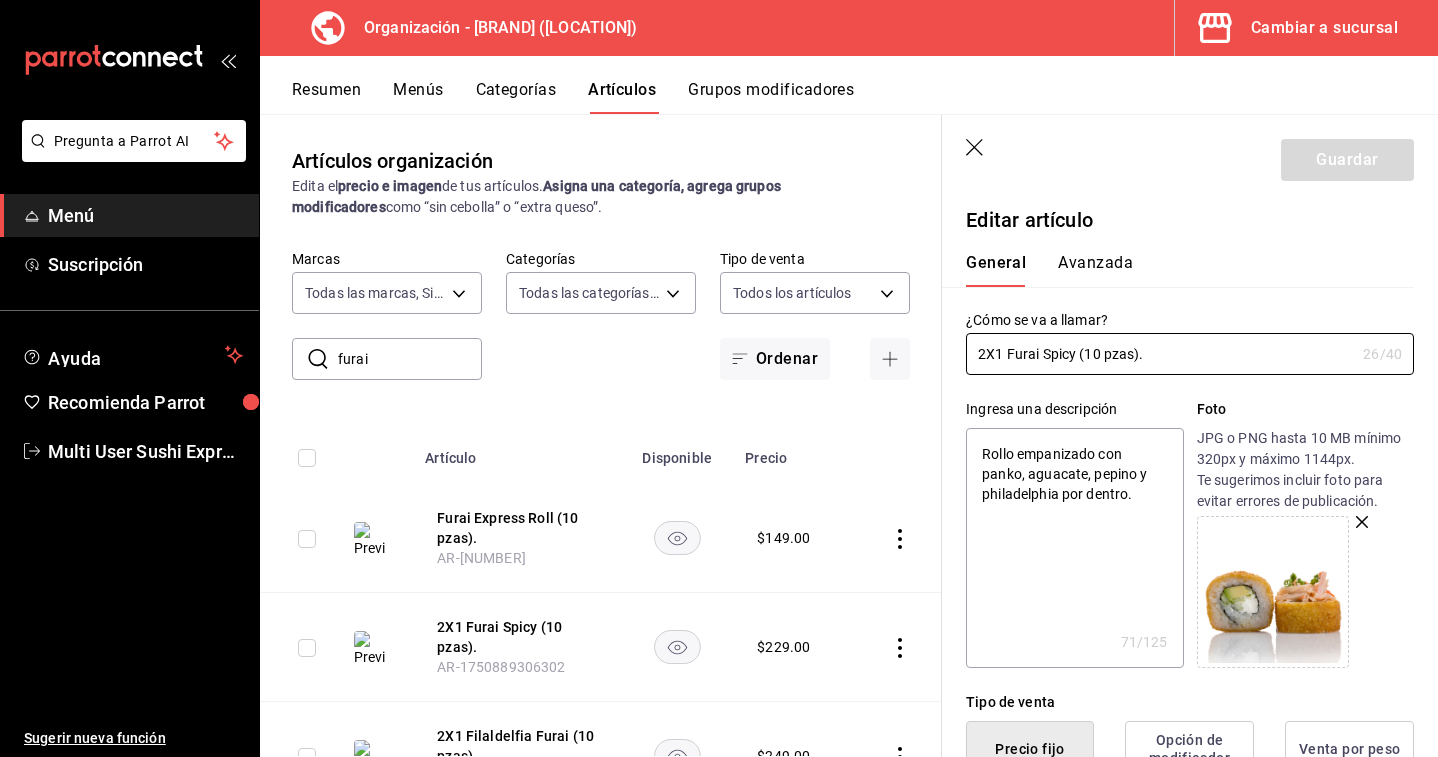 drag, startPoint x: 1008, startPoint y: 356, endPoint x: 929, endPoint y: 351, distance: 79.15807 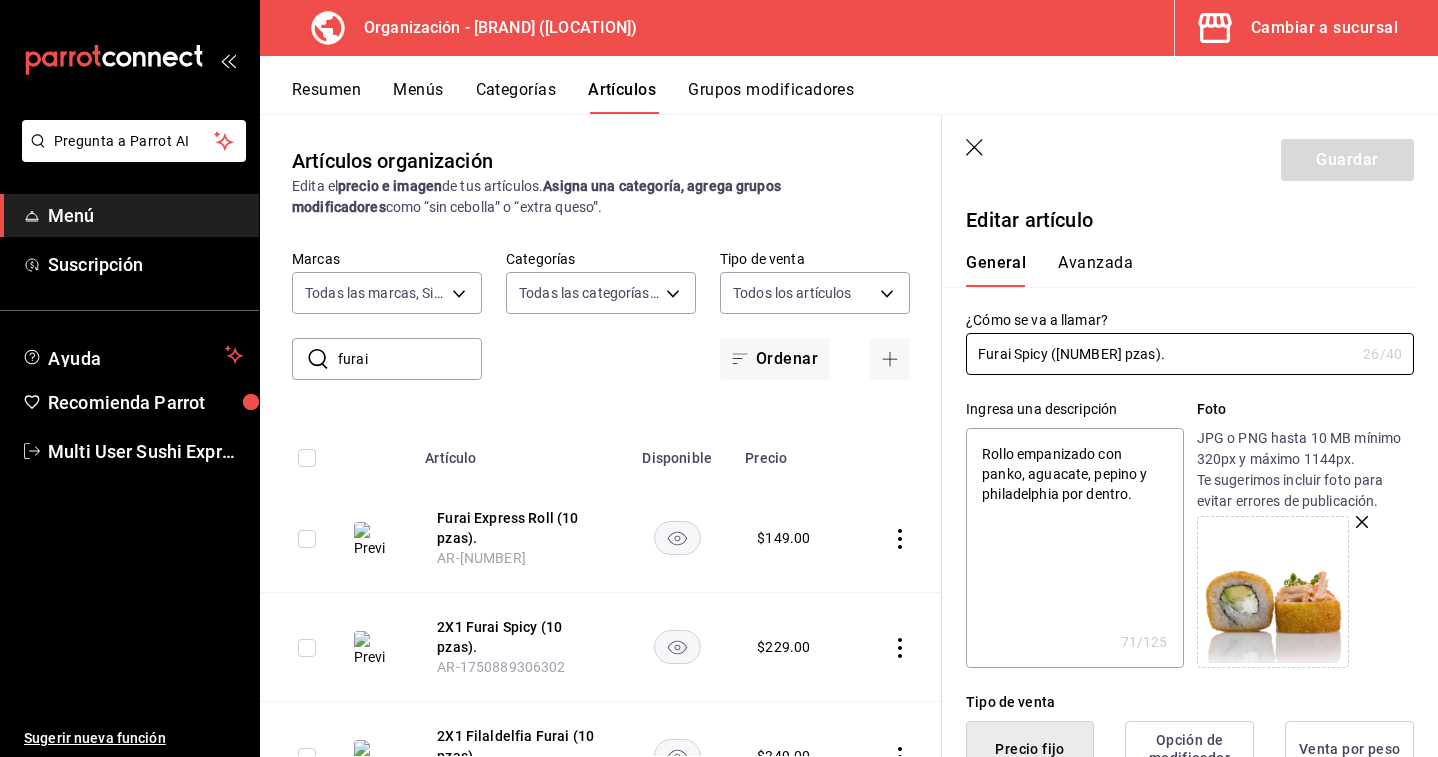 type on "x" 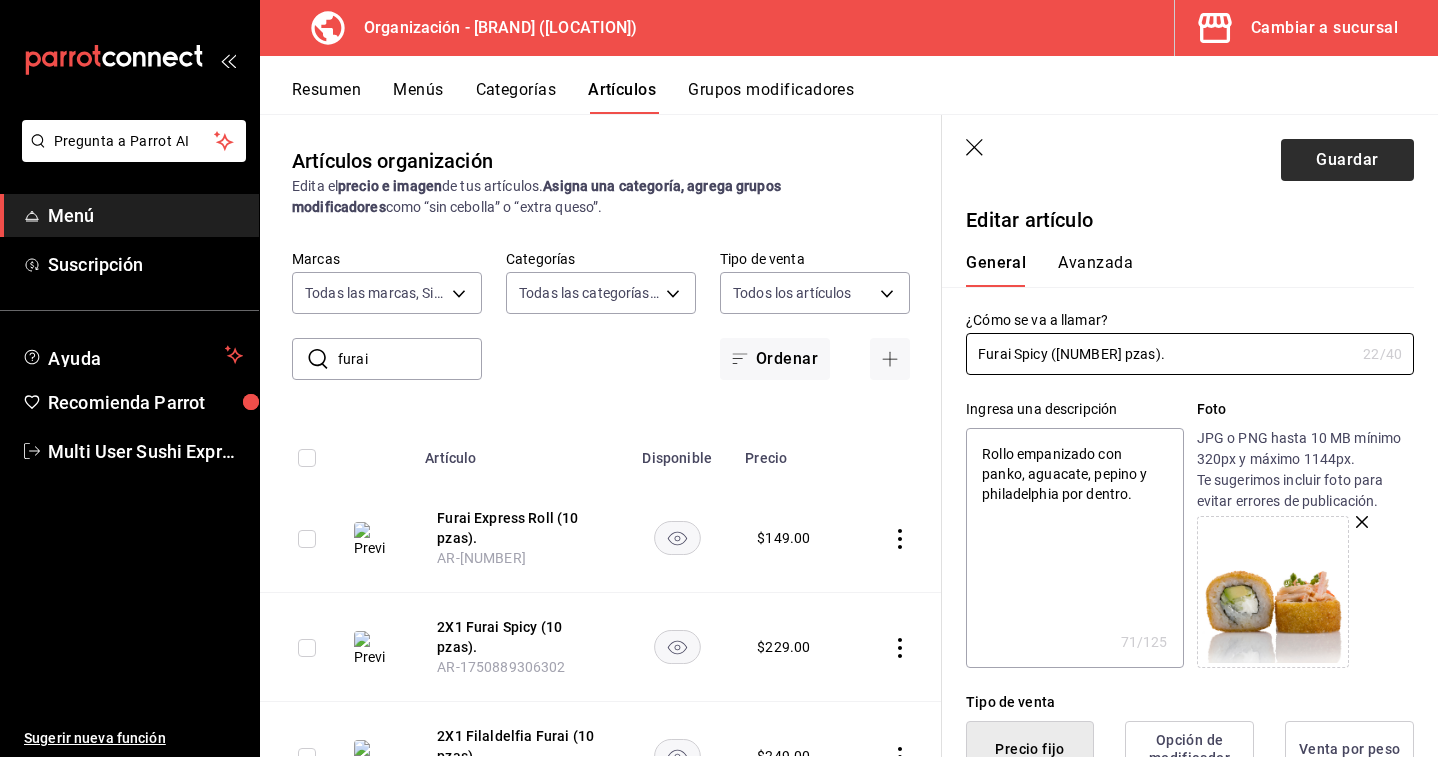 type on "Furai Spicy ([NUMBER] pzas)." 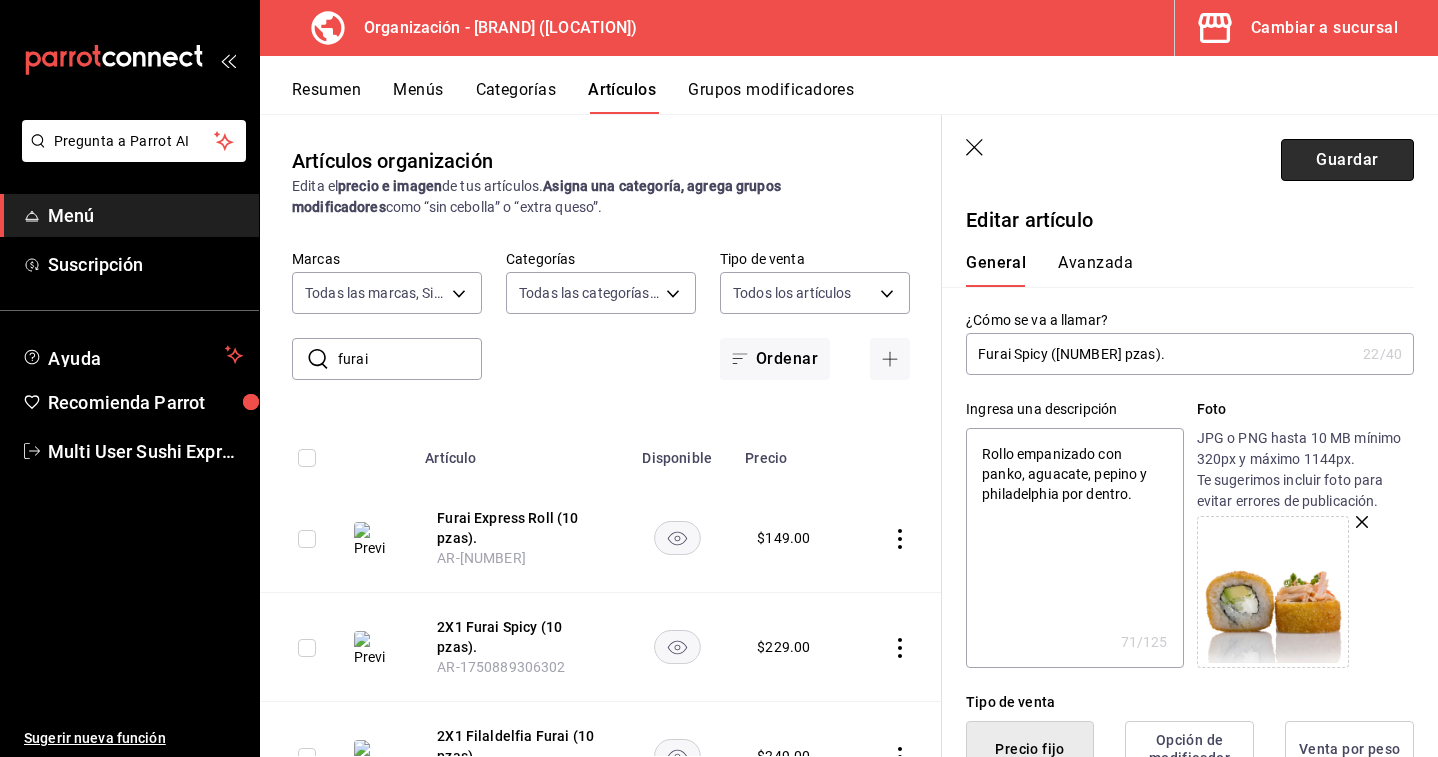 click on "Guardar" at bounding box center [1347, 160] 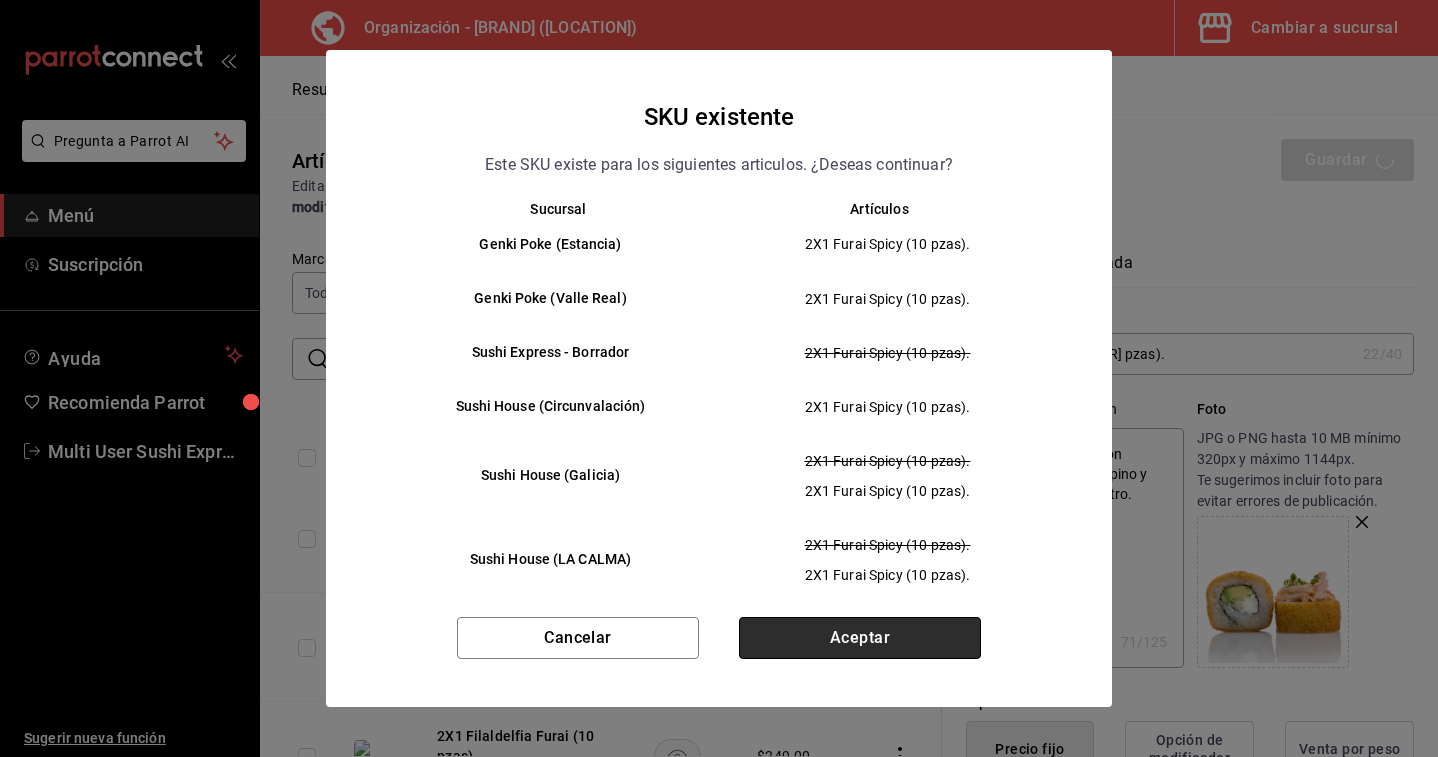 click on "Aceptar" at bounding box center [860, 638] 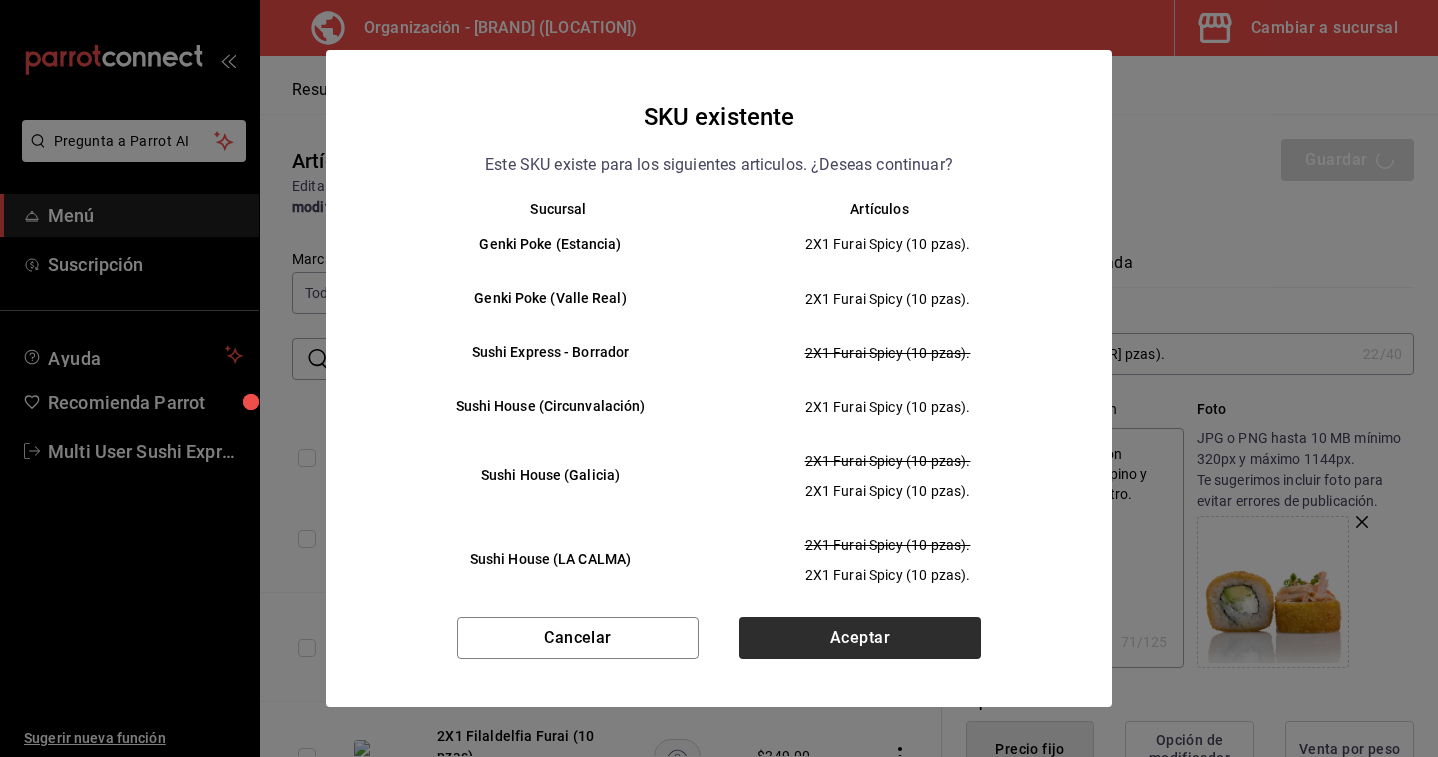 type on "x" 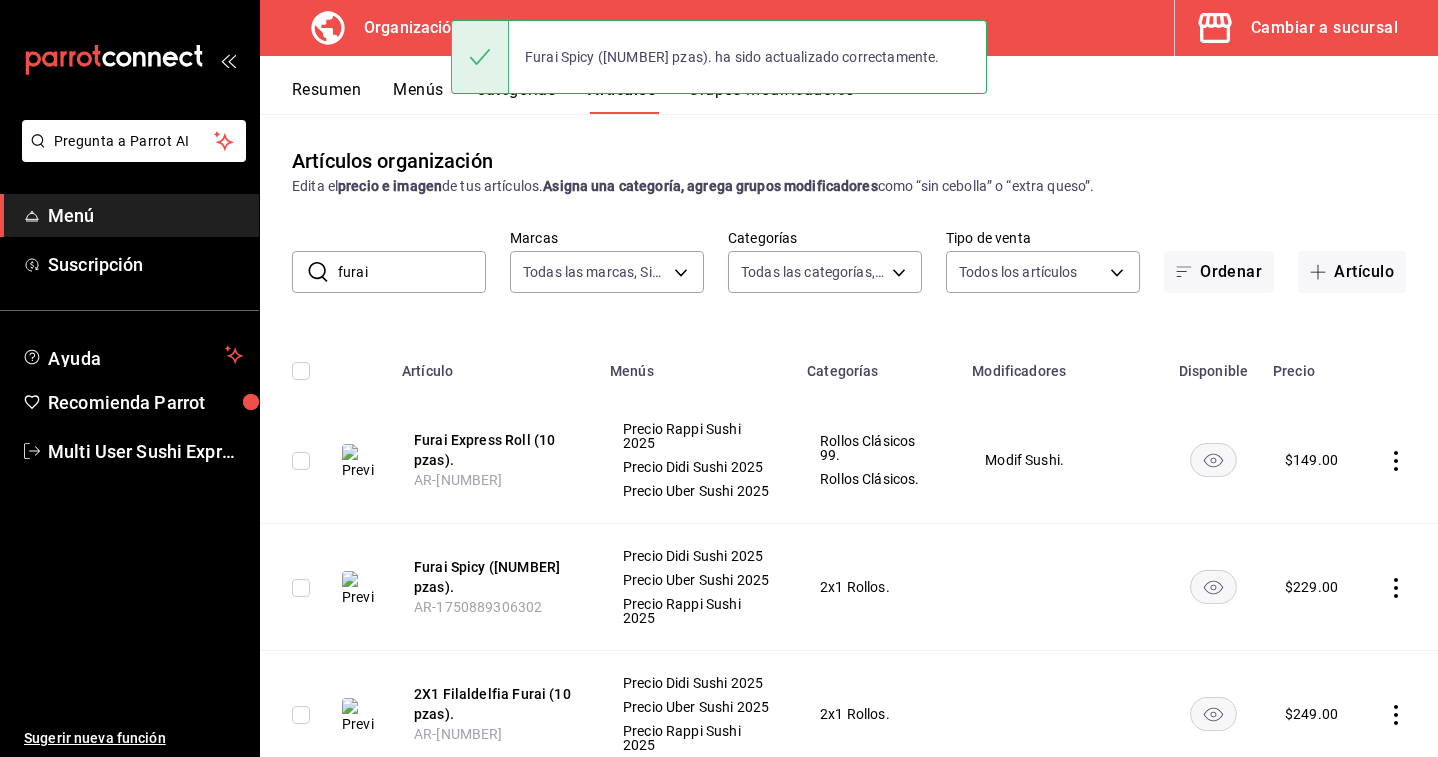 click on "furai" at bounding box center (412, 272) 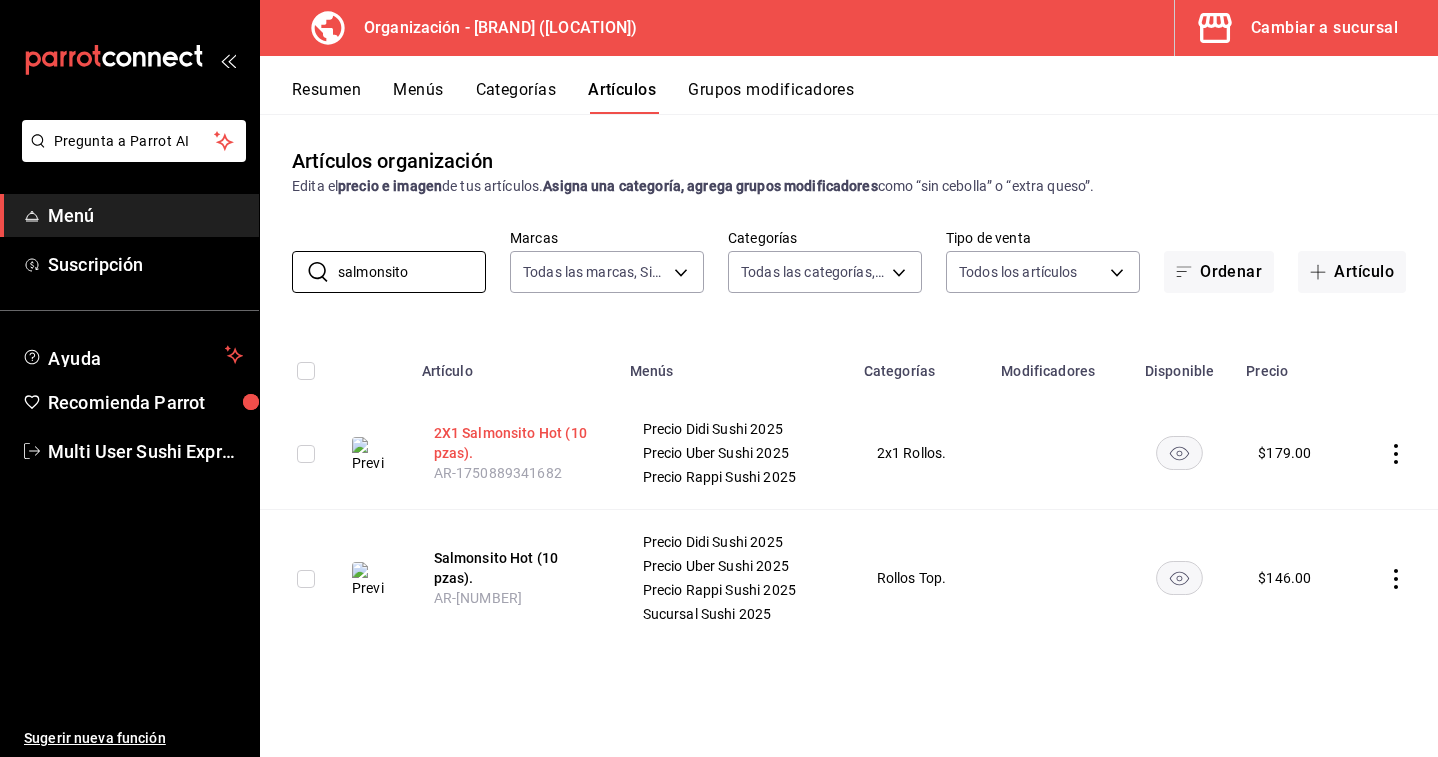 type on "salmonsito" 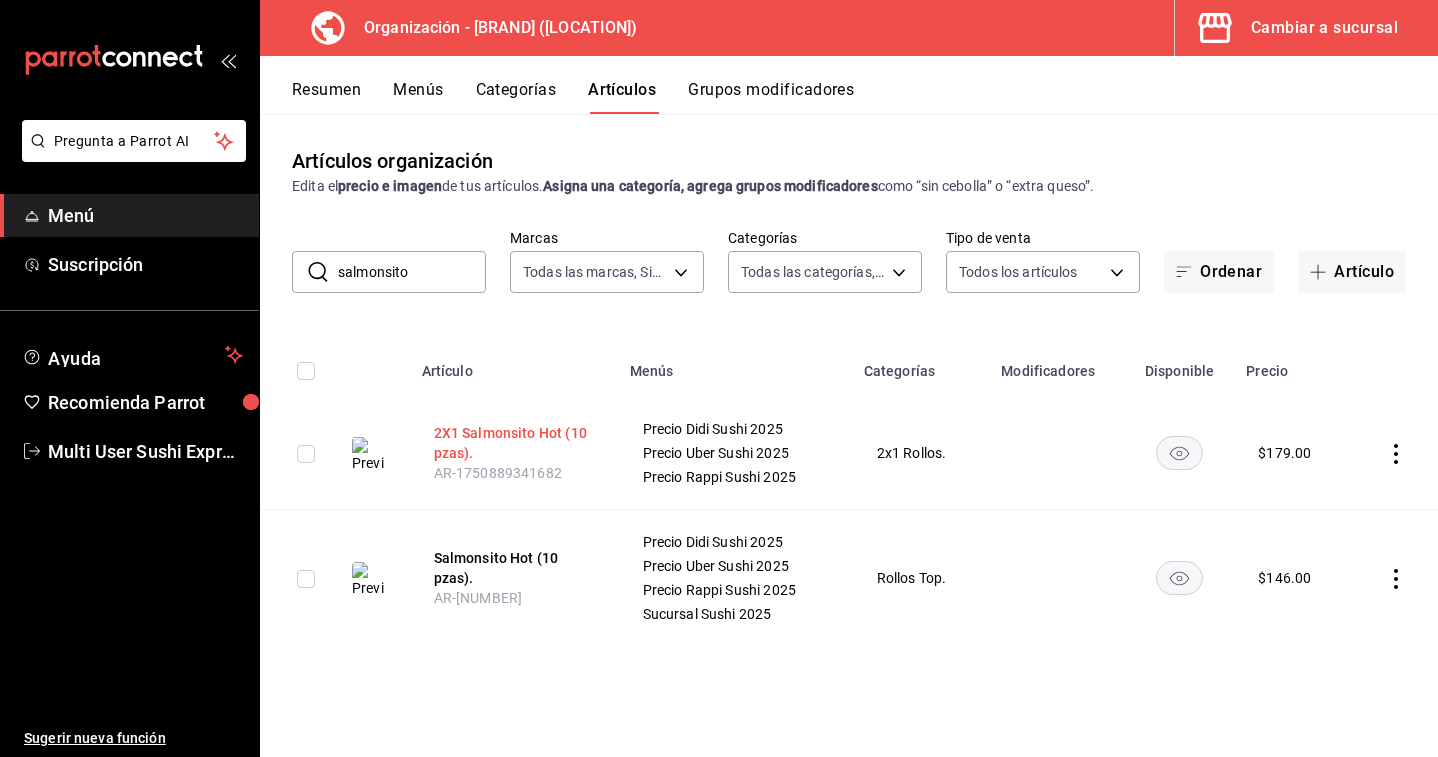 click on "2X1 Salmonsito Hot (10 pzas)." at bounding box center [514, 443] 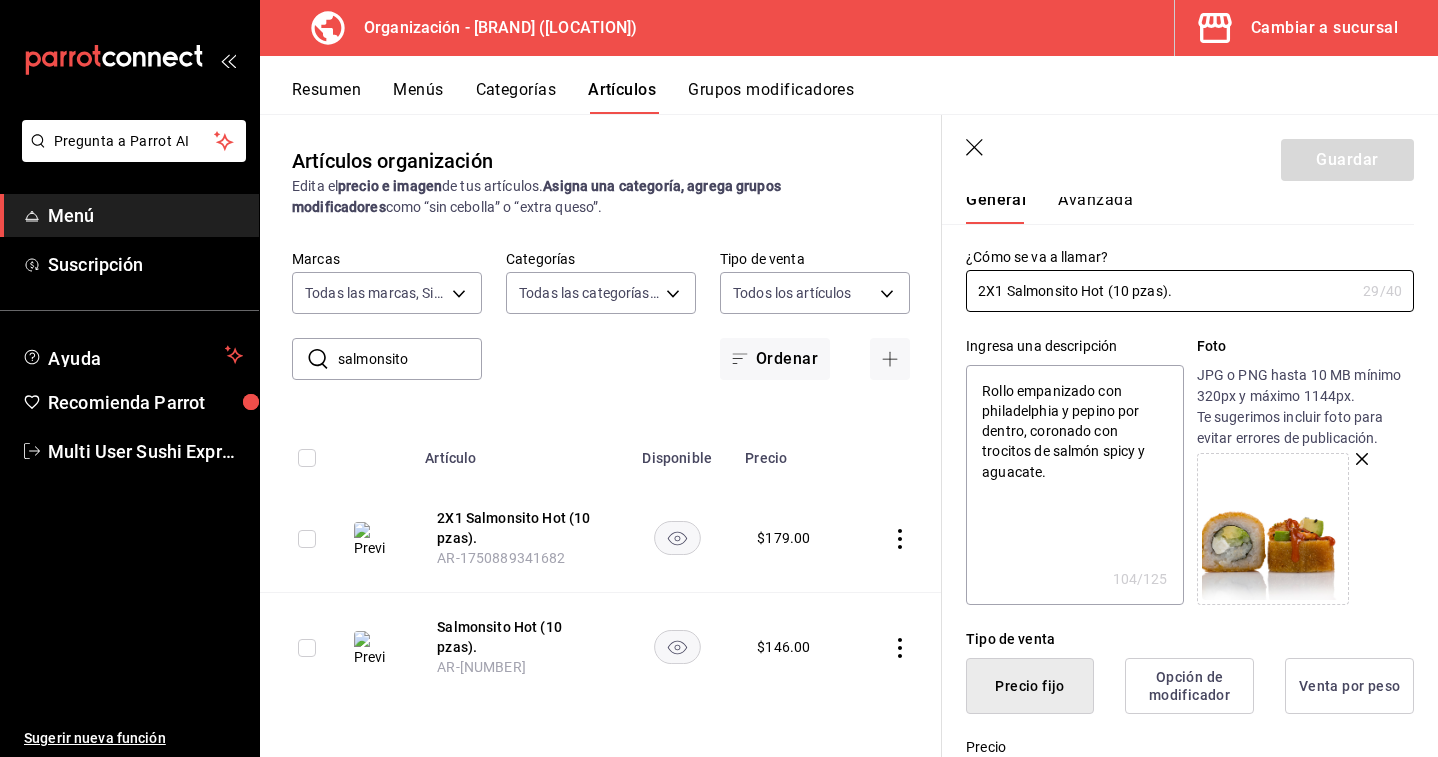 scroll, scrollTop: 19, scrollLeft: 0, axis: vertical 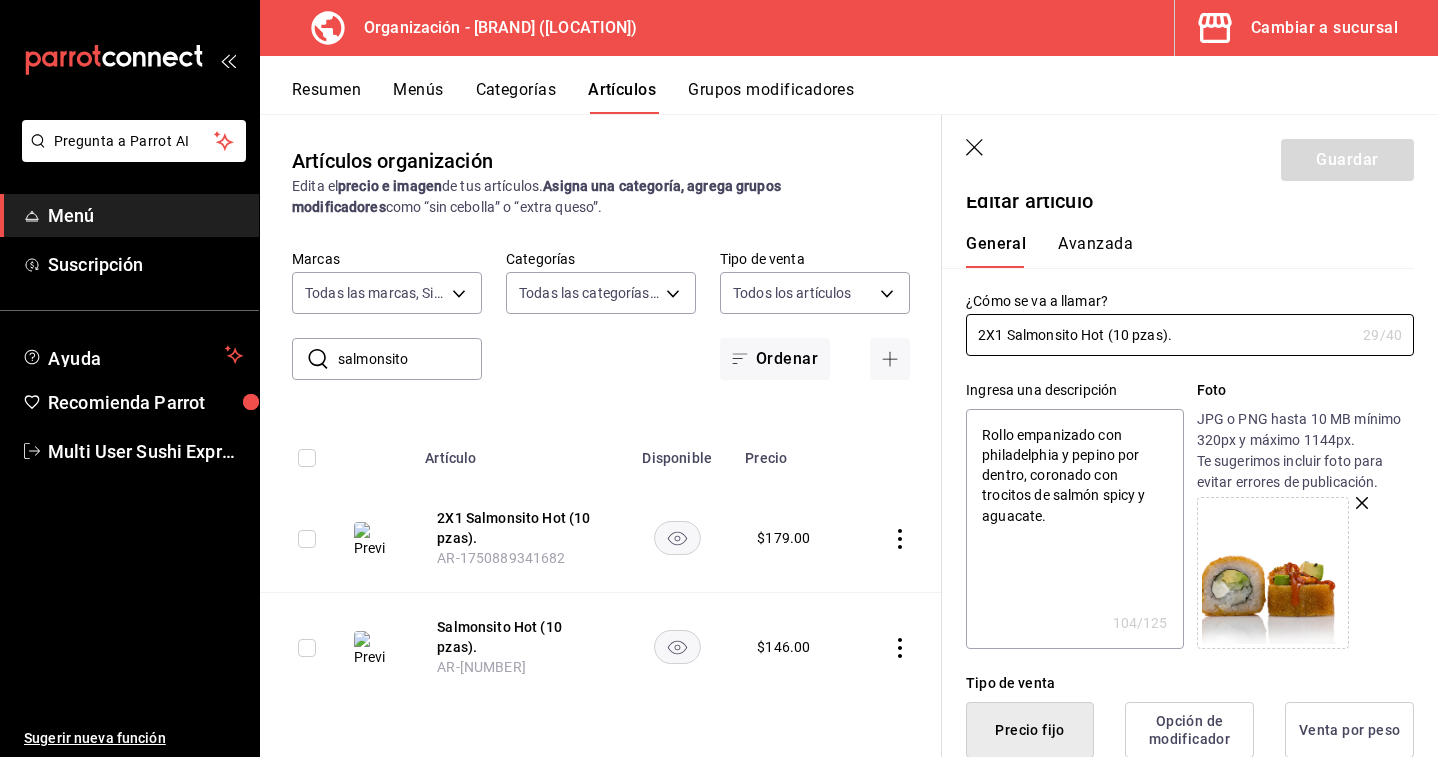 drag, startPoint x: 1005, startPoint y: 334, endPoint x: 935, endPoint y: 334, distance: 70 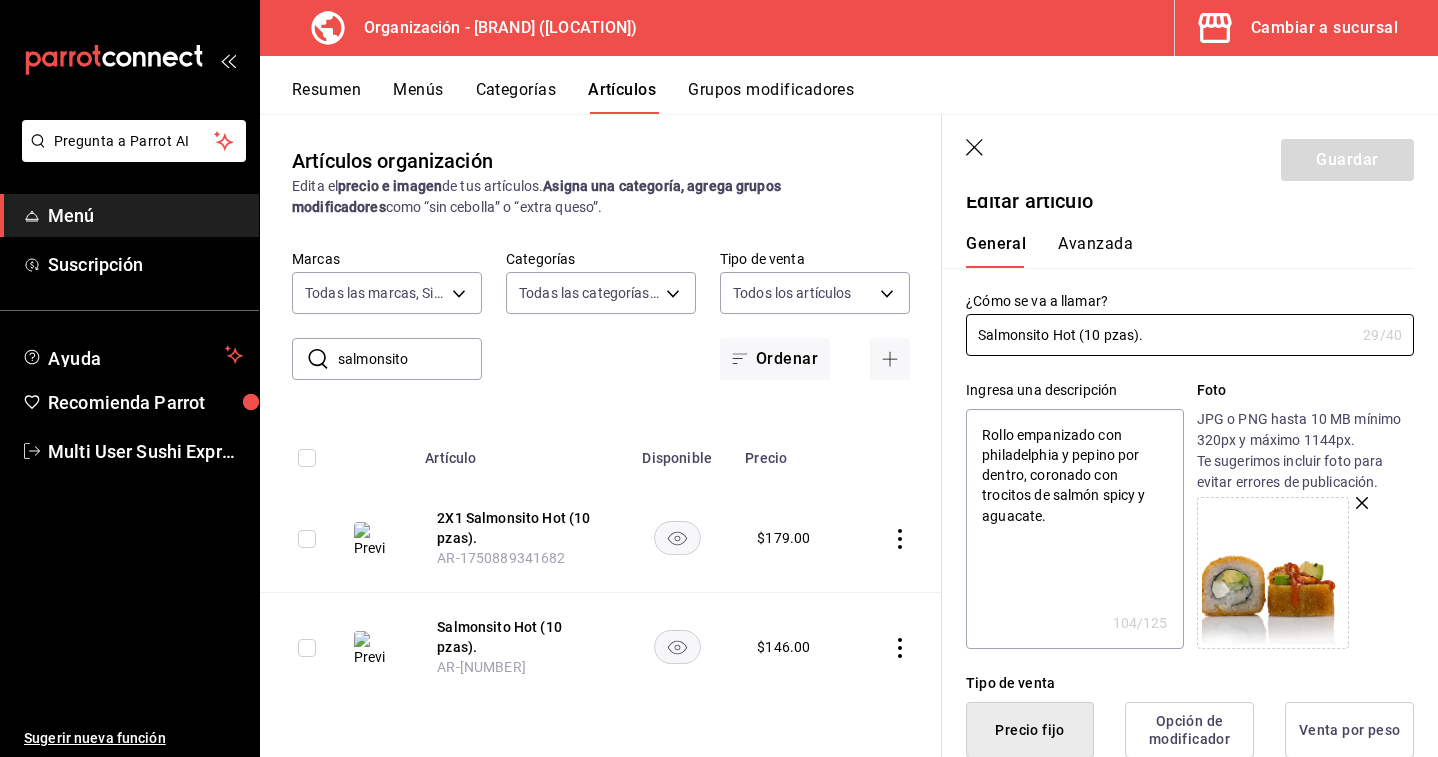 type on "x" 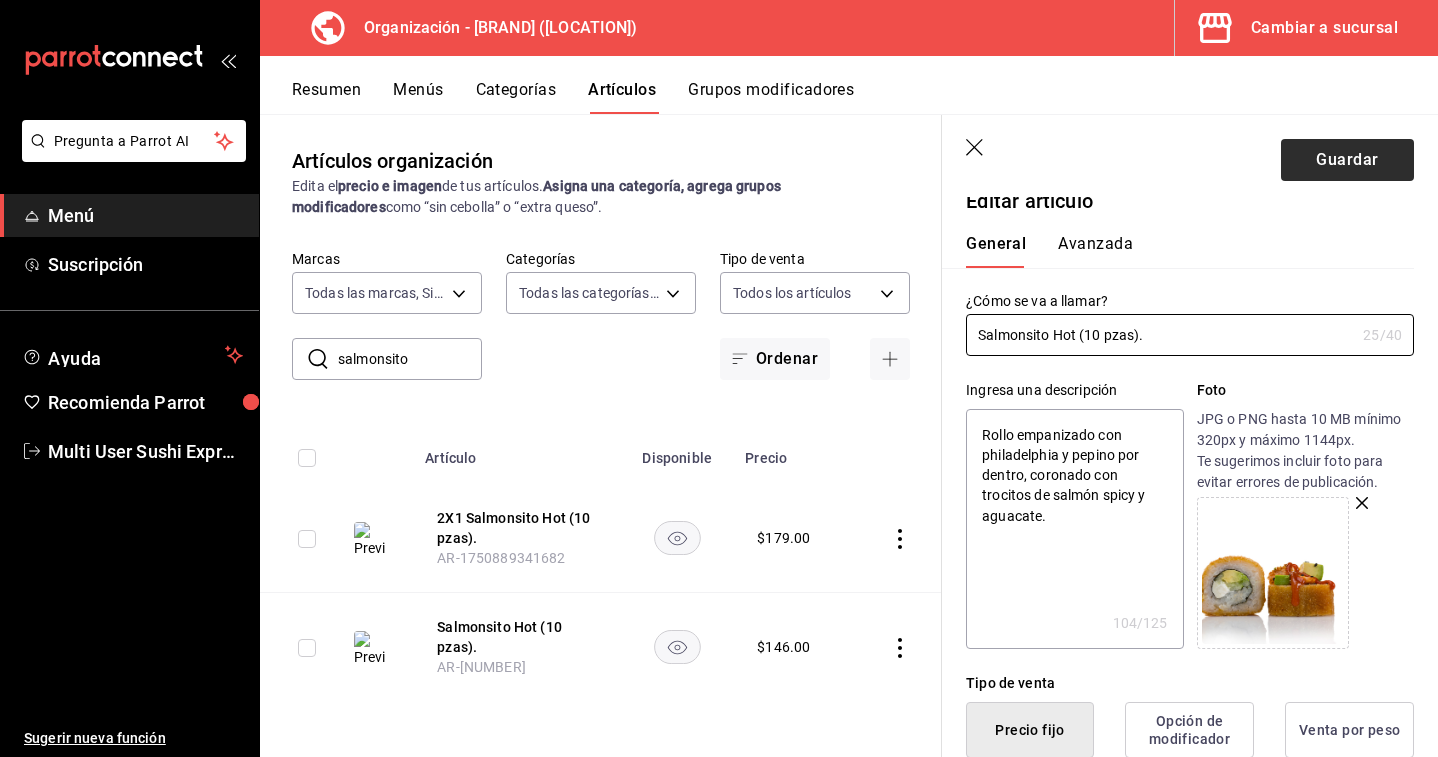 type on "Salmonsito Hot (10 pzas)." 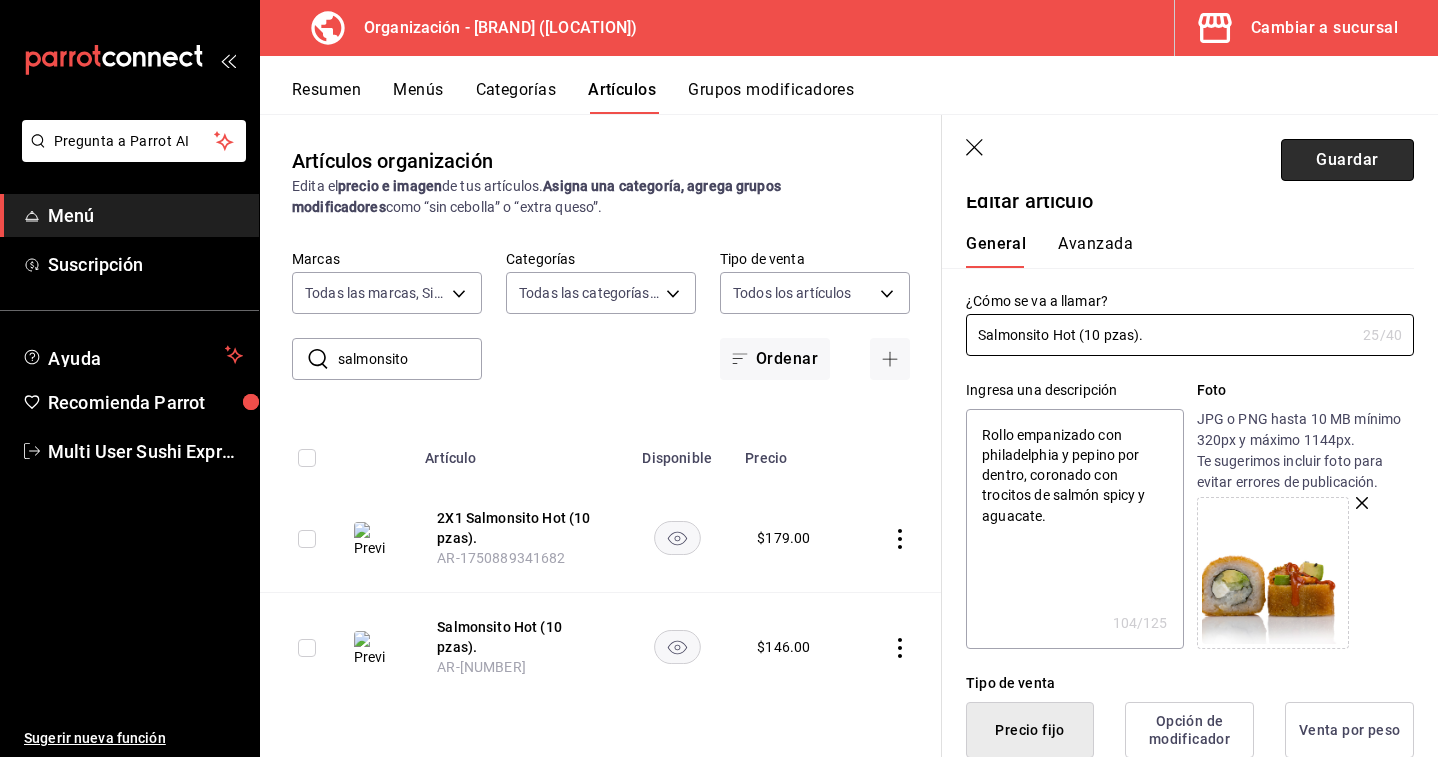 click on "Guardar" at bounding box center [1347, 160] 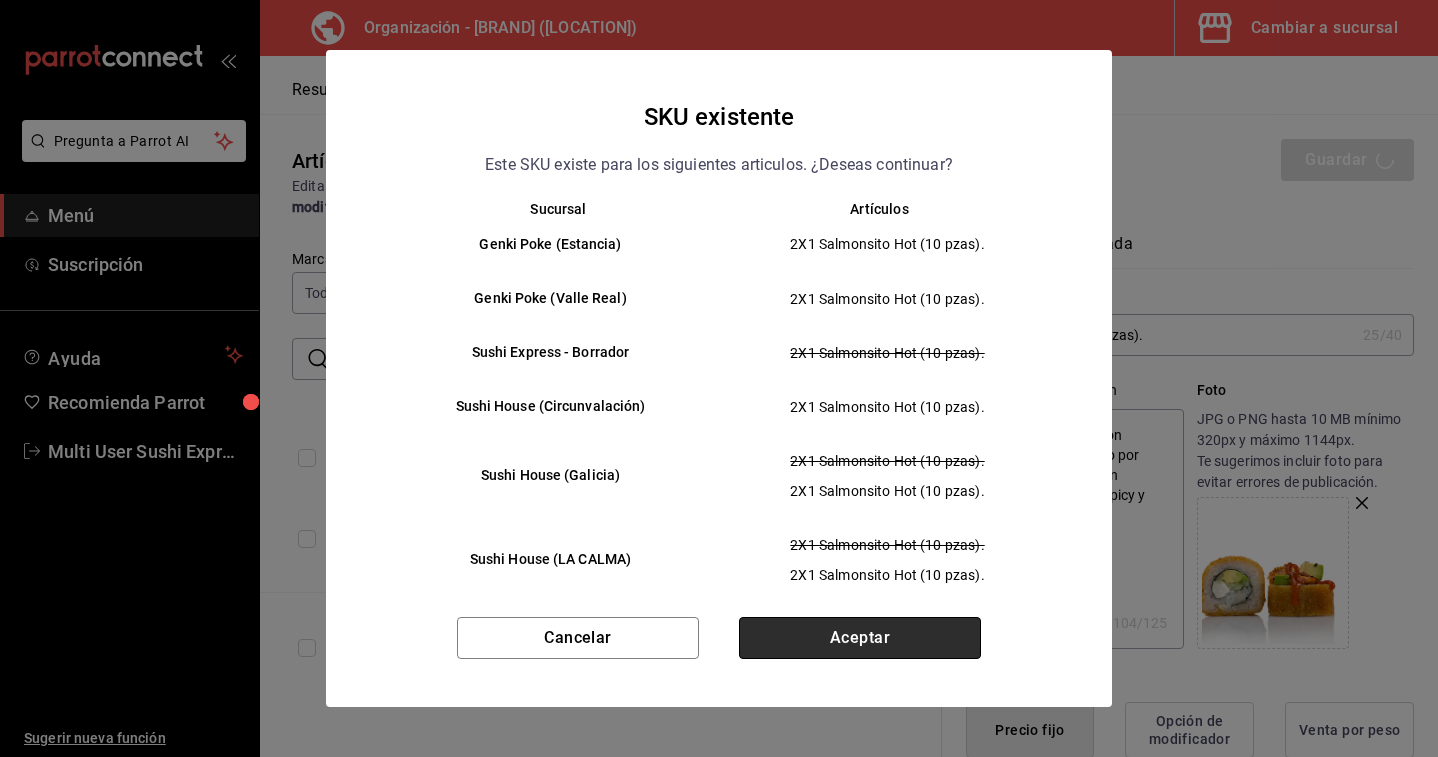 click on "Aceptar" at bounding box center (860, 638) 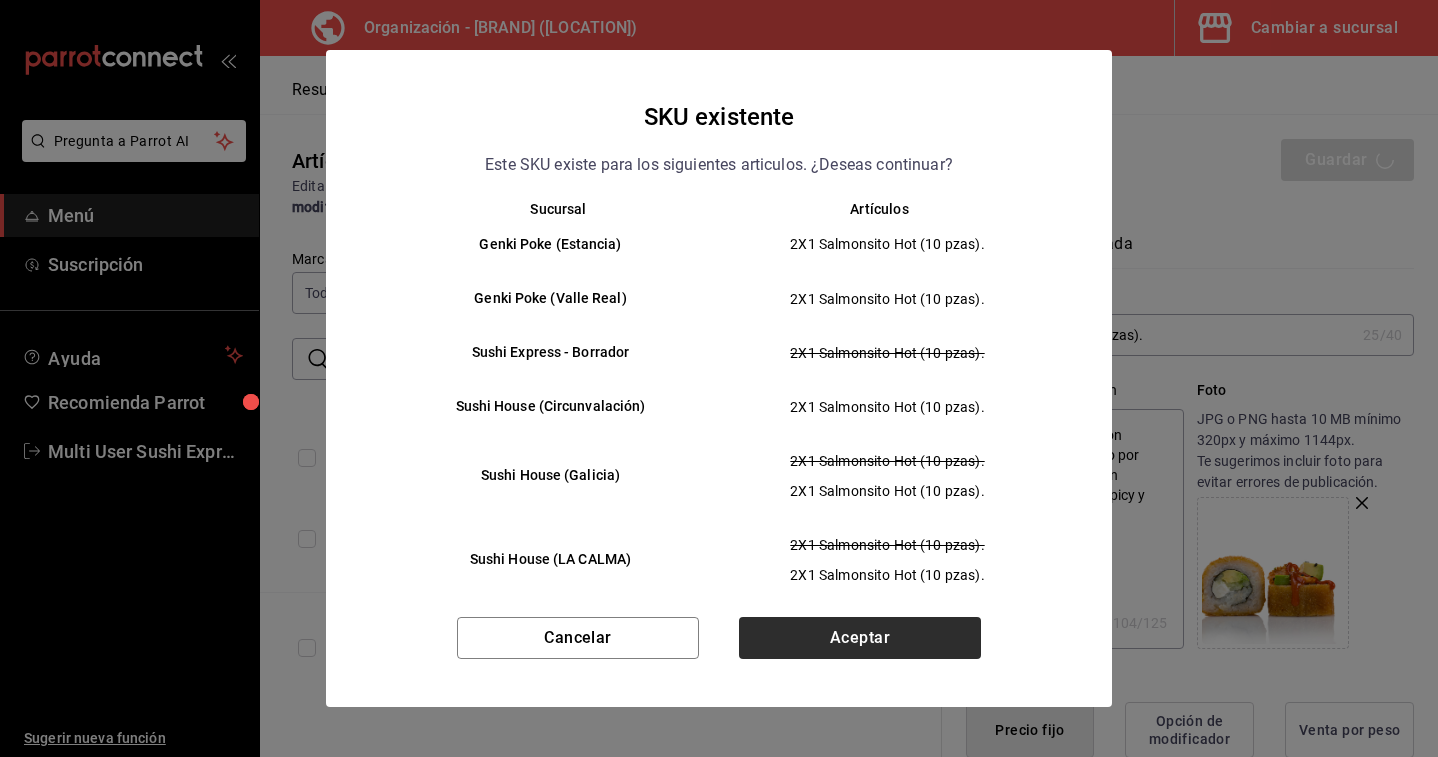type on "x" 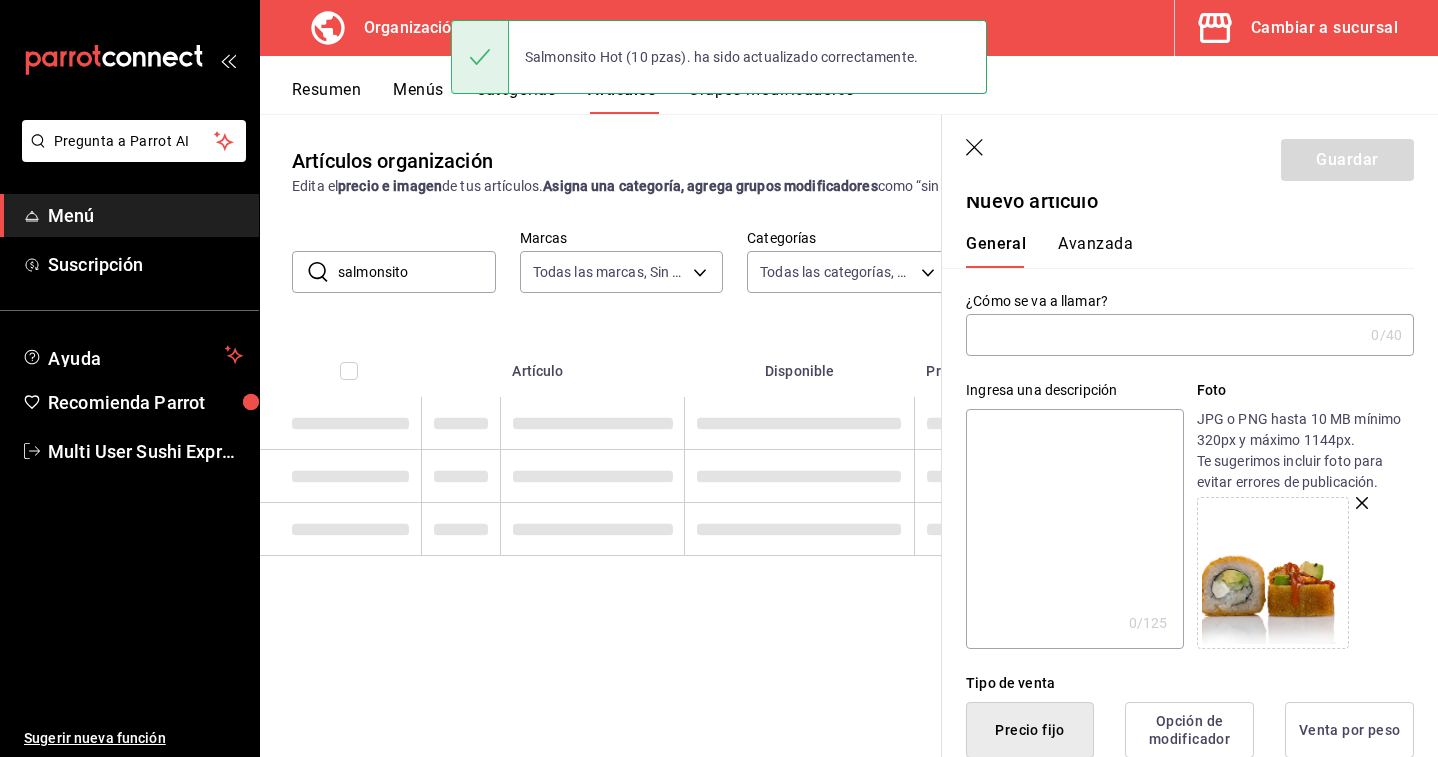 scroll, scrollTop: 0, scrollLeft: 0, axis: both 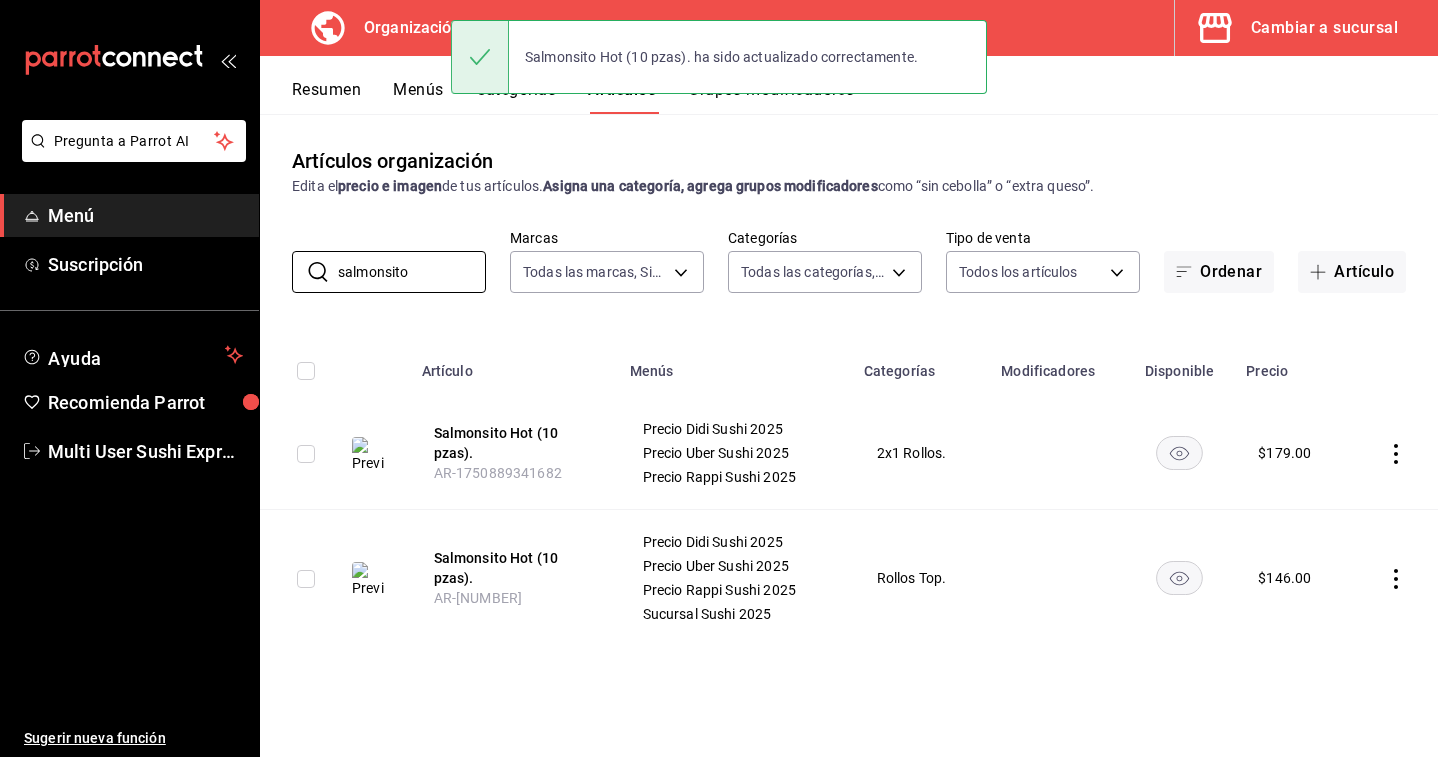 drag, startPoint x: 425, startPoint y: 275, endPoint x: 277, endPoint y: 262, distance: 148.56985 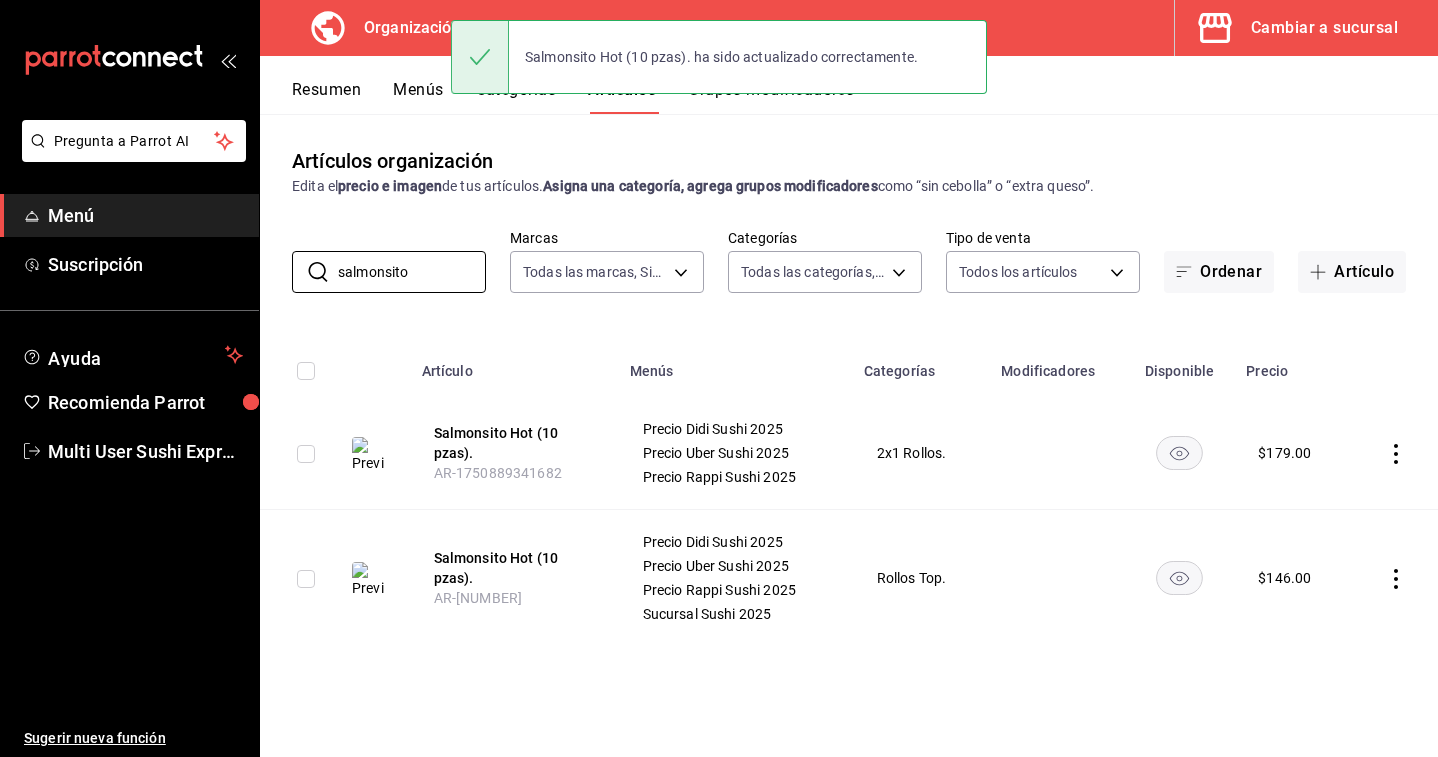 click on "[UUID], [UUID], [UUID]" at bounding box center (849, 261) 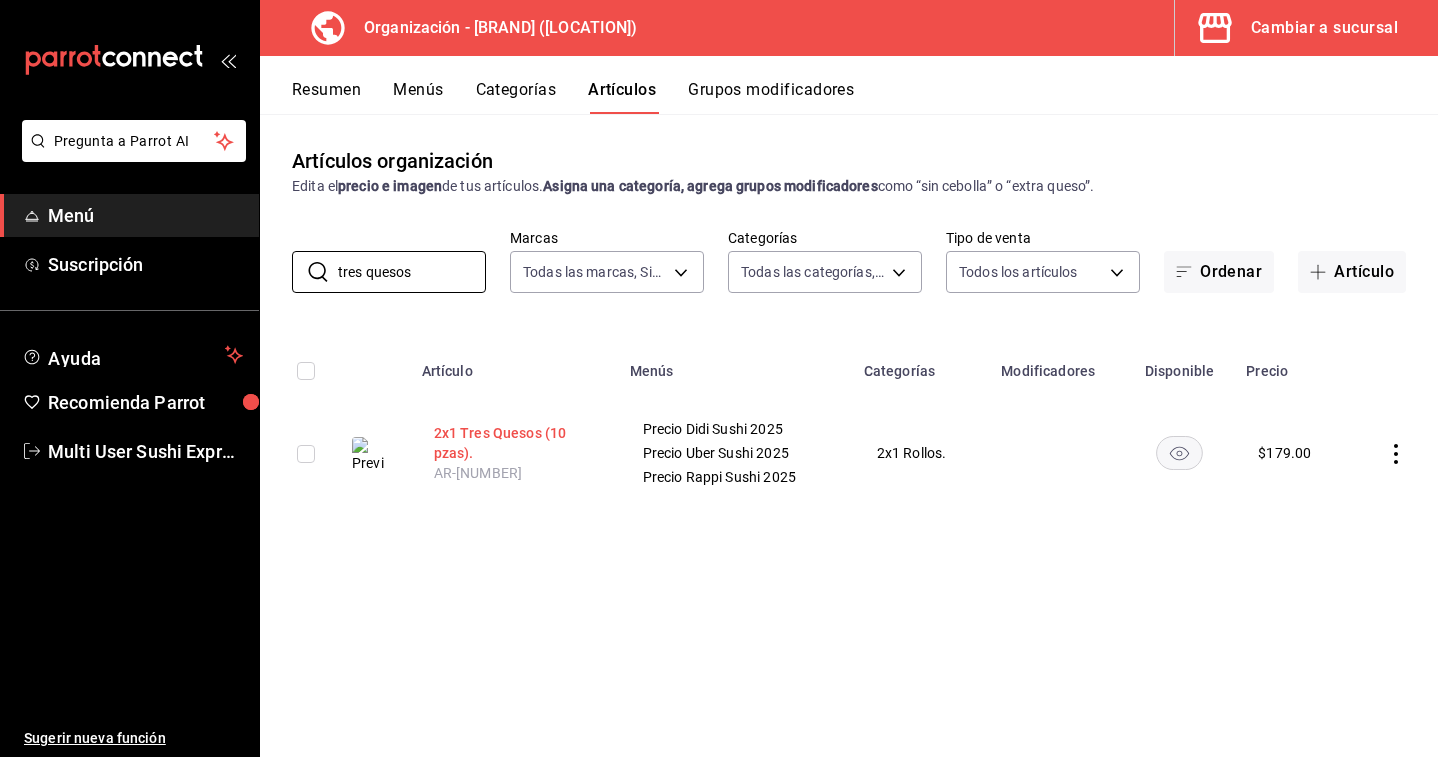 type on "tres quesos" 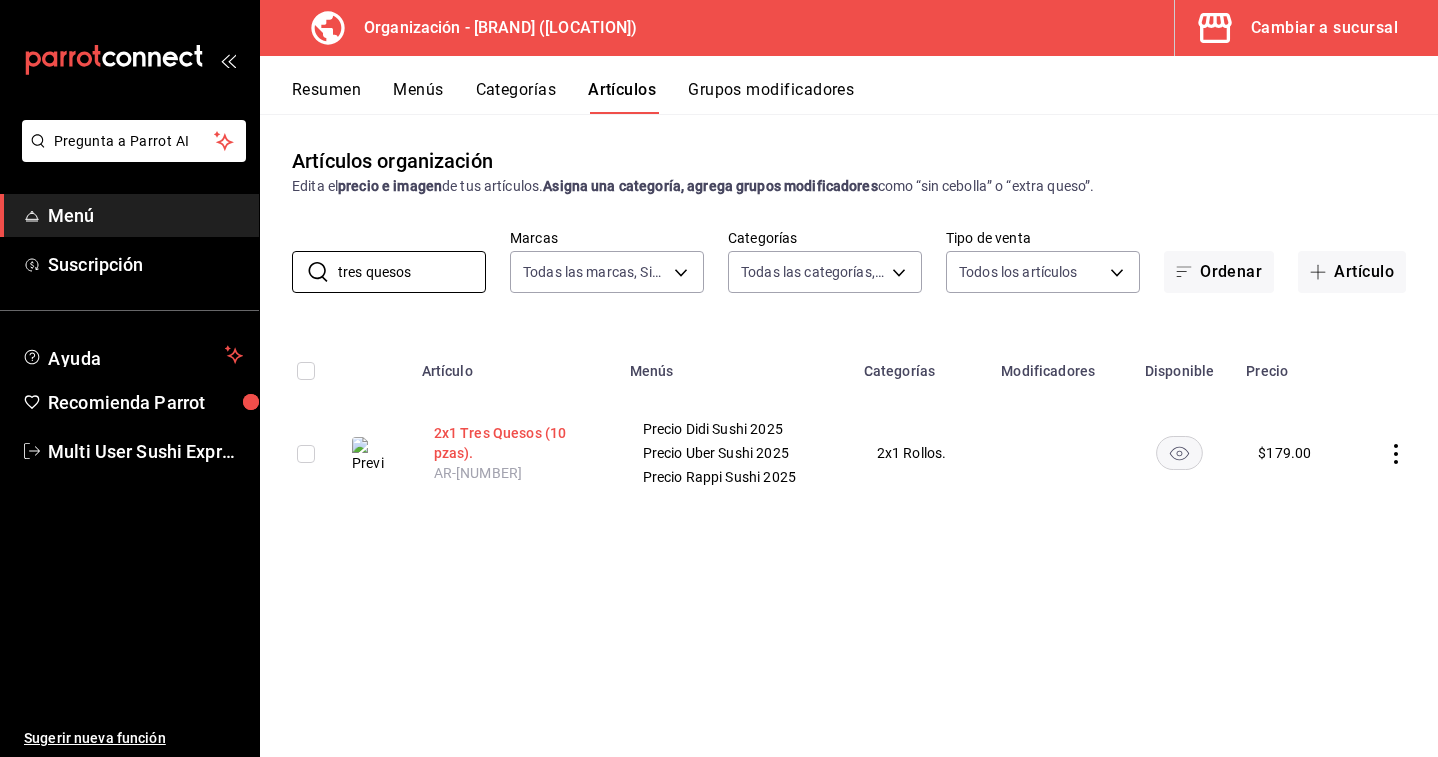 click on "2x1 Tres Quesos (10 pzas)." at bounding box center [514, 443] 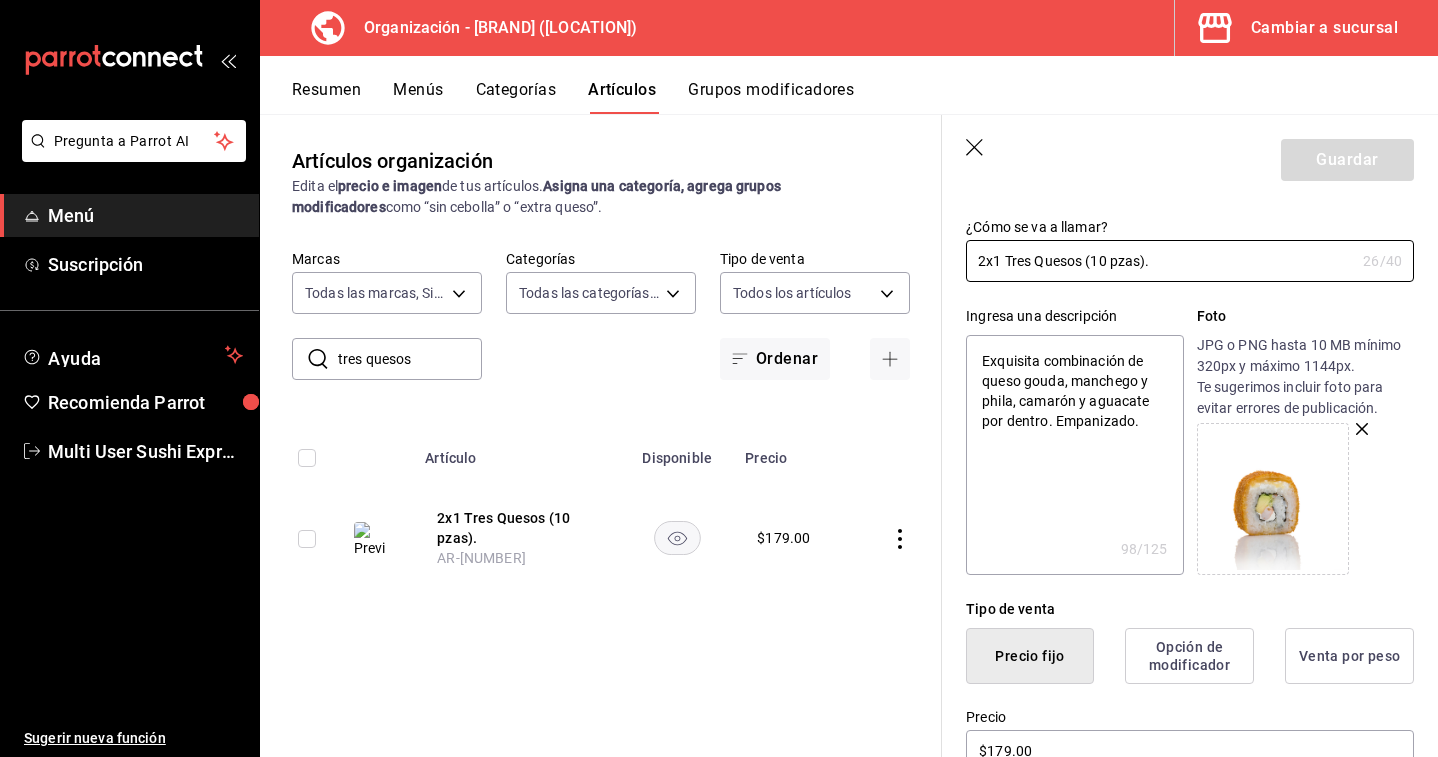 scroll, scrollTop: 0, scrollLeft: 0, axis: both 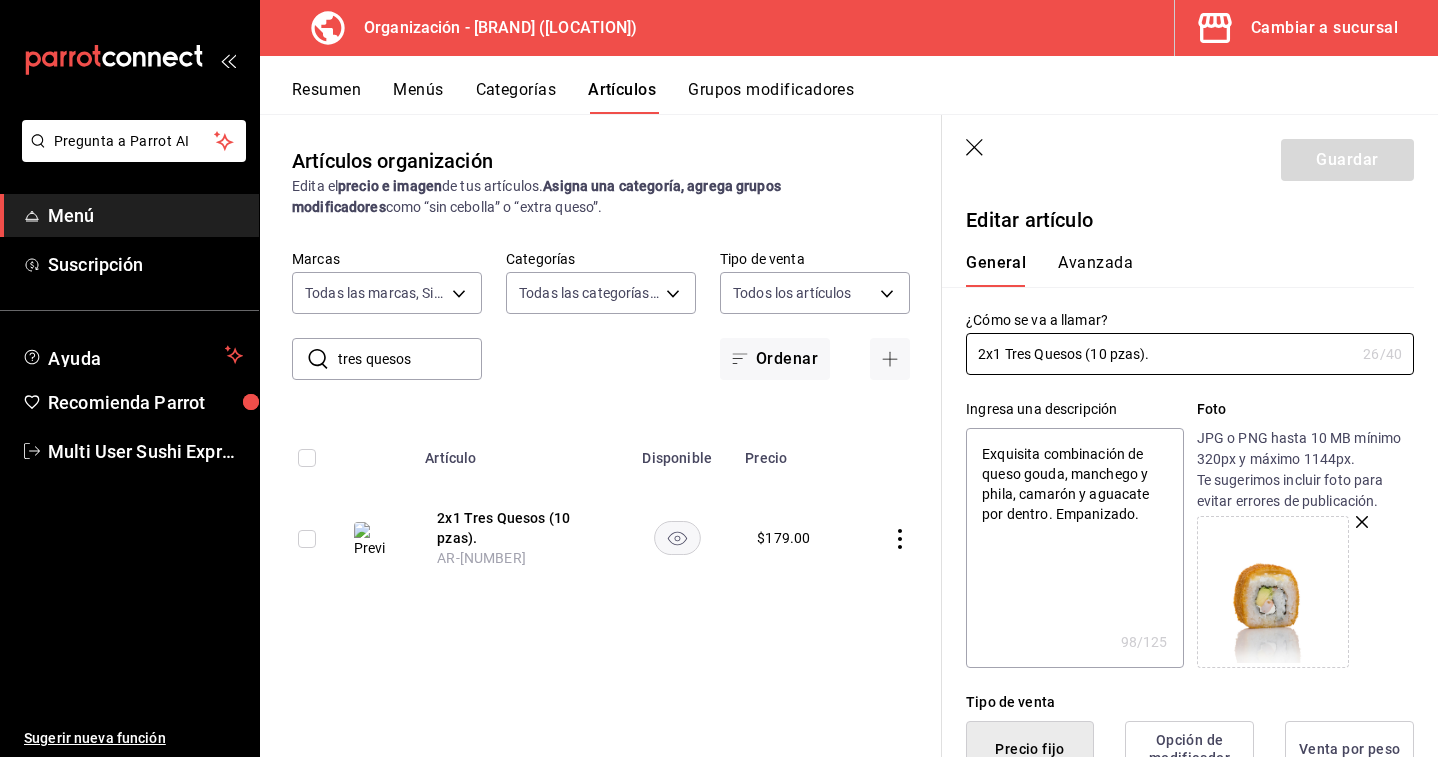 drag, startPoint x: 1006, startPoint y: 356, endPoint x: 933, endPoint y: 347, distance: 73.552704 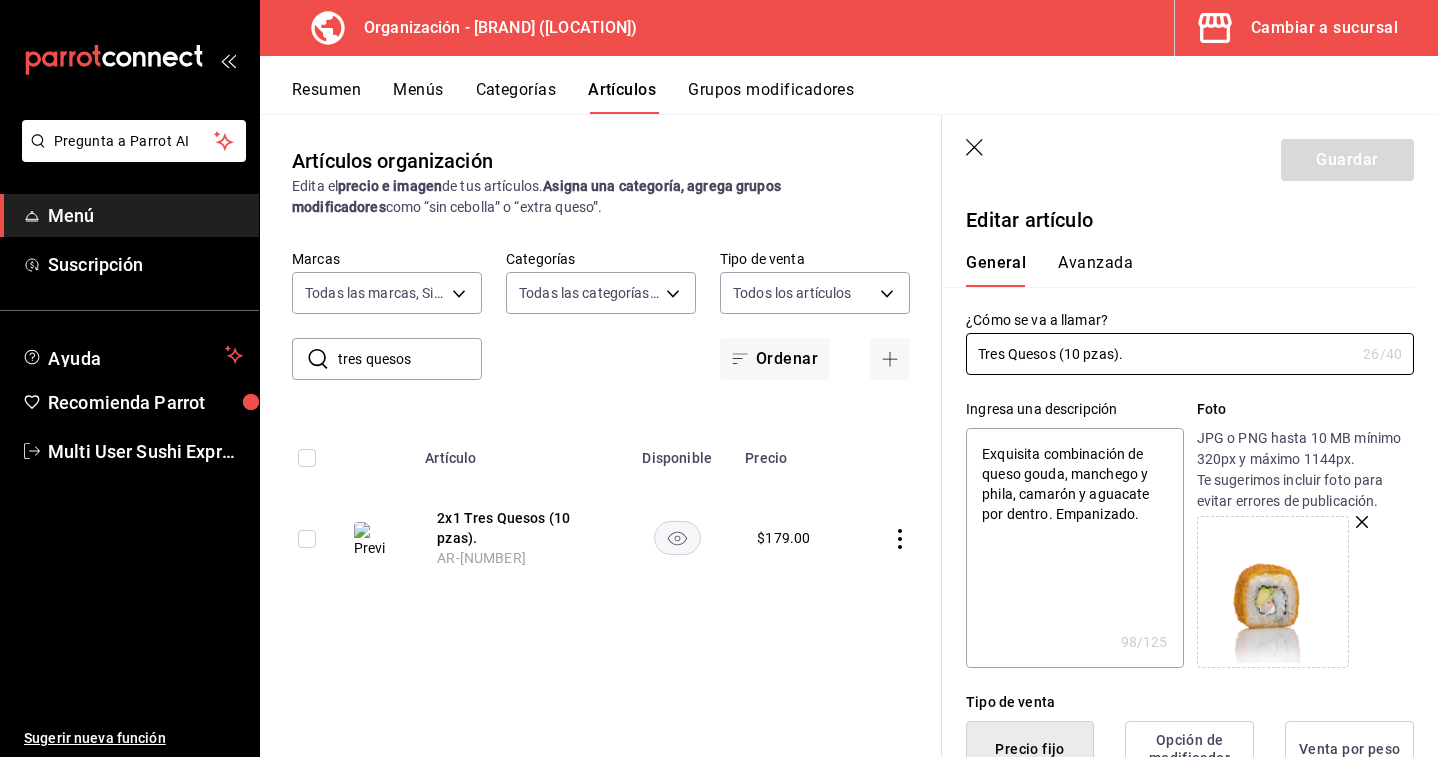 type on "x" 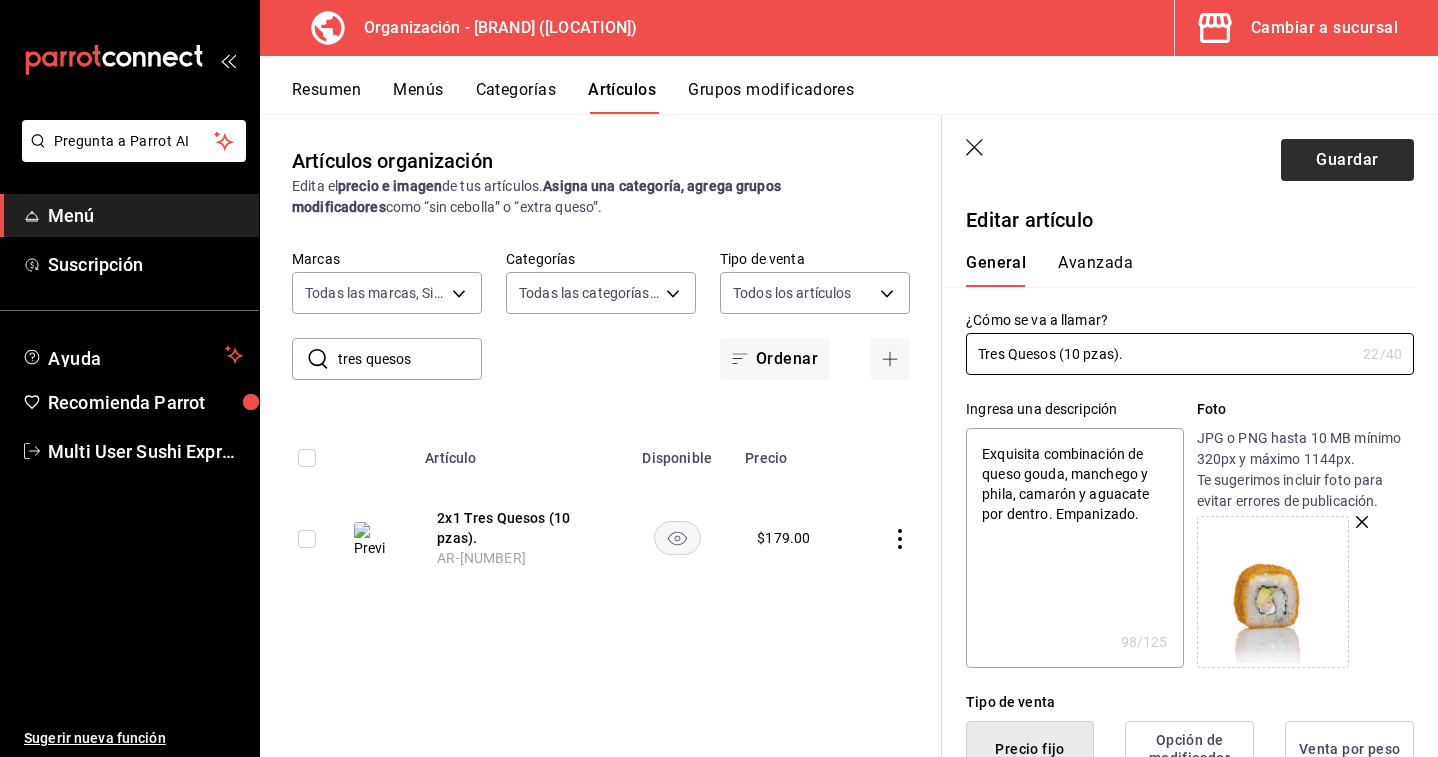 type on "Tres Quesos (10 pzas)." 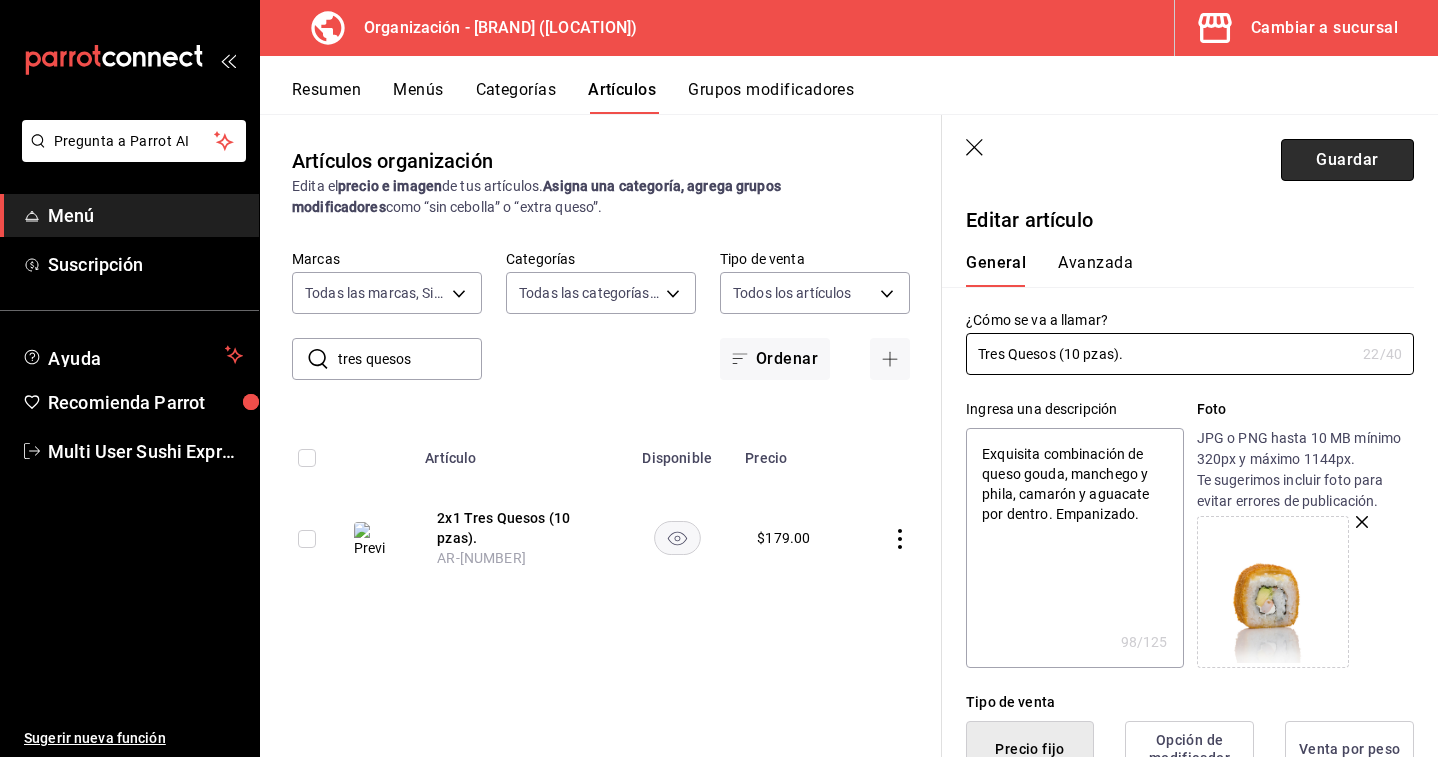 click on "Guardar" at bounding box center [1347, 160] 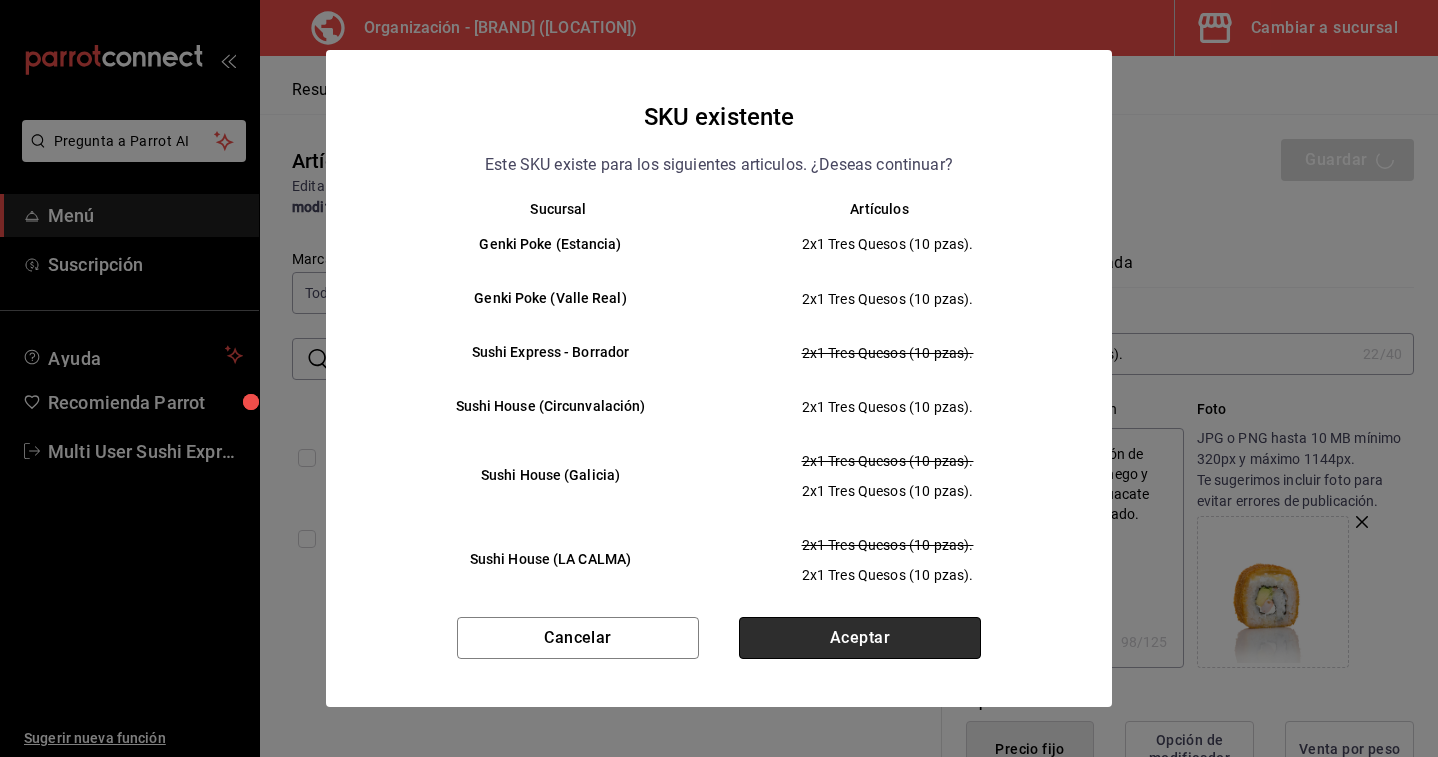 click on "Aceptar" at bounding box center (860, 638) 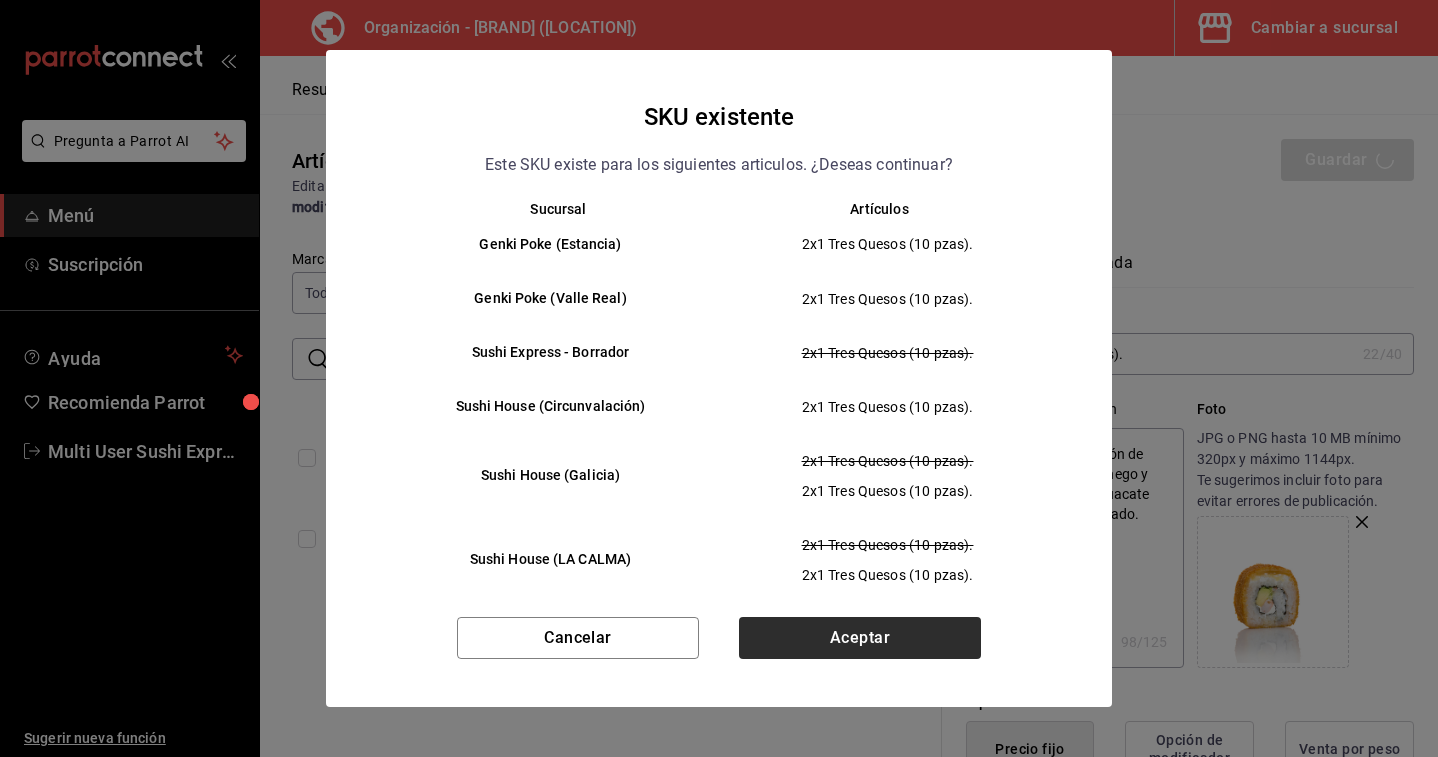 type on "x" 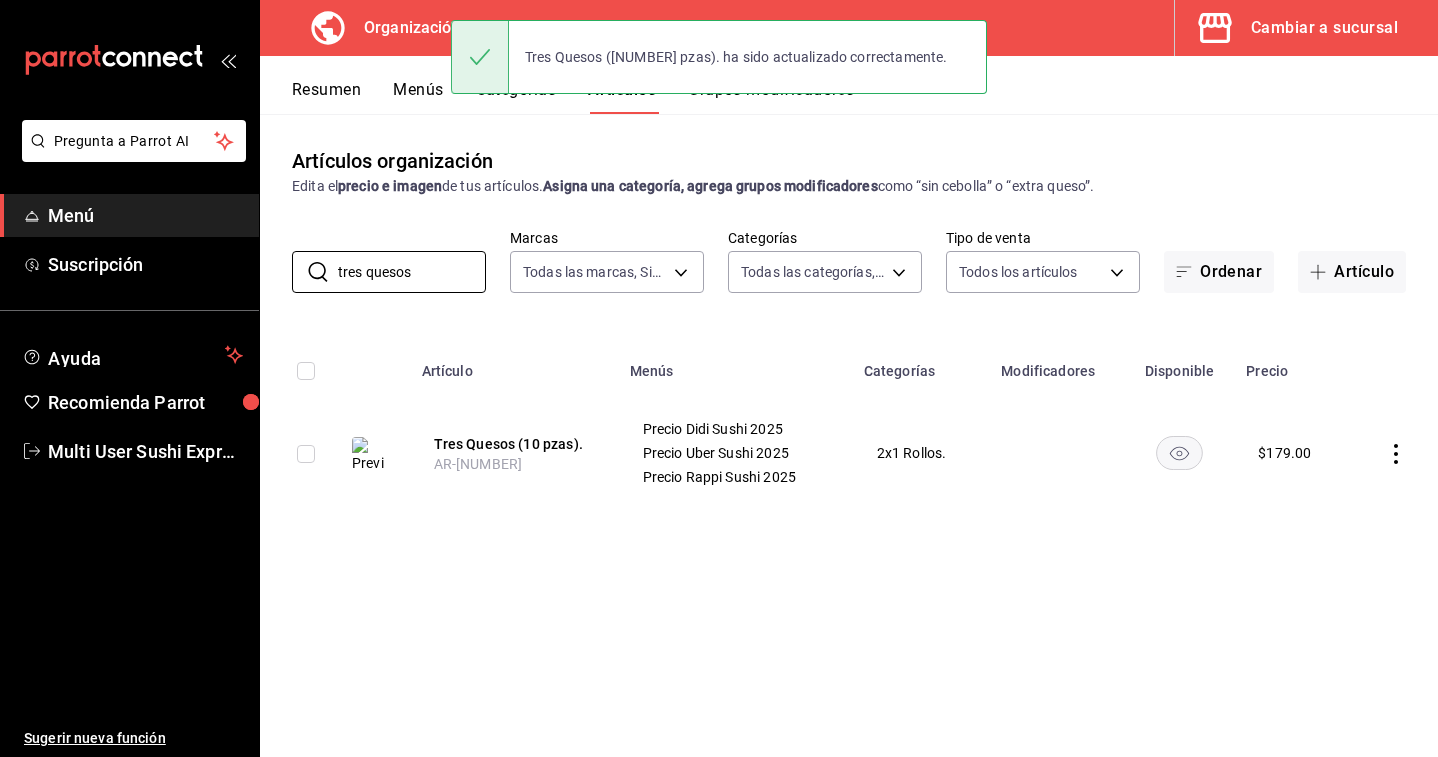 drag, startPoint x: 421, startPoint y: 274, endPoint x: 274, endPoint y: 274, distance: 147 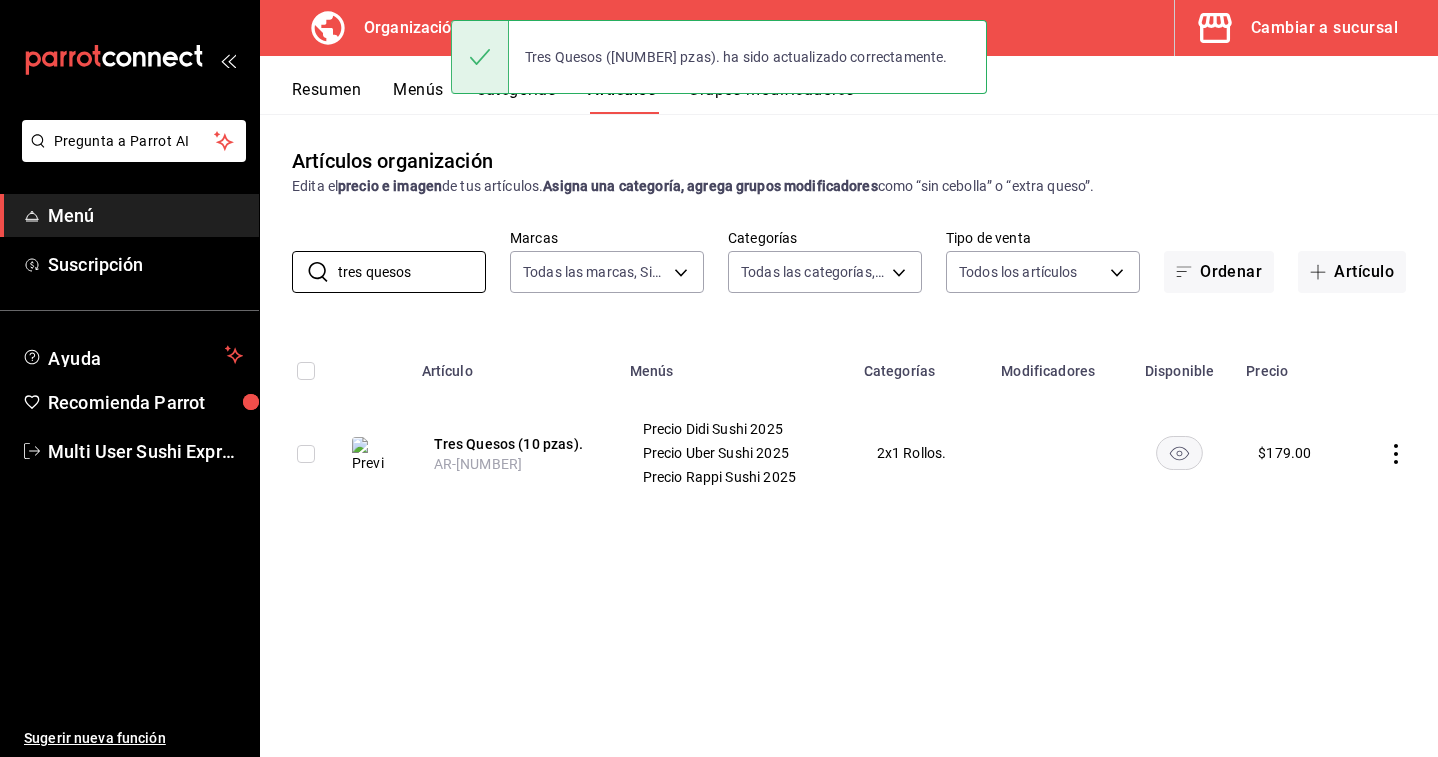 click on "[UUID], [UUID], [UUID]" at bounding box center (849, 261) 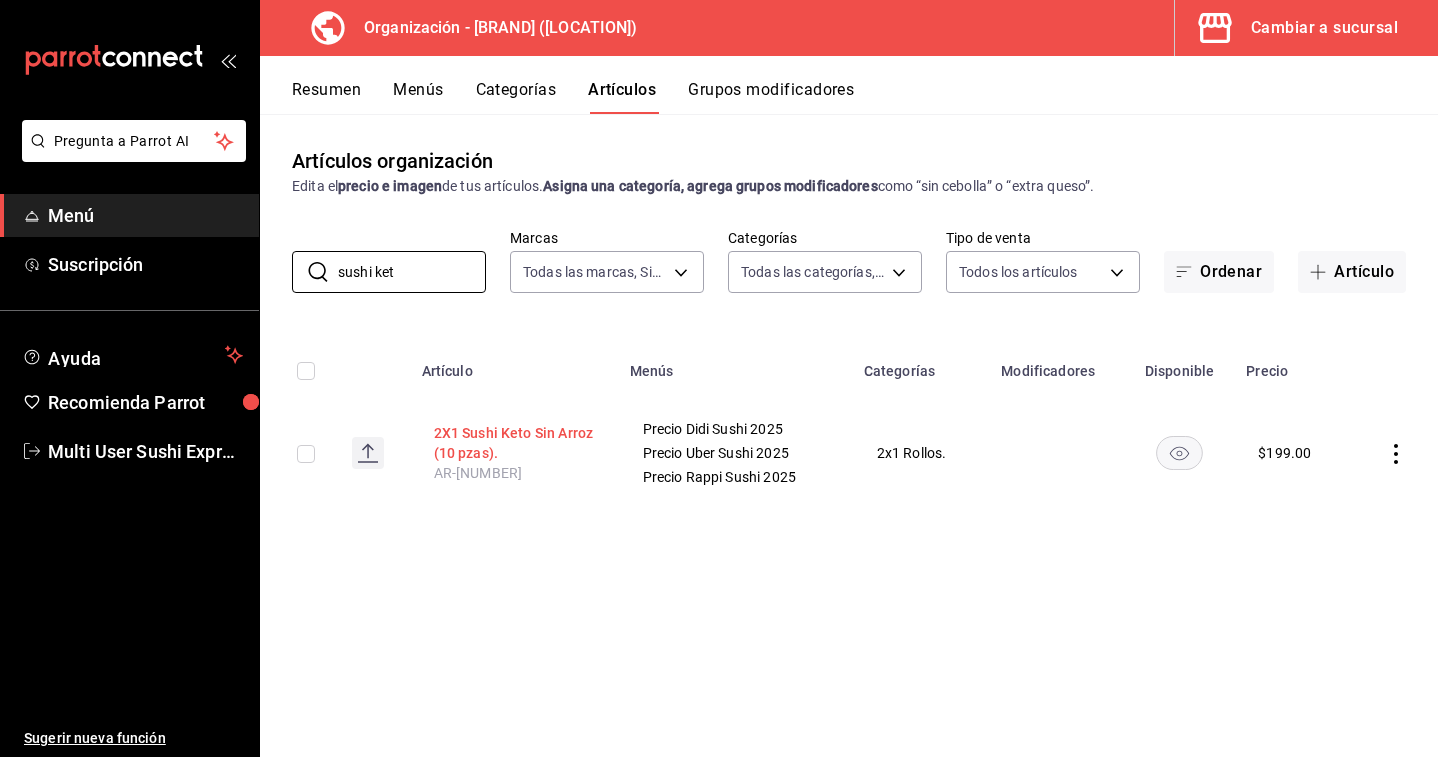 type on "sushi ket" 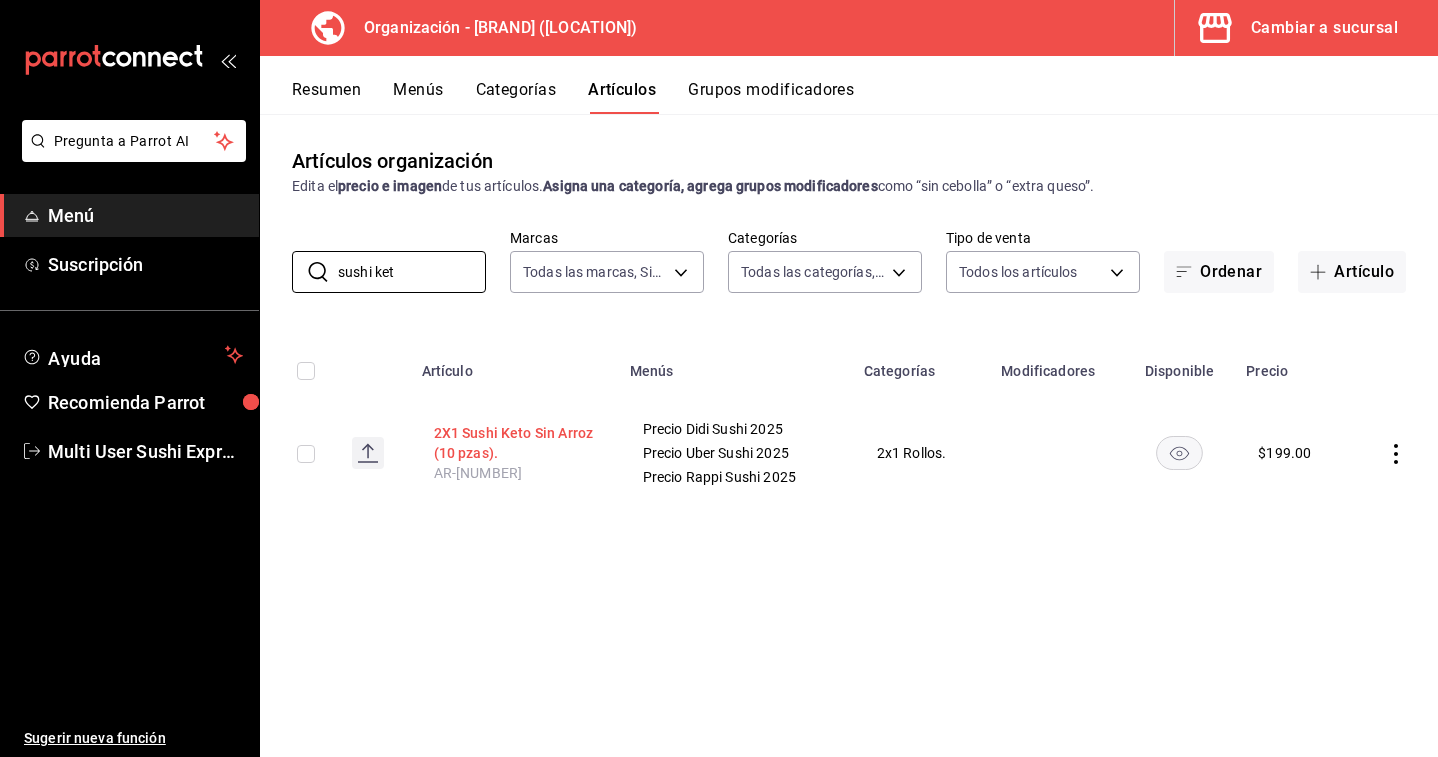 click on "2X1 Sushi Keto Sin Arroz (10 pzas)." at bounding box center (514, 443) 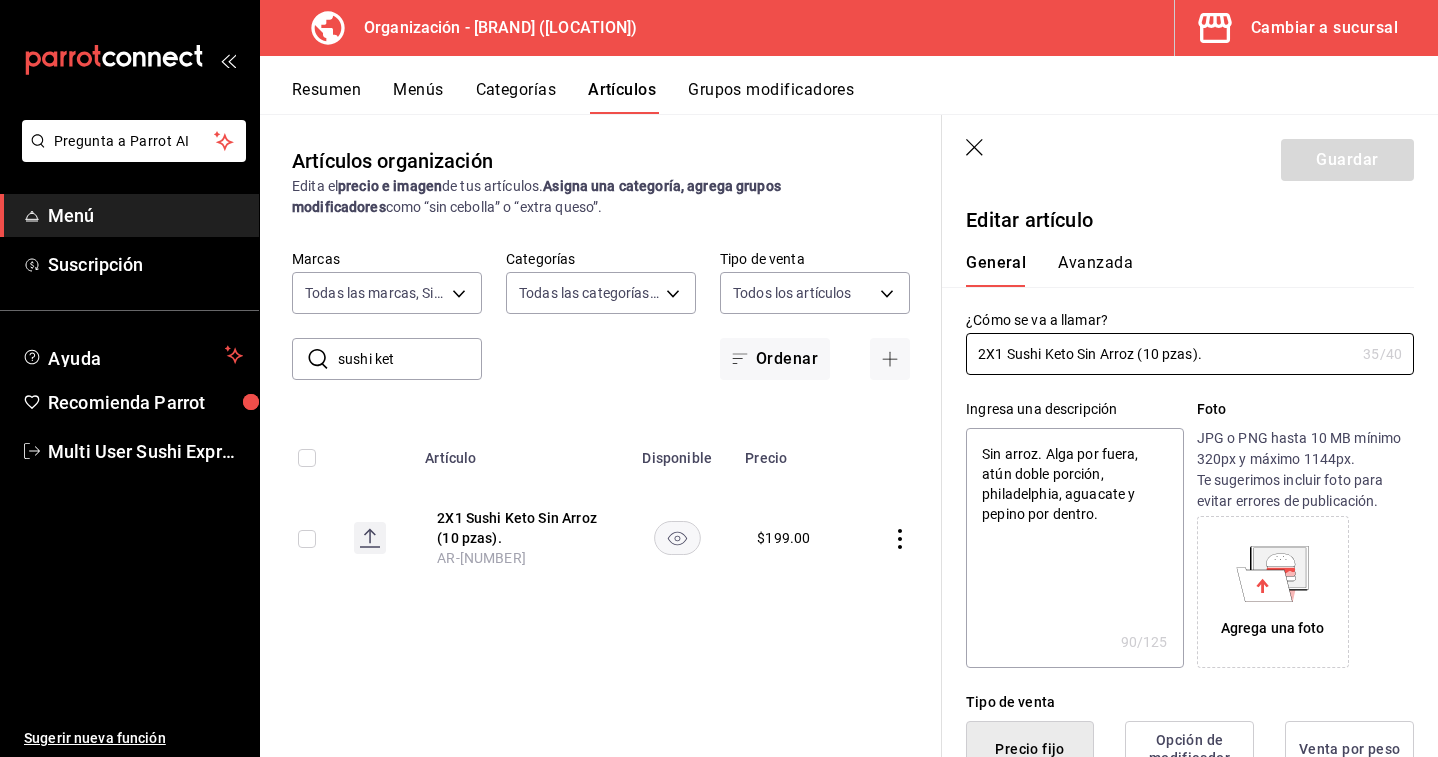 drag, startPoint x: 1005, startPoint y: 353, endPoint x: 923, endPoint y: 352, distance: 82.006096 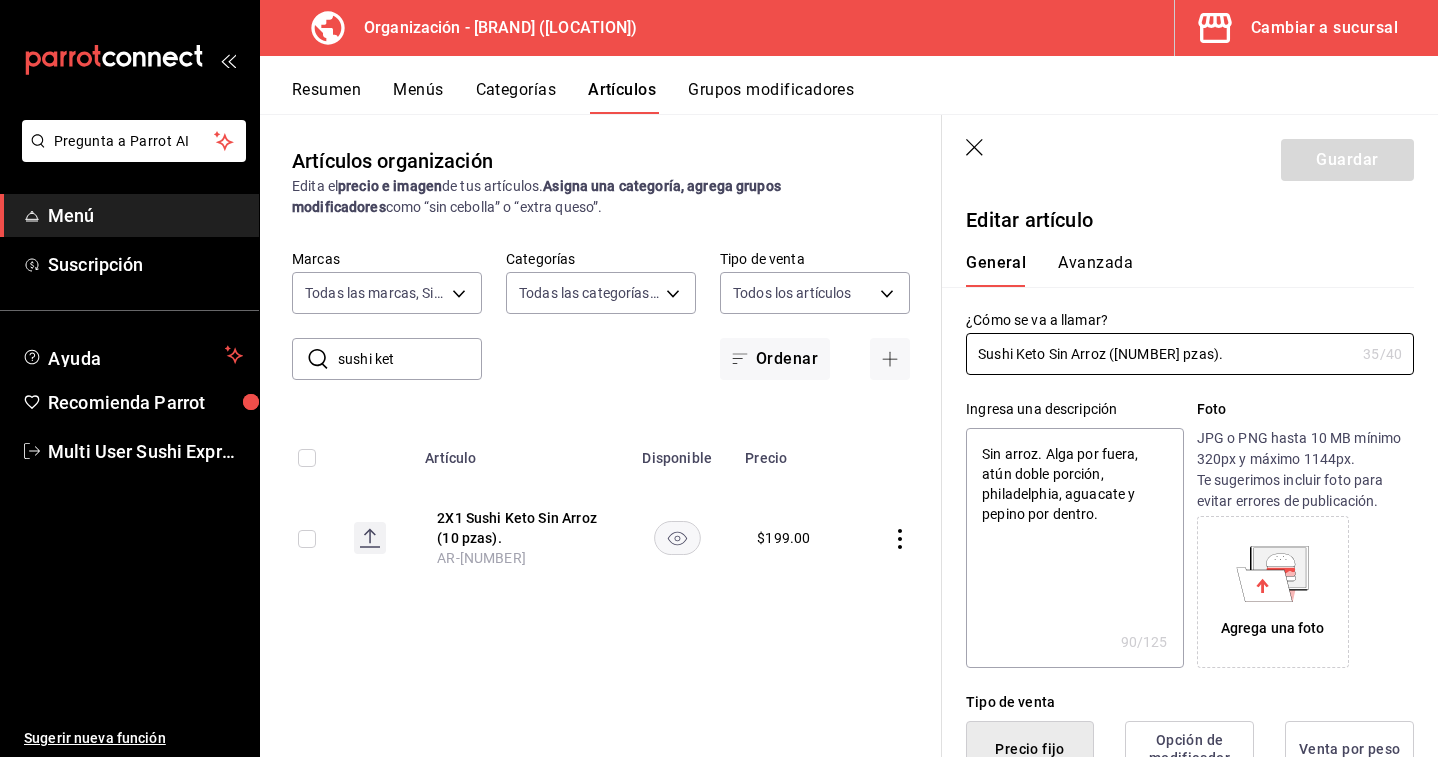 type on "x" 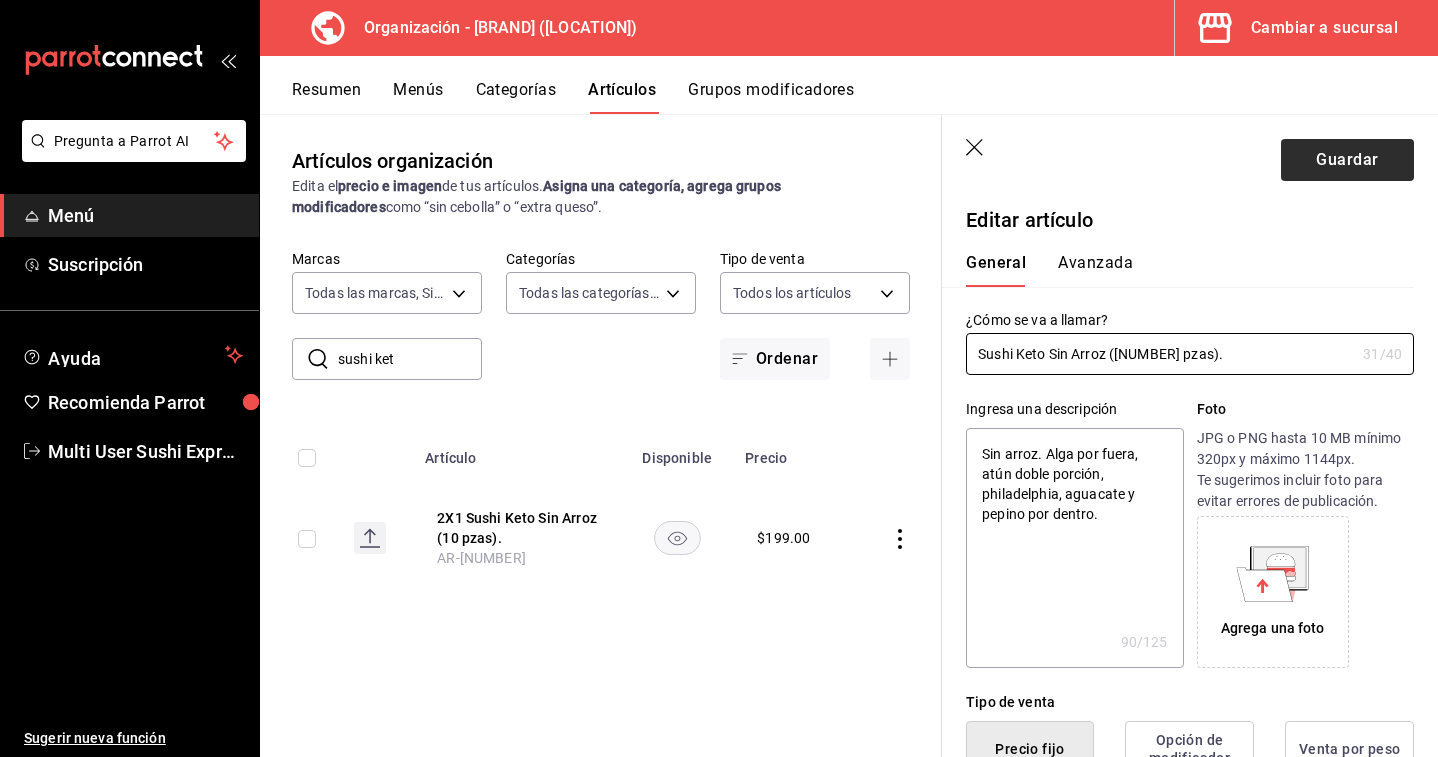 type on "Sushi Keto Sin Arroz ([NUMBER] pzas)." 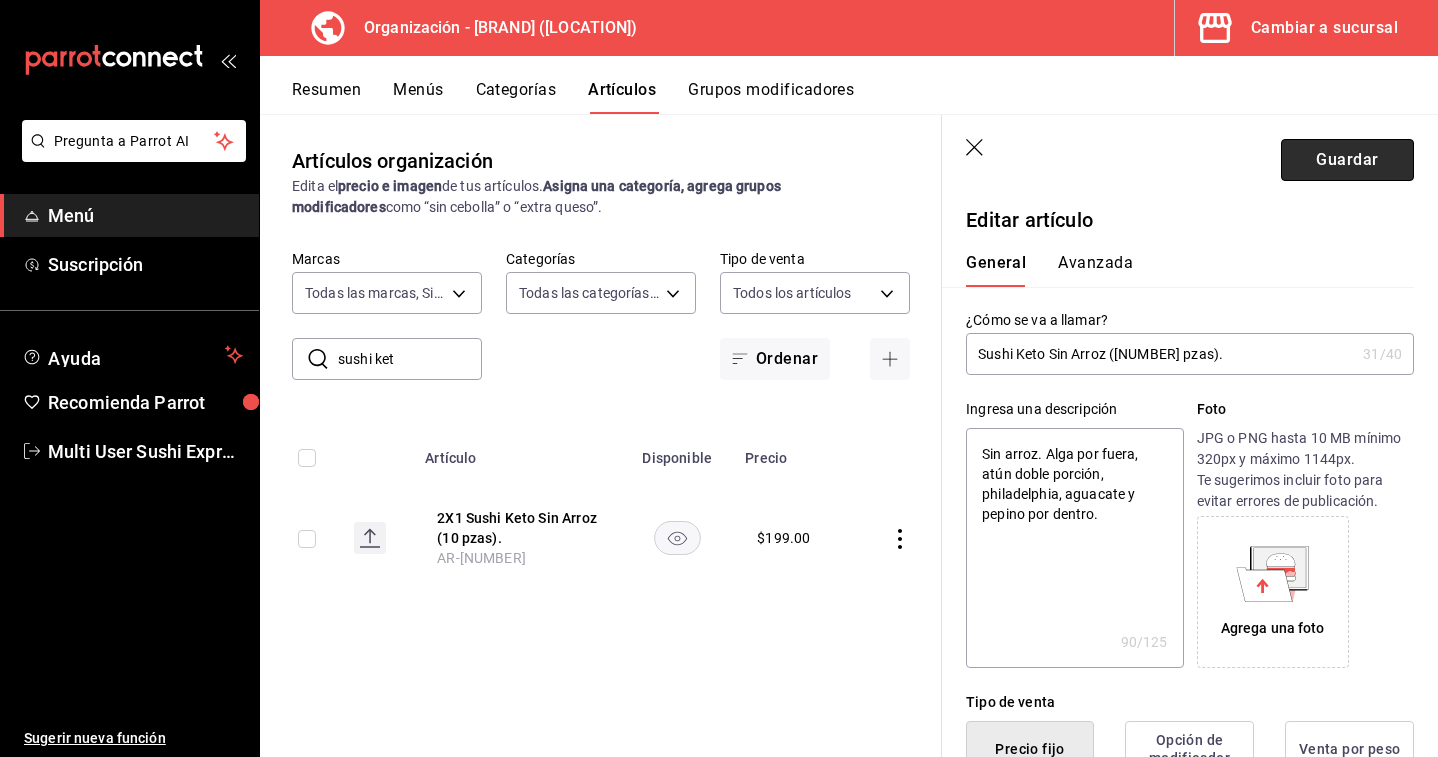 click on "Guardar" at bounding box center (1347, 160) 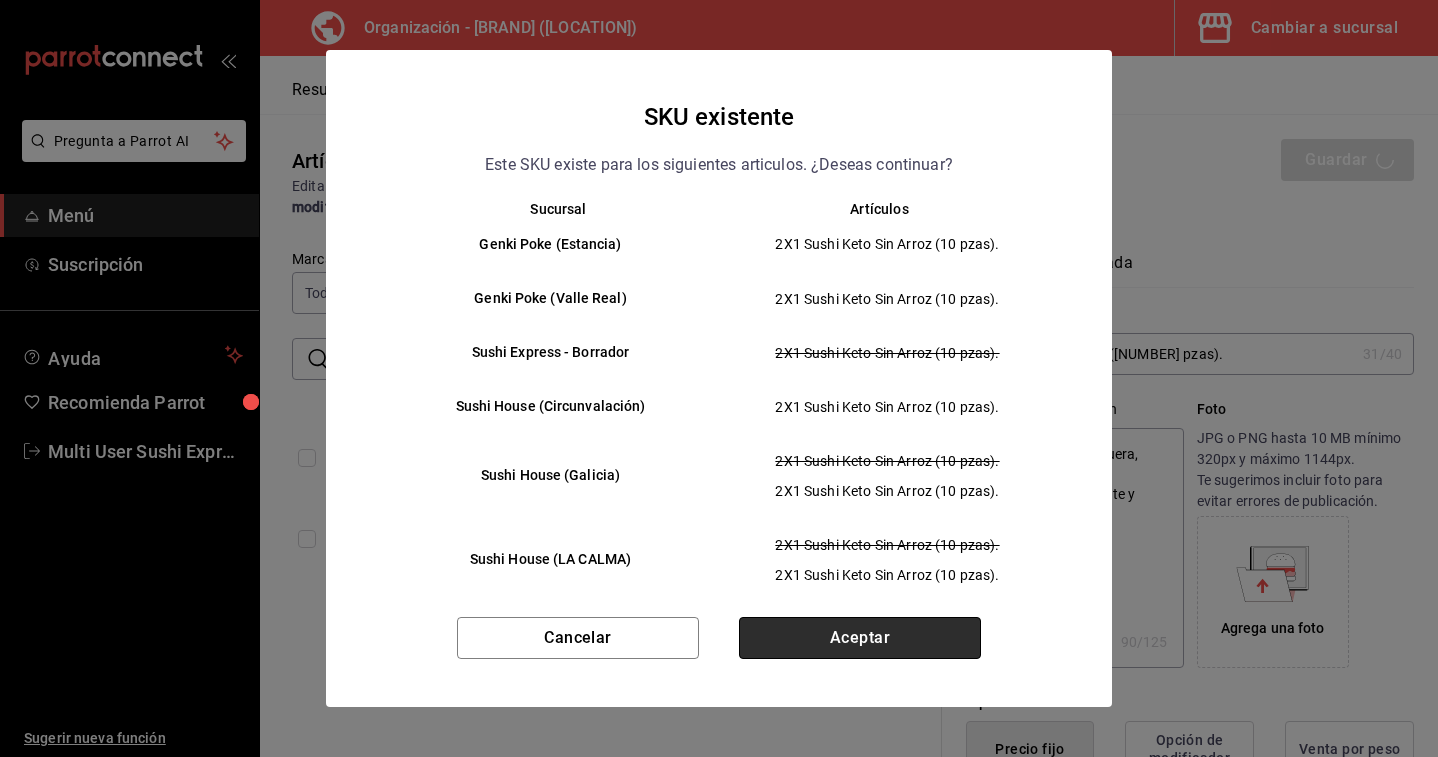 click on "Aceptar" at bounding box center [860, 638] 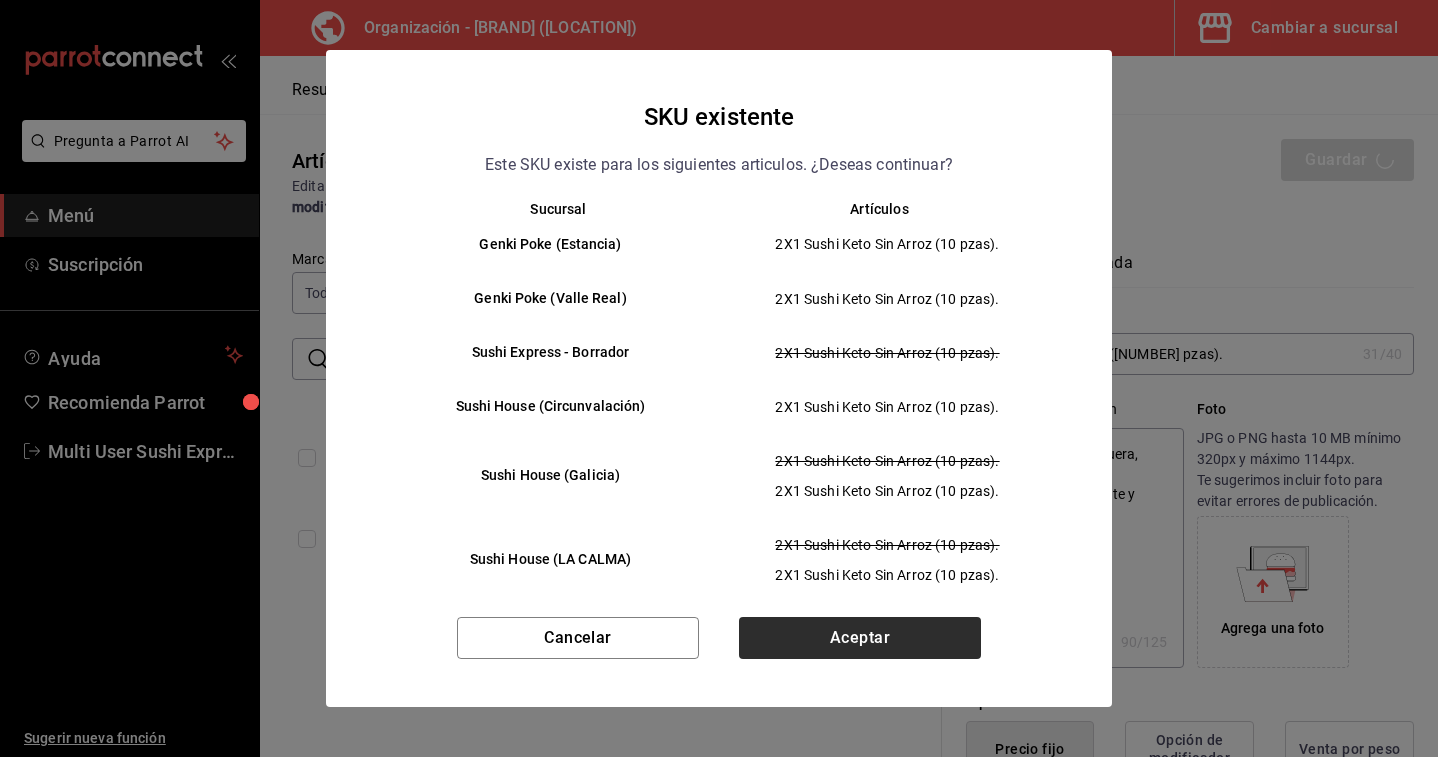 type on "x" 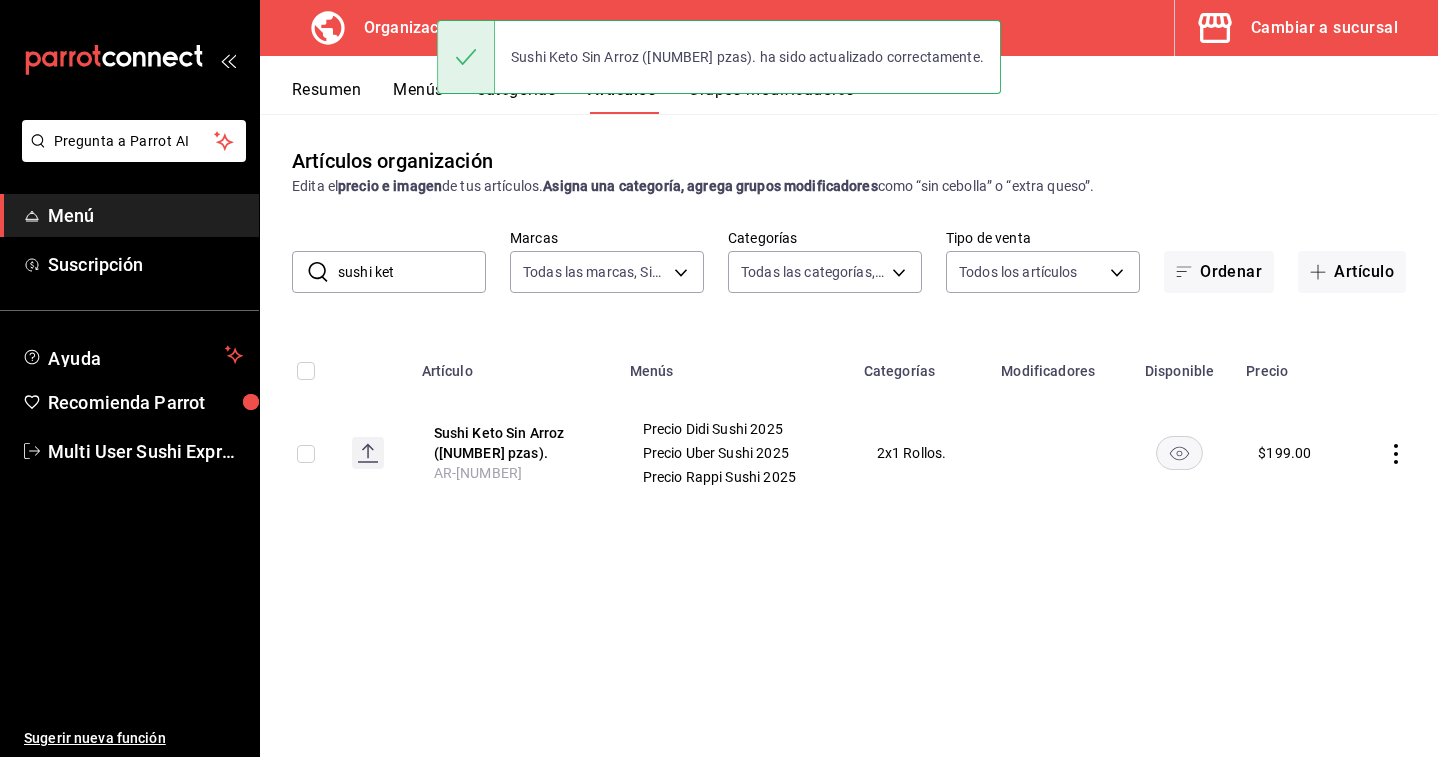 click on "Cambiar a sucursal" at bounding box center (1324, 28) 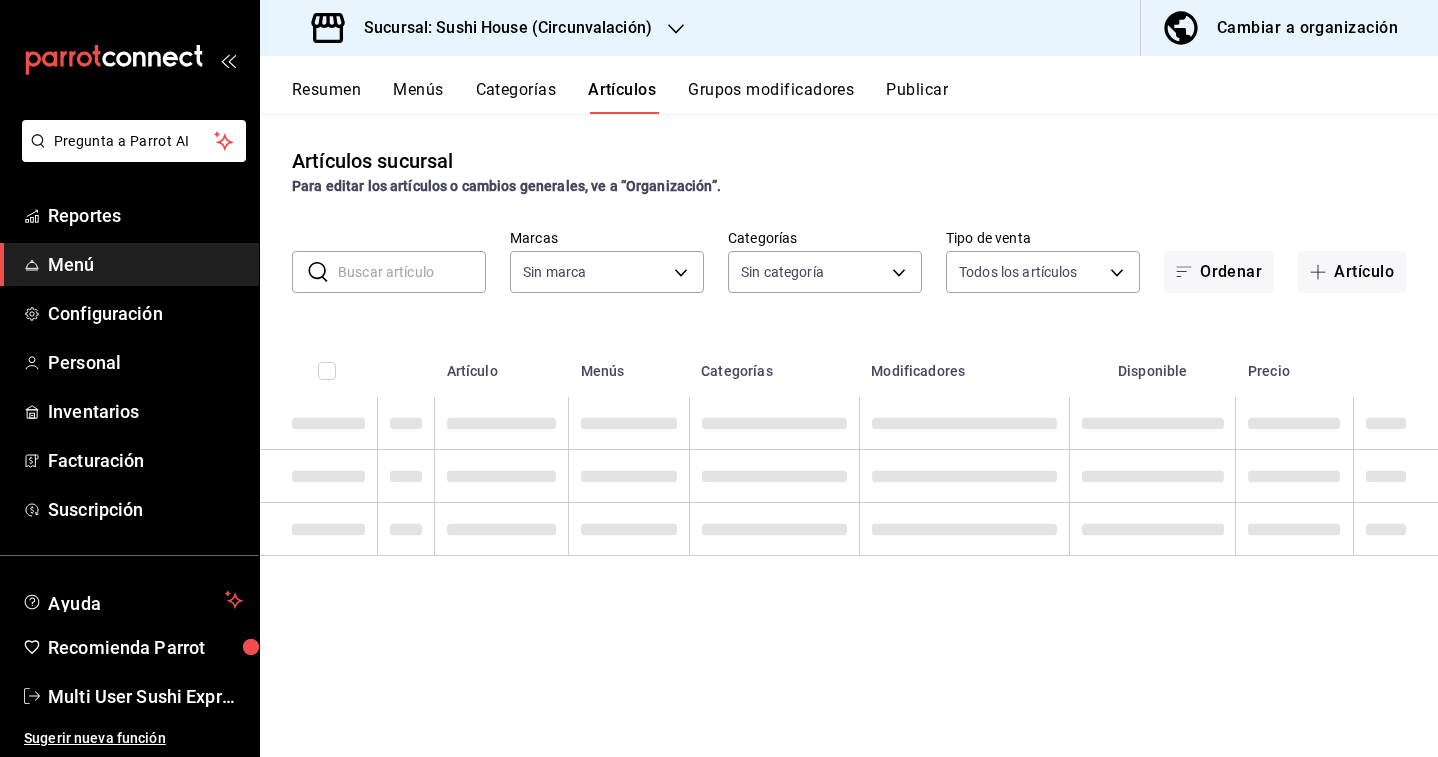 type on "[UUID],[UUID],[UUID],[UUID],[UUID],[UUID],[UUID],[UUID],[UUID],[UUID],[UUID],[UUID],[UUID],[UUID],[UUID],[UUID],[UUID],[UUID],[UUID],[UUID]" 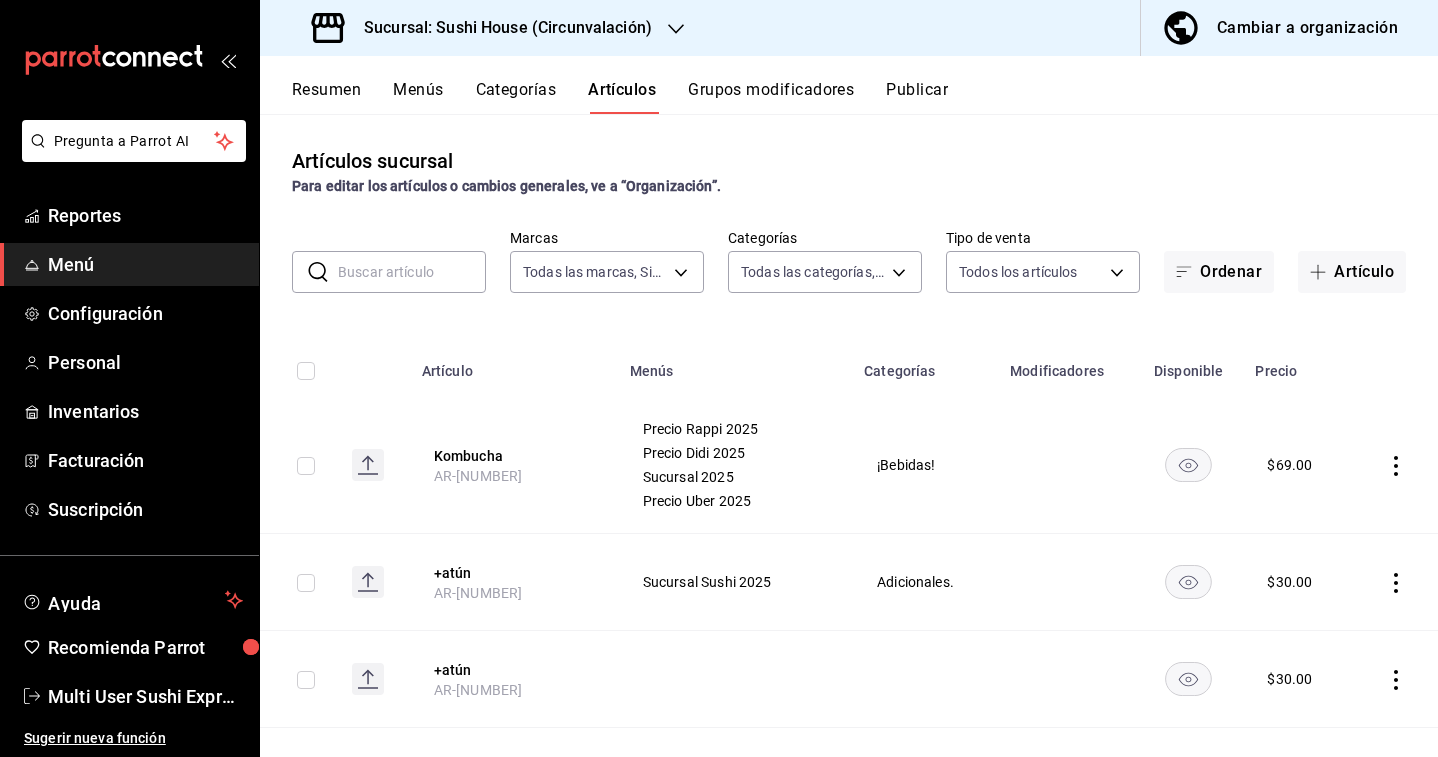 type on "[UUID], [UUID], [UUID], [UUID], [UUID]" 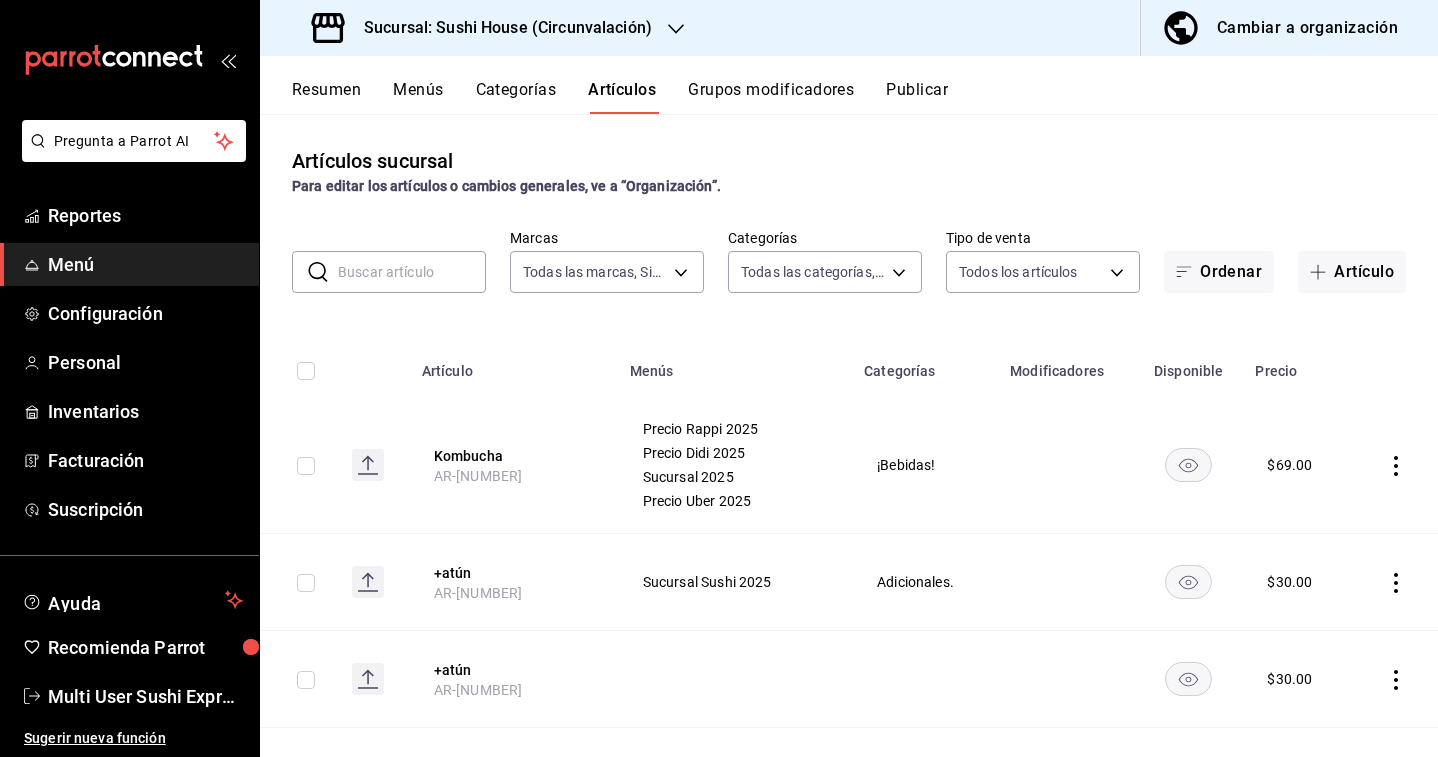 click at bounding box center [412, 272] 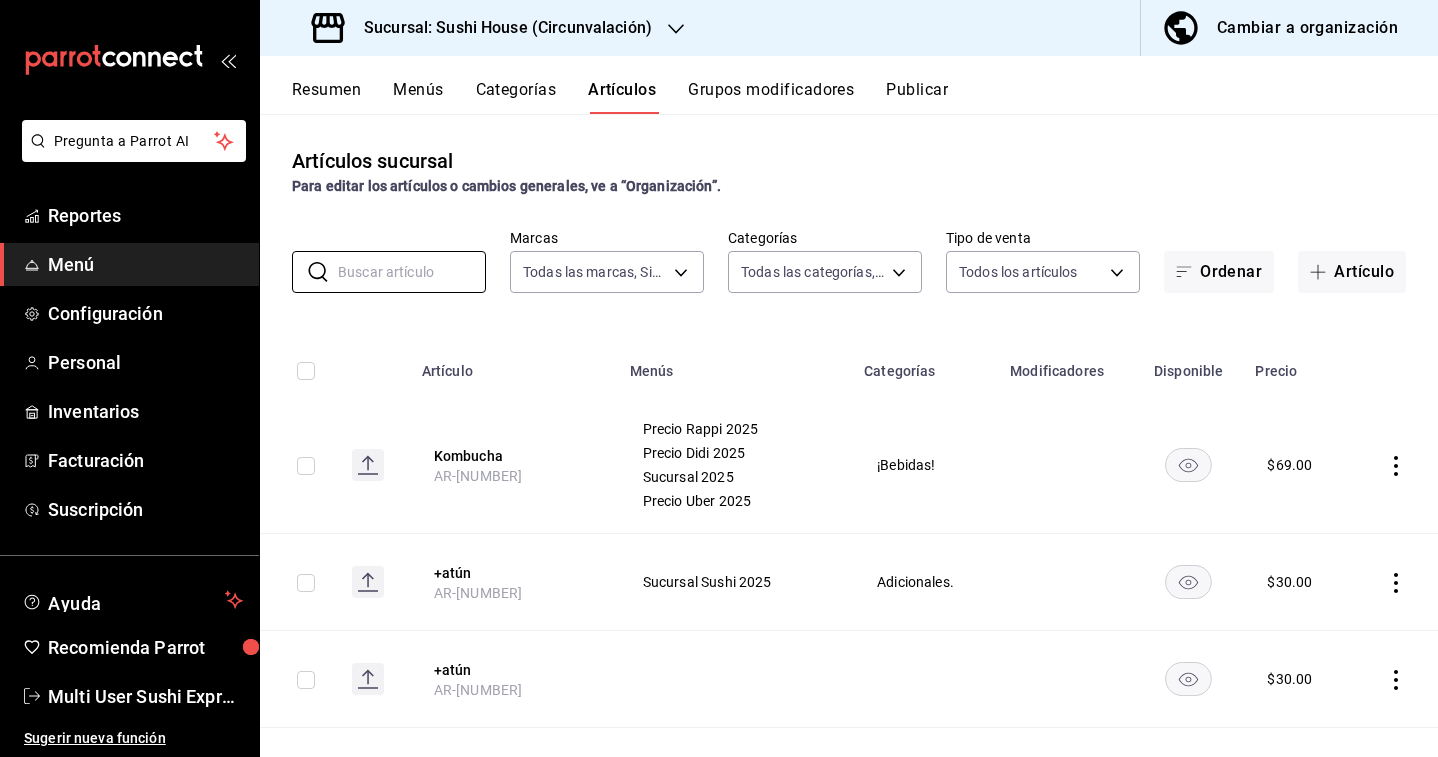 click on "Artículos sucursal Para editar los artículos o cambios generales, ve a “Organización”." at bounding box center (849, 171) 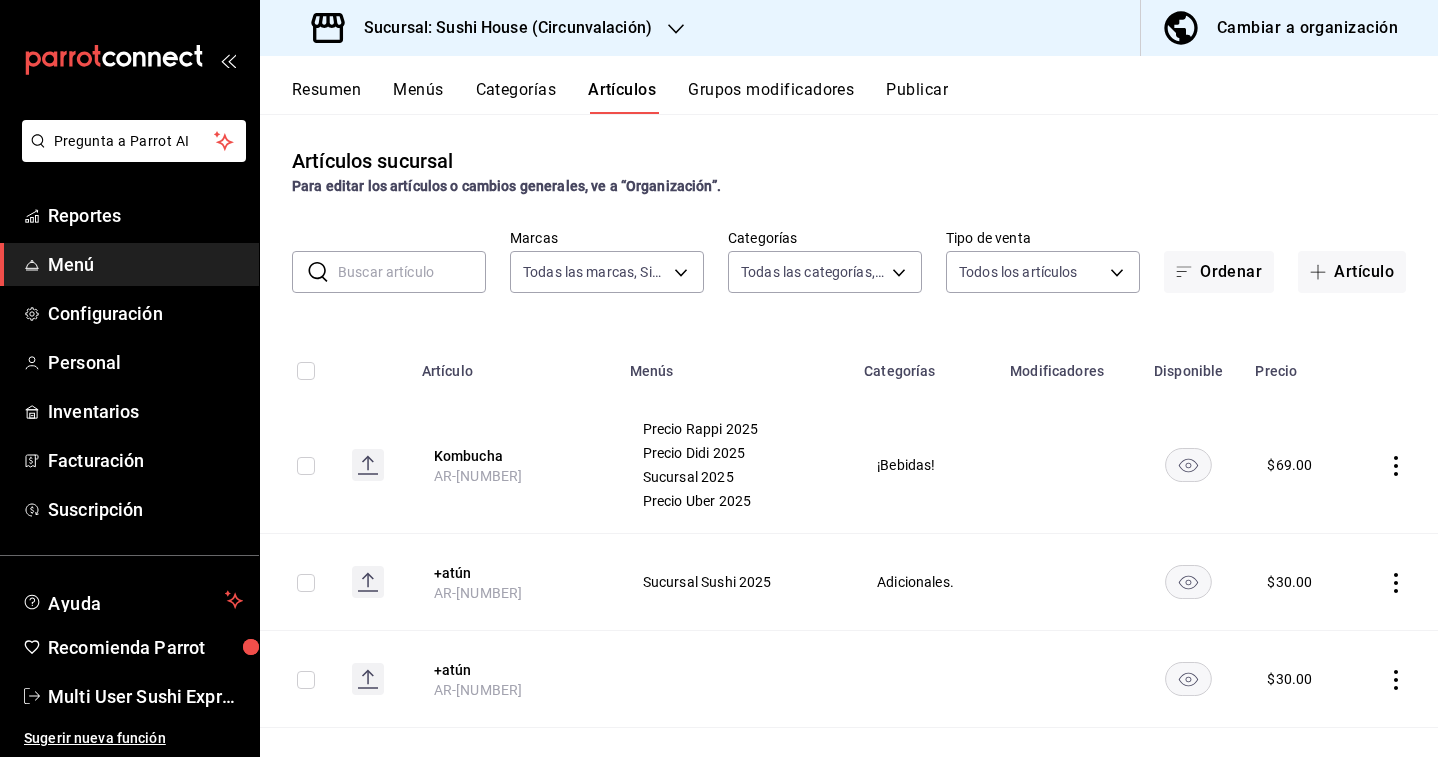 click at bounding box center (412, 272) 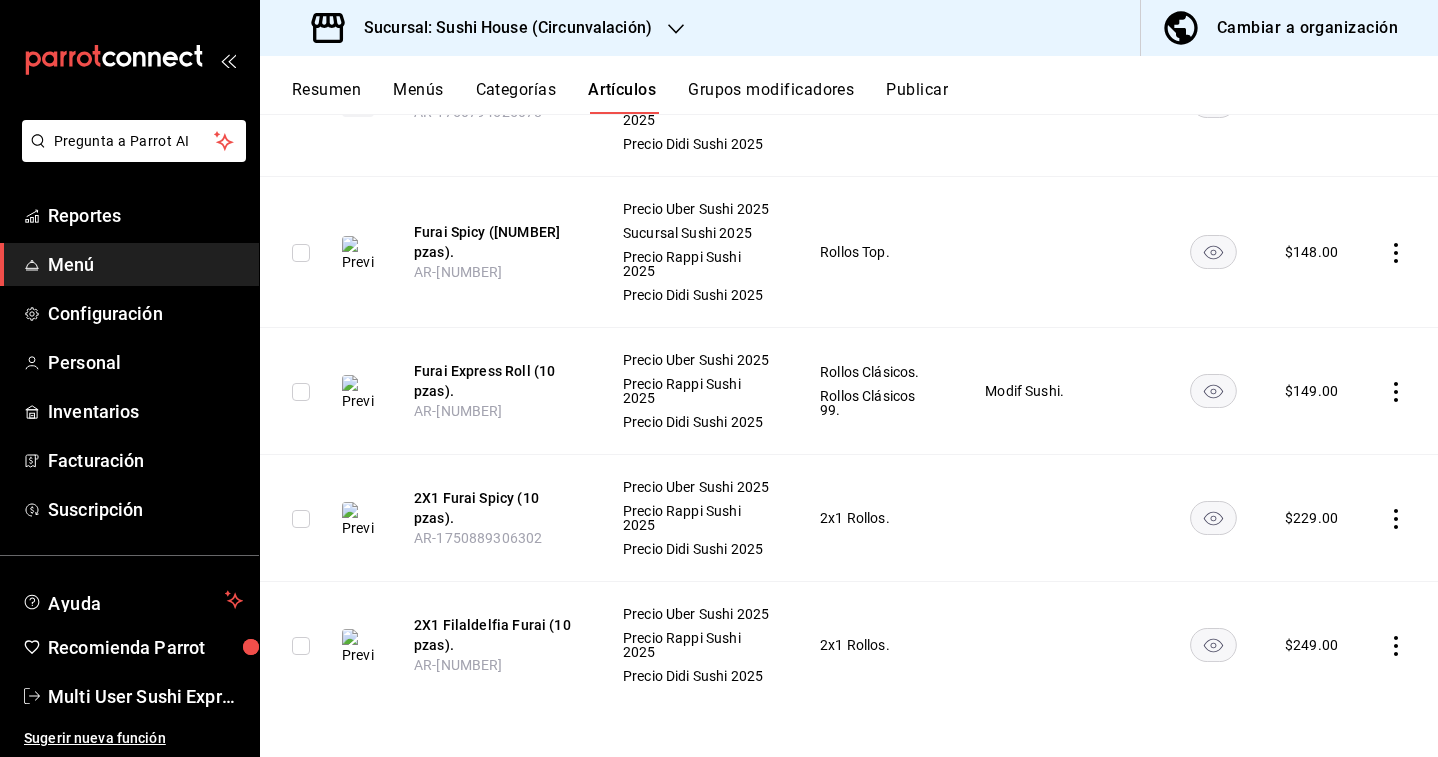 scroll, scrollTop: 935, scrollLeft: 0, axis: vertical 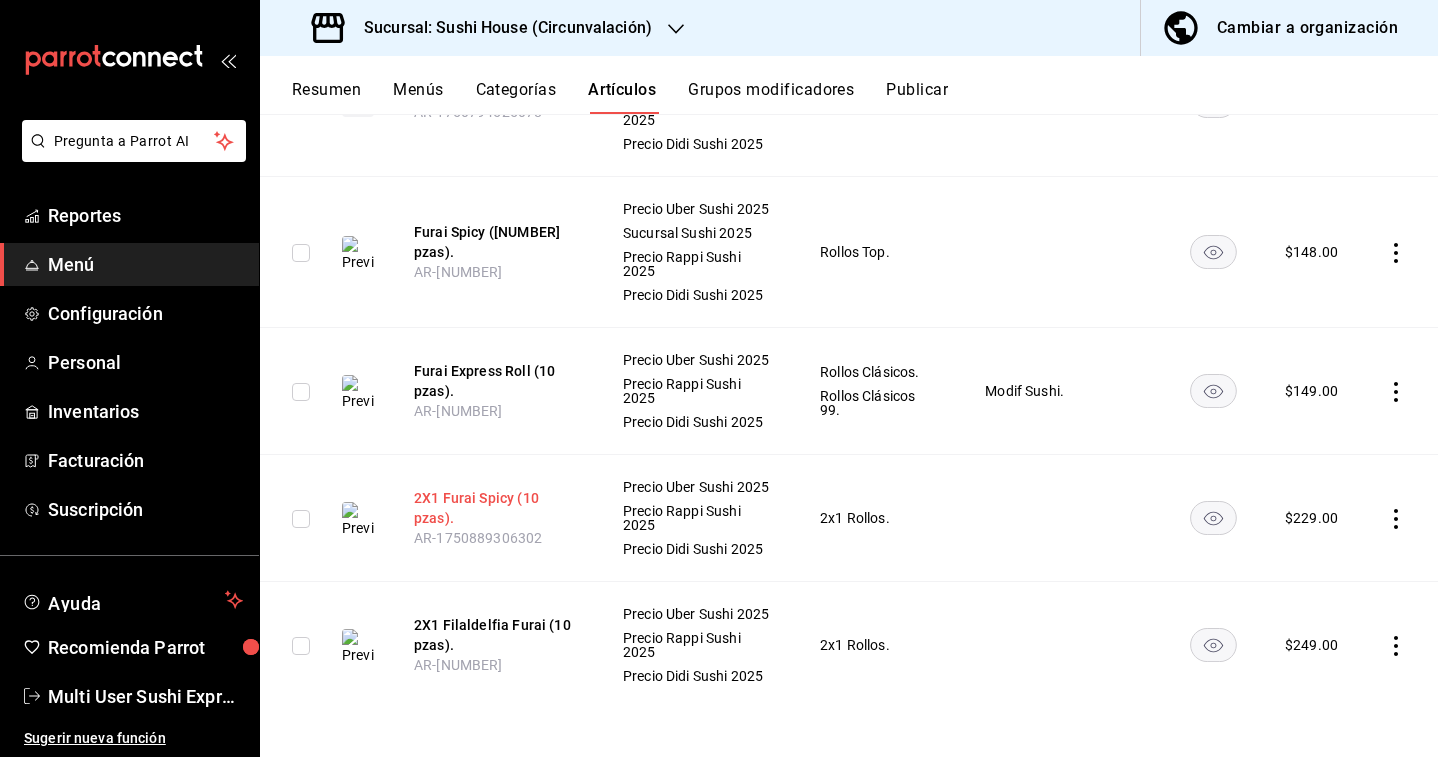 type on "furai" 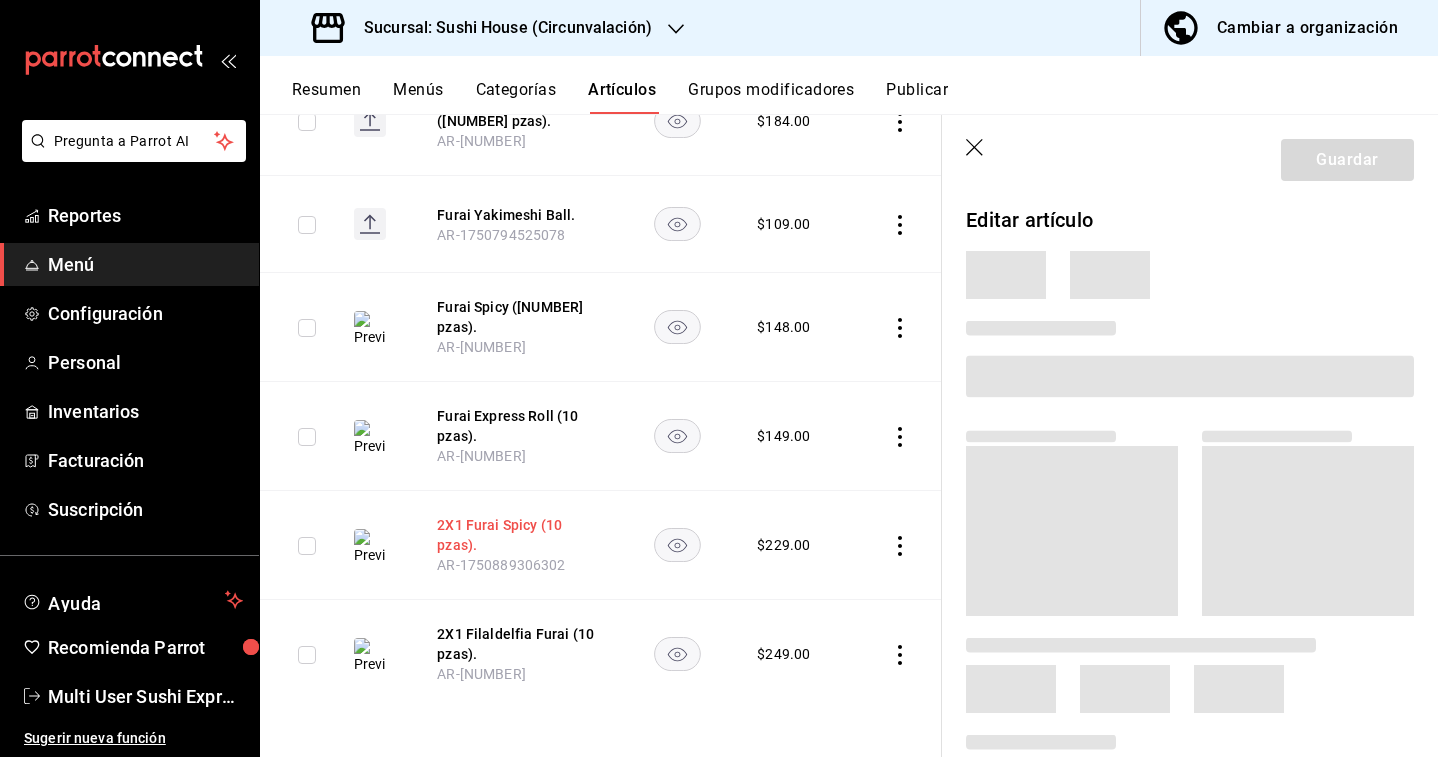 scroll, scrollTop: 706, scrollLeft: 0, axis: vertical 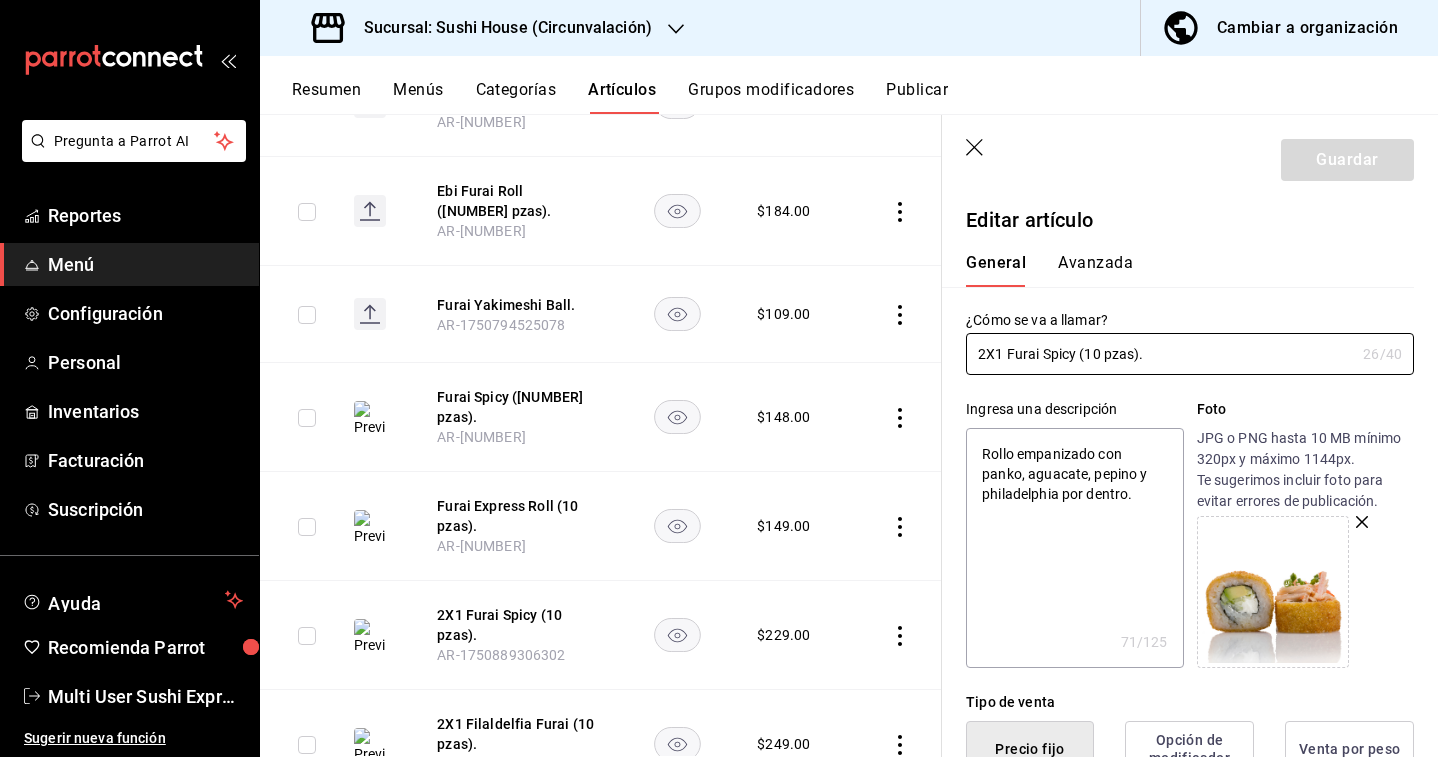 drag, startPoint x: 1007, startPoint y: 354, endPoint x: 941, endPoint y: 351, distance: 66.068146 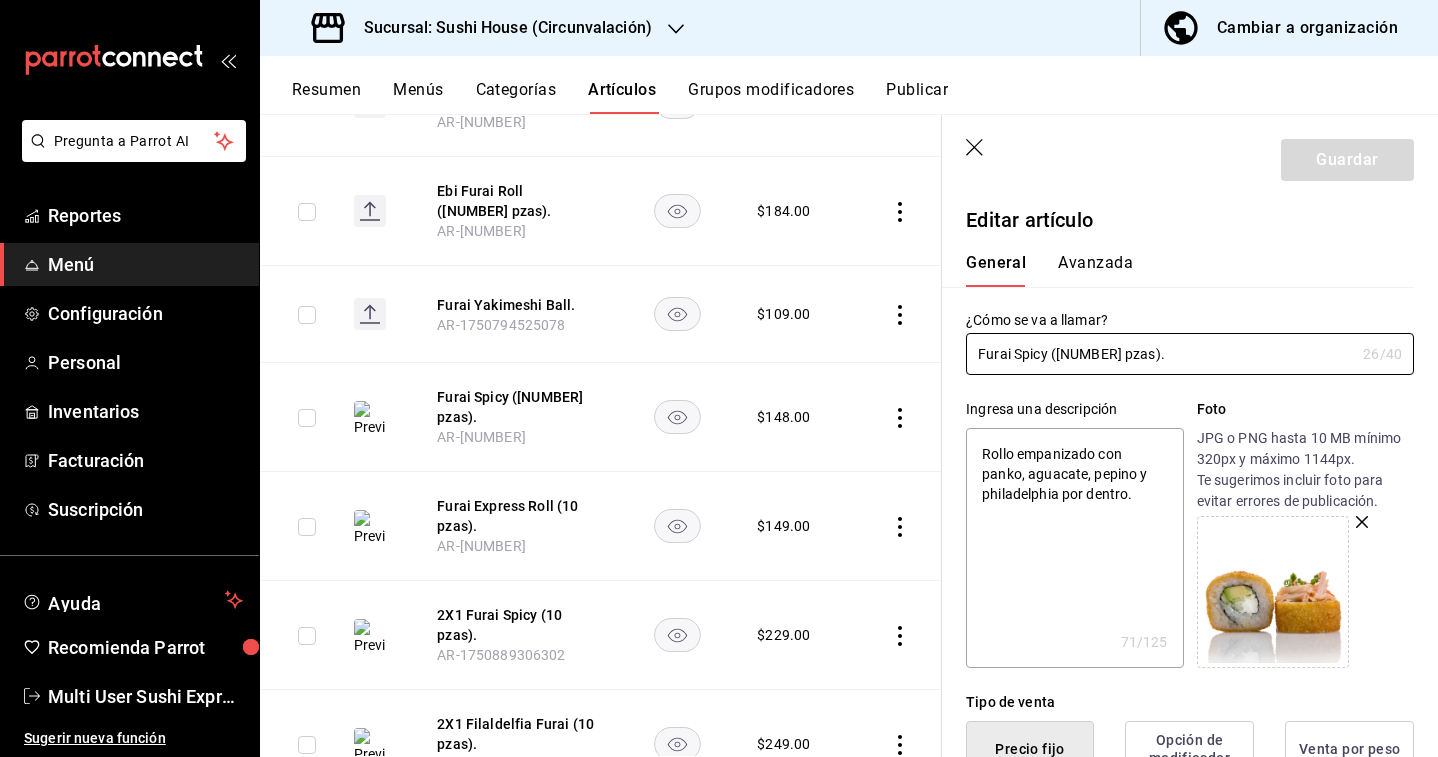 type on "x" 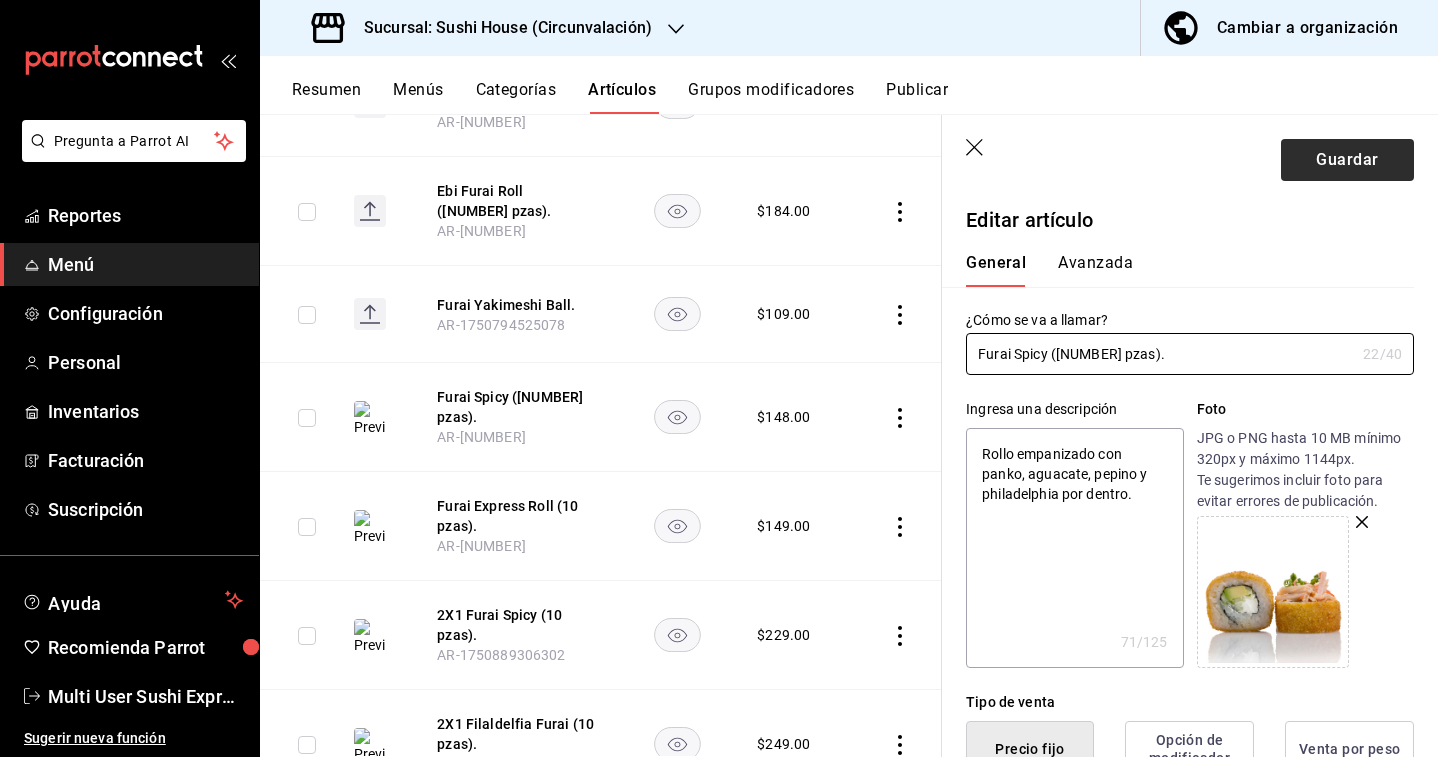 type on "Furai Spicy ([NUMBER] pzas)." 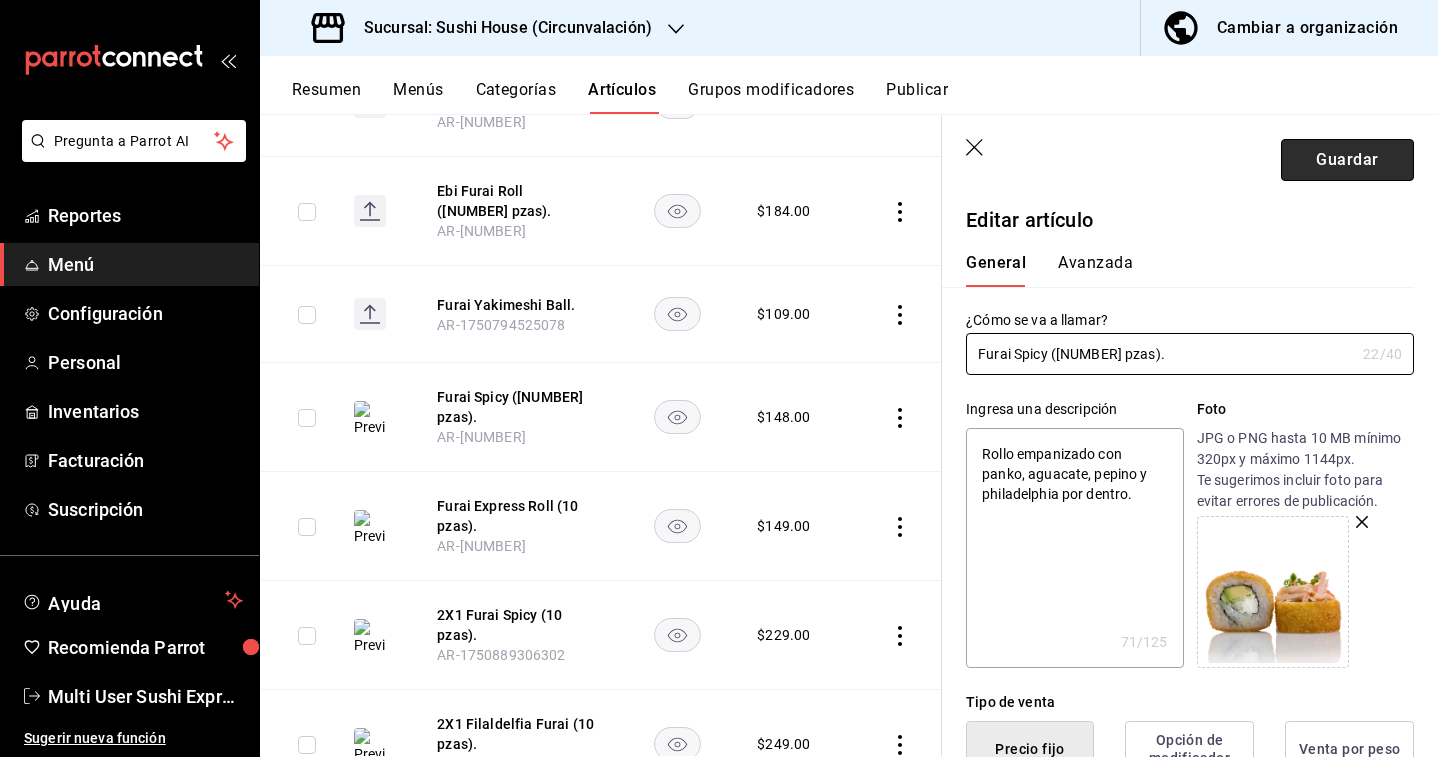 click on "Guardar" at bounding box center [1347, 160] 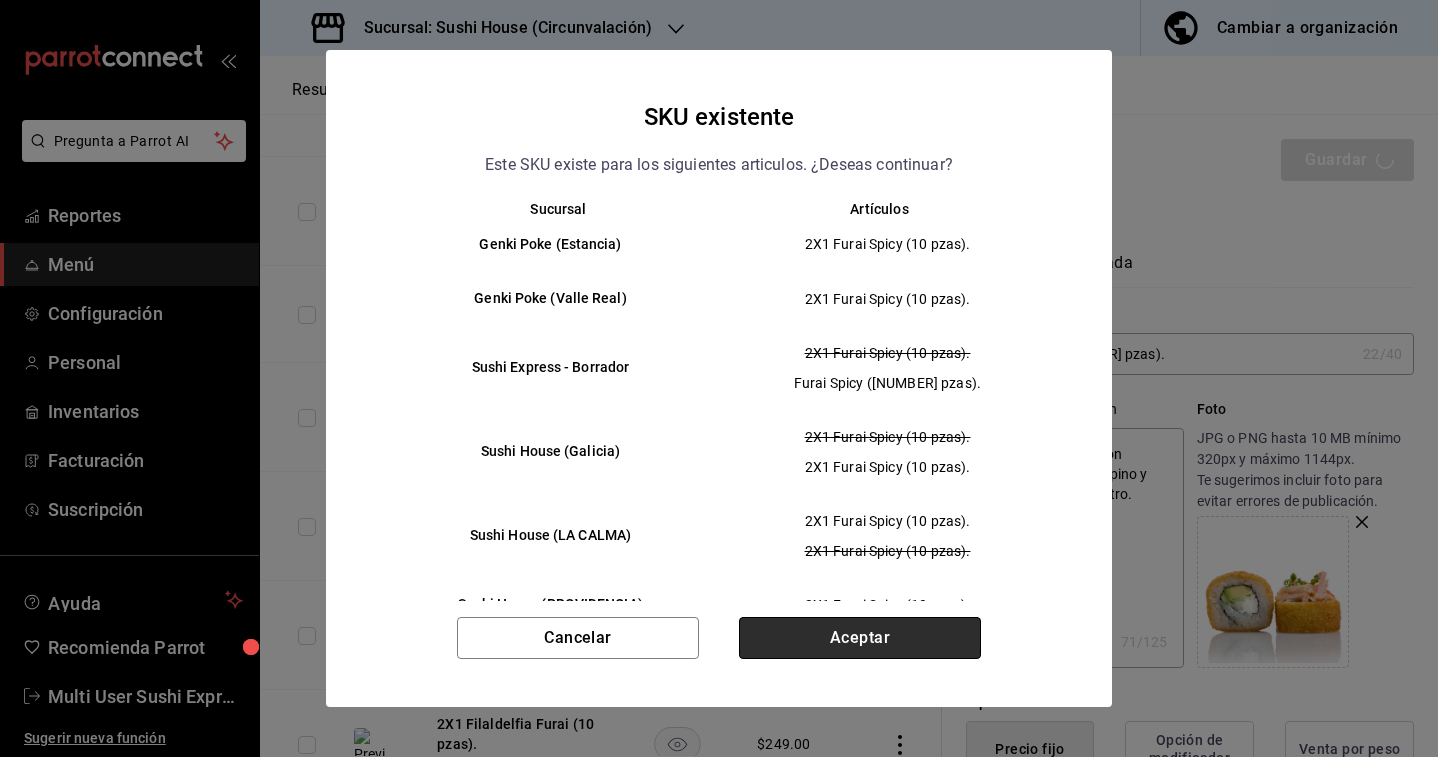 click on "Aceptar" at bounding box center [860, 638] 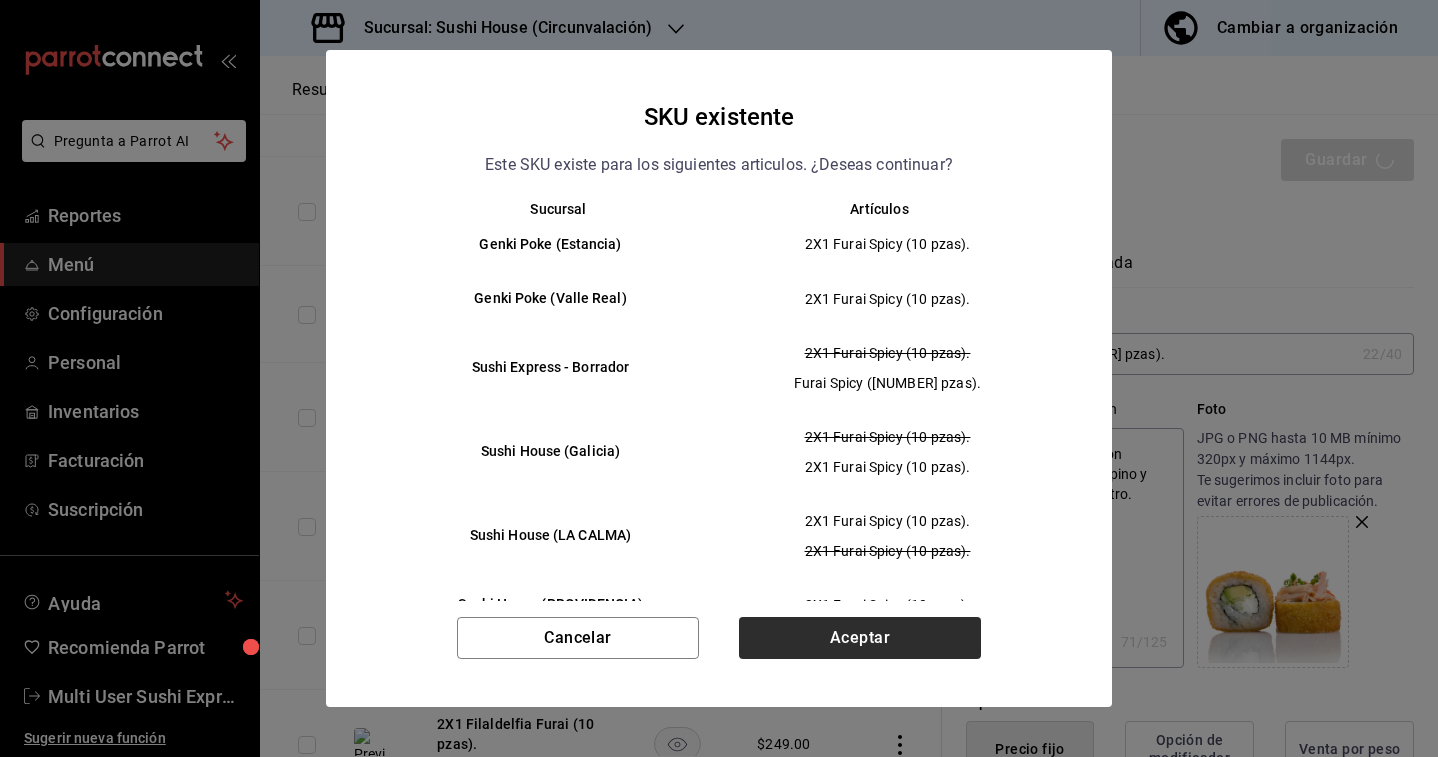 type on "x" 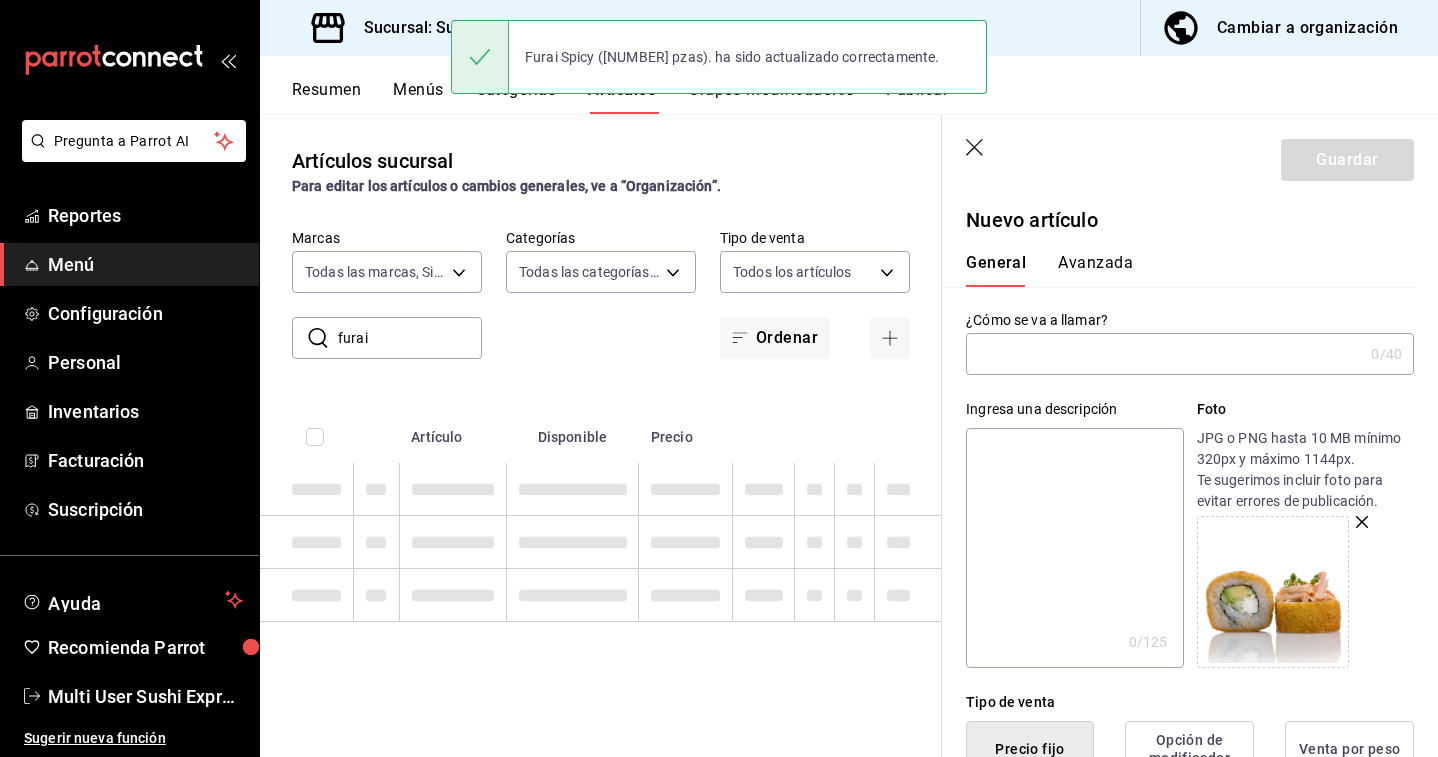 scroll, scrollTop: 0, scrollLeft: 0, axis: both 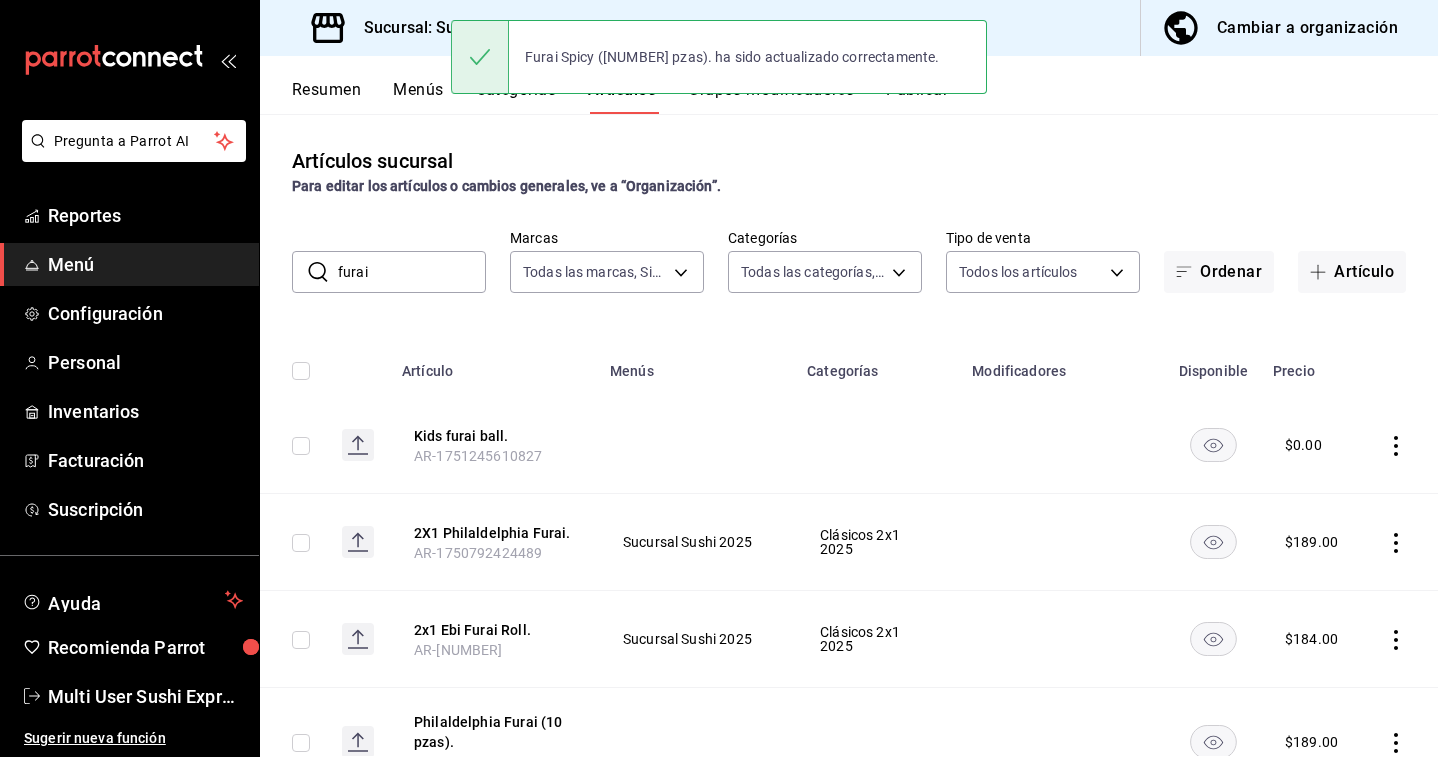 click on "furai" at bounding box center (412, 272) 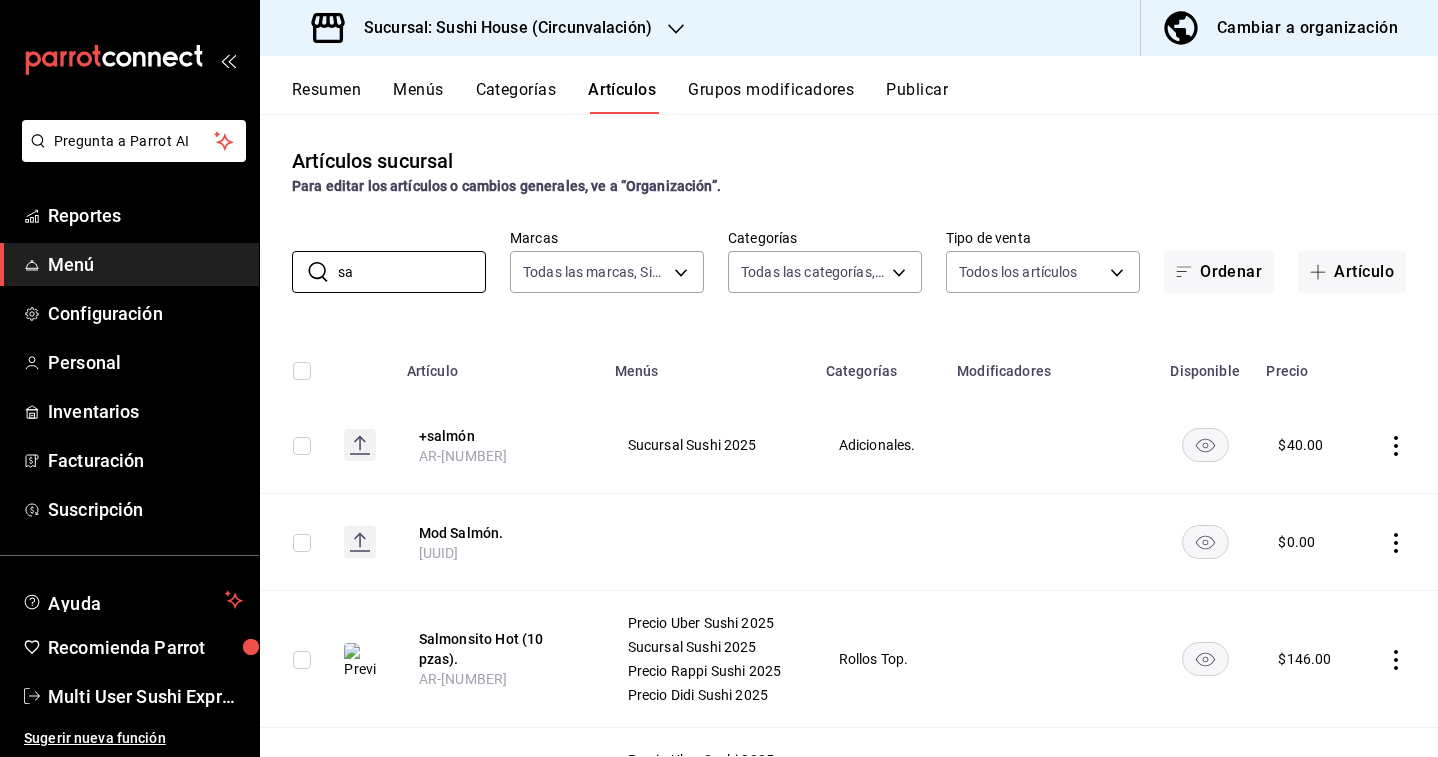 type on "sa" 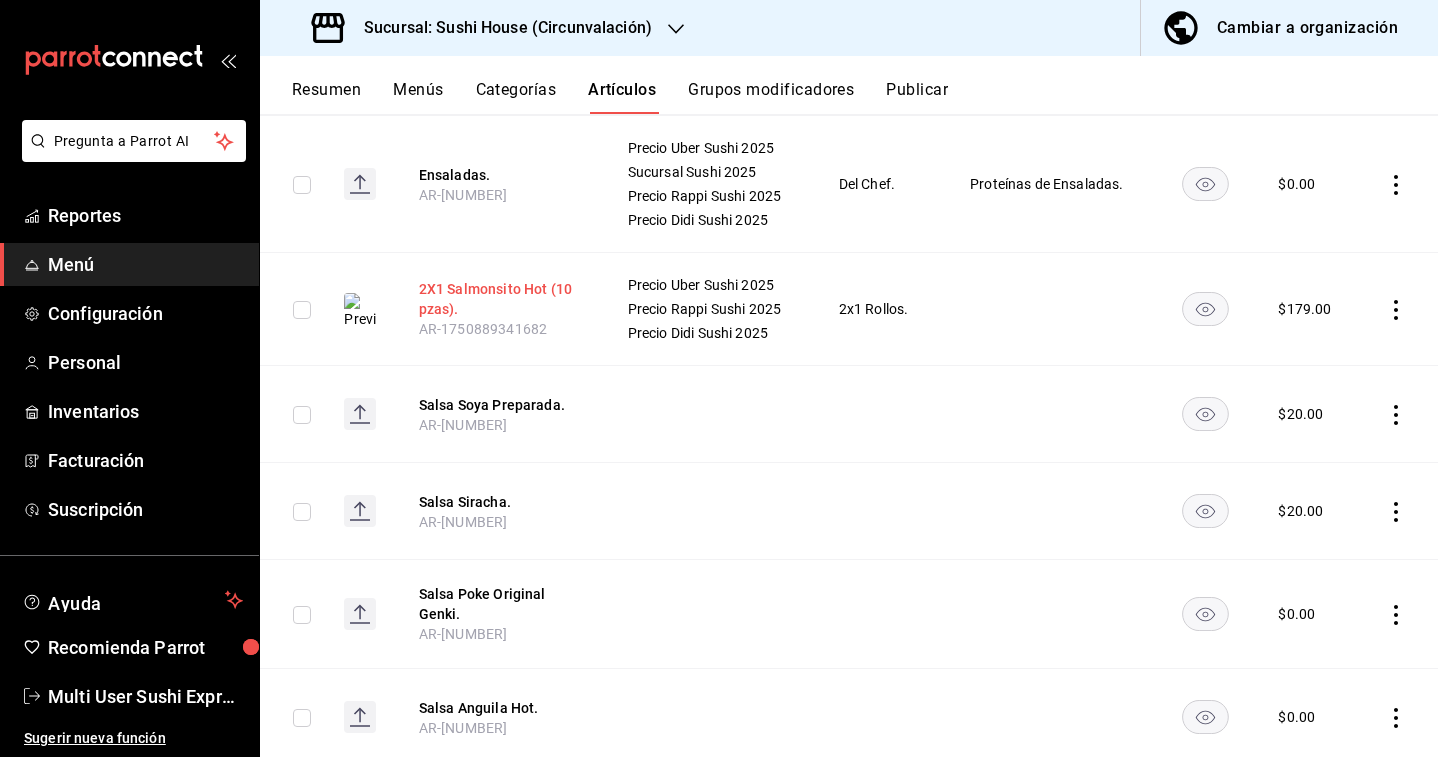 click on "2X1 Salmonsito Hot (10 pzas)." at bounding box center (499, 299) 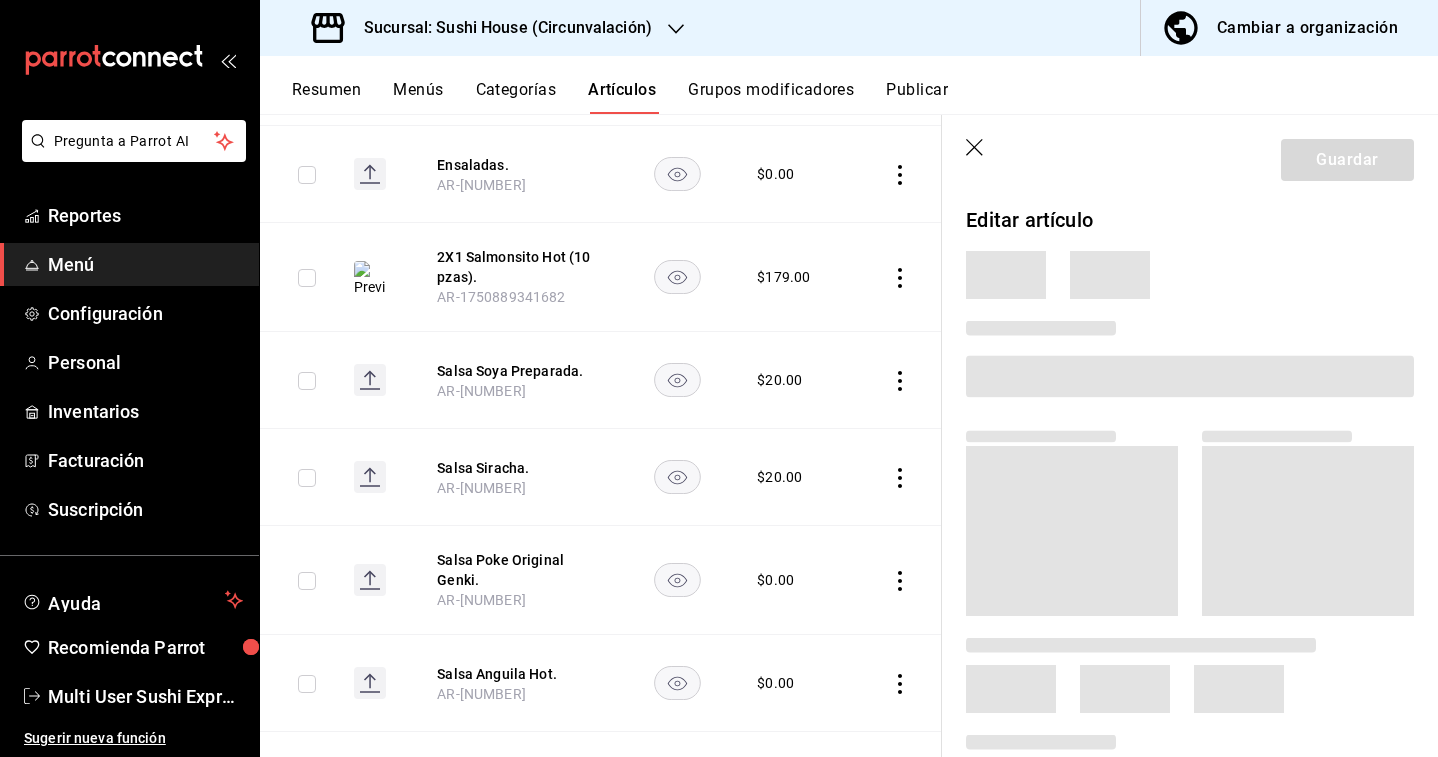 scroll, scrollTop: 721, scrollLeft: 0, axis: vertical 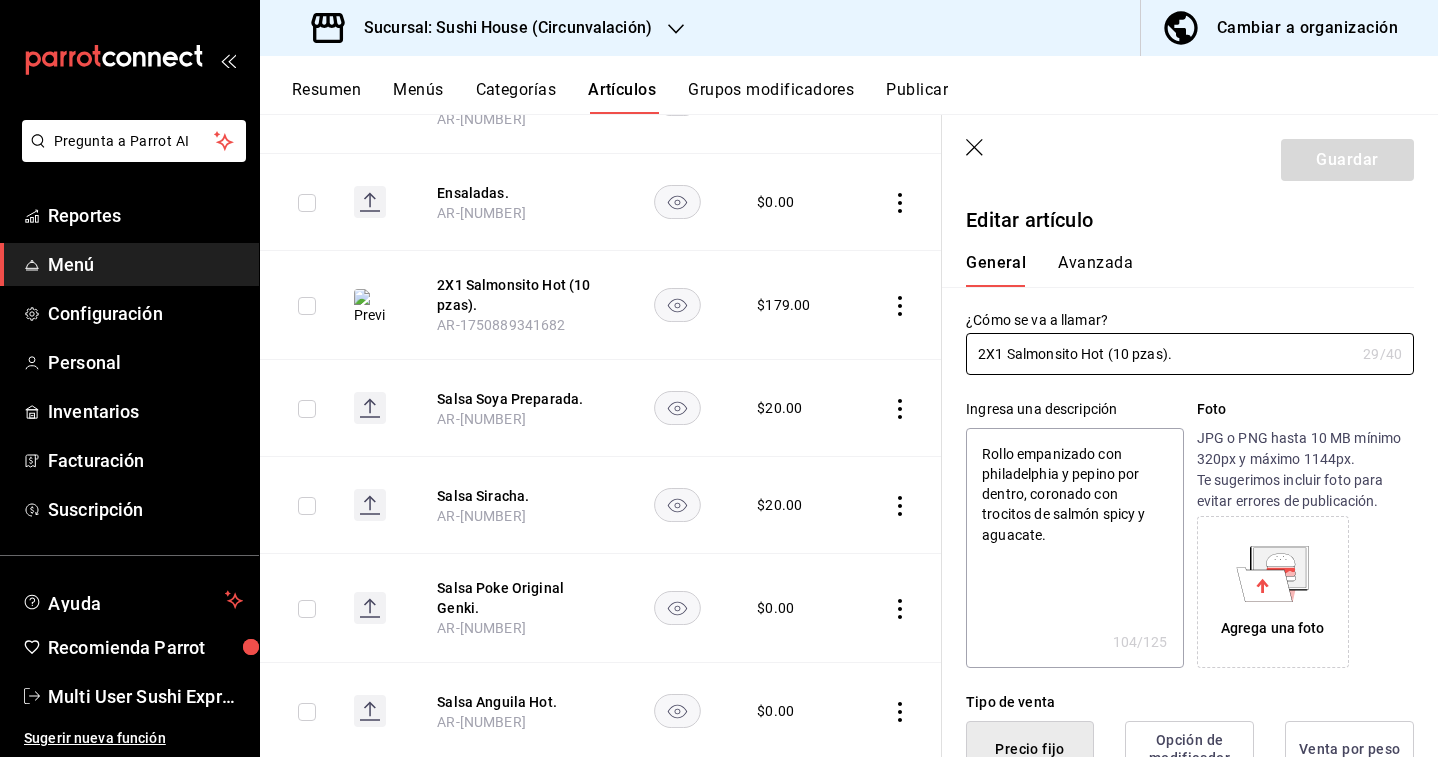 type on "x" 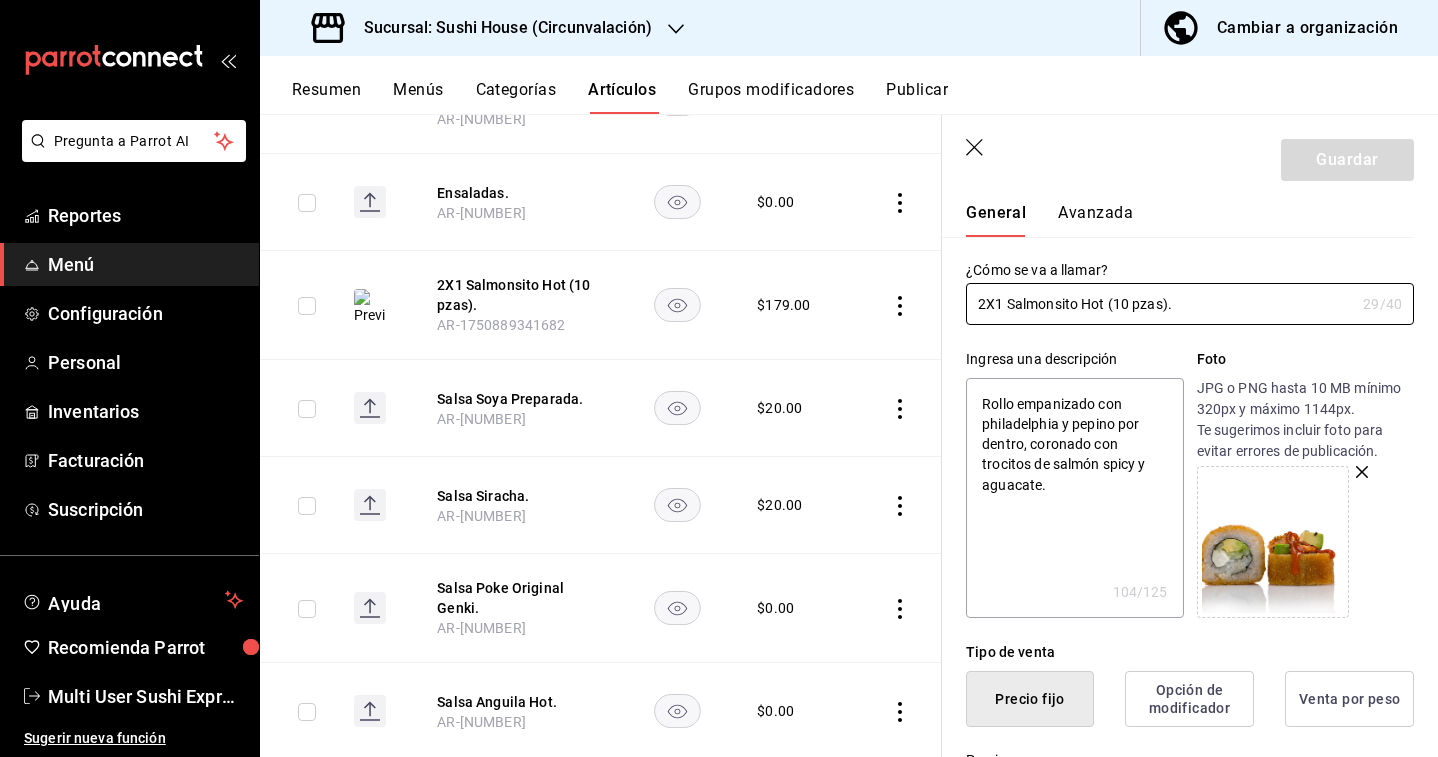 scroll, scrollTop: 7, scrollLeft: 0, axis: vertical 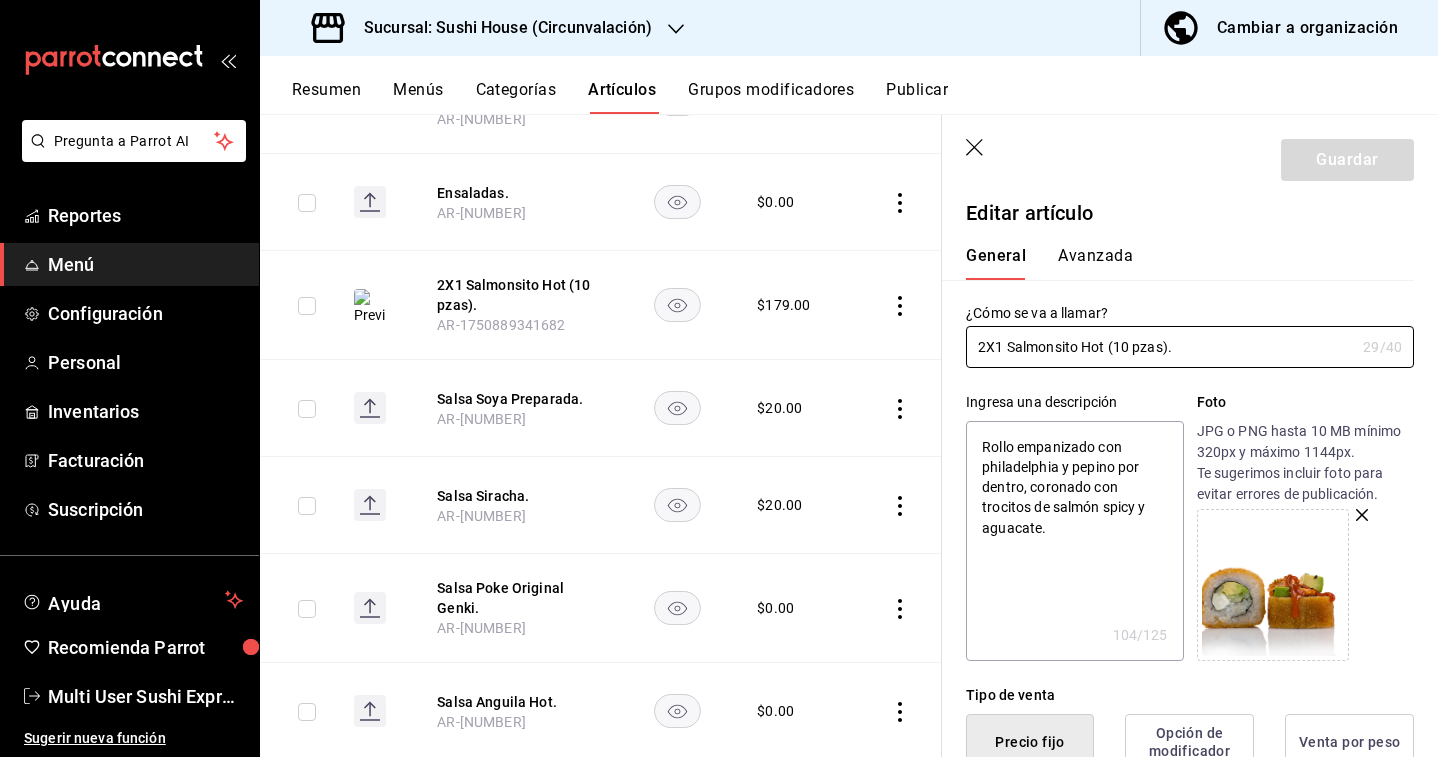 drag, startPoint x: 1007, startPoint y: 345, endPoint x: 893, endPoint y: 345, distance: 114 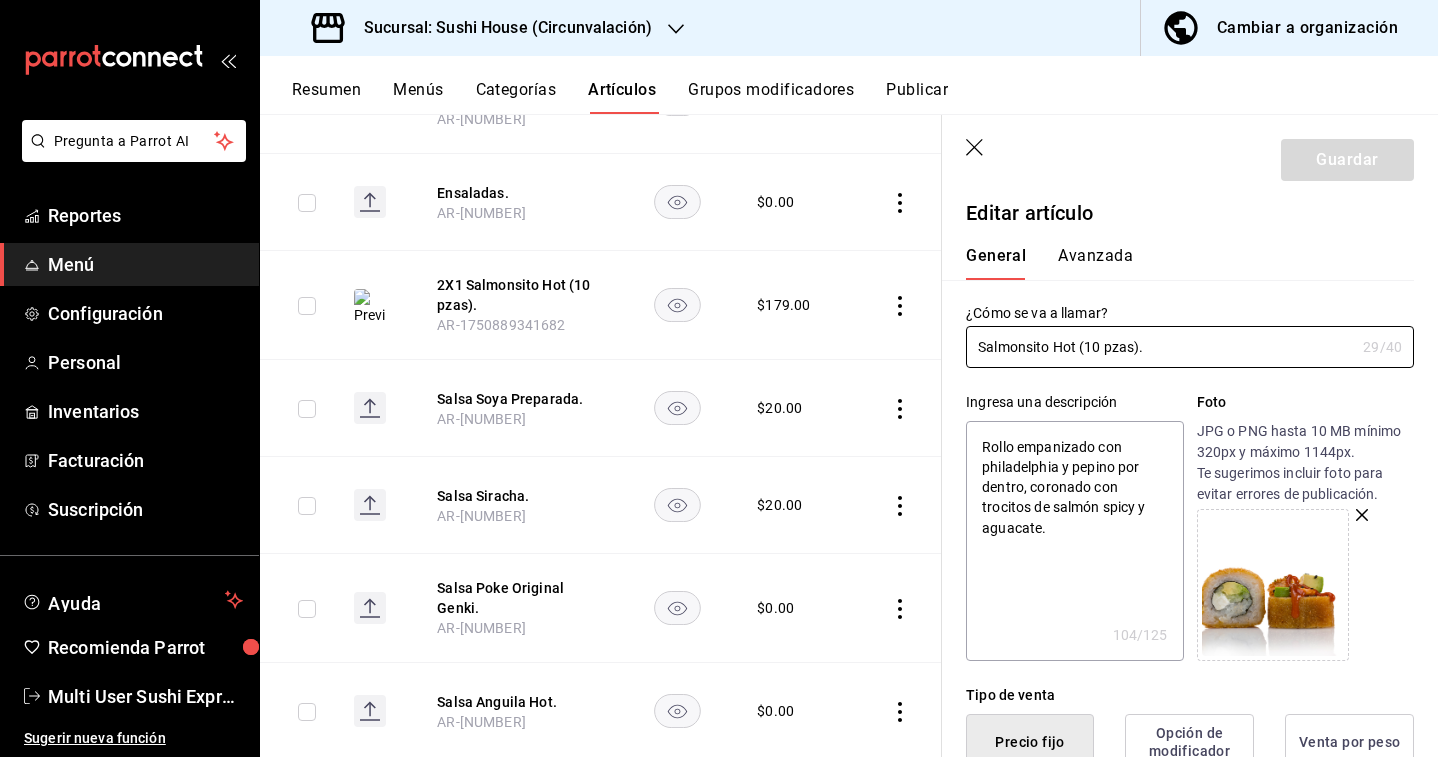 type on "x" 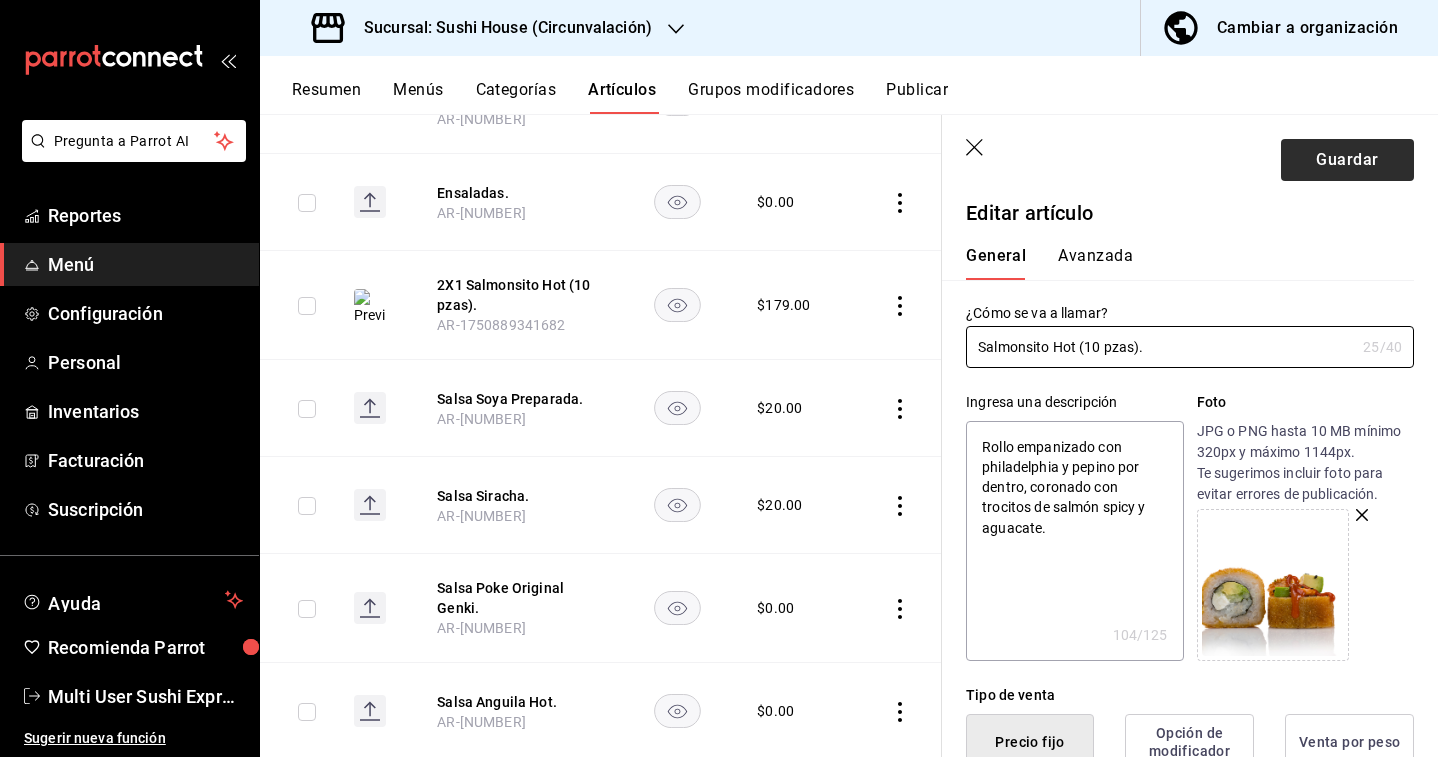 type on "Salmonsito Hot (10 pzas)." 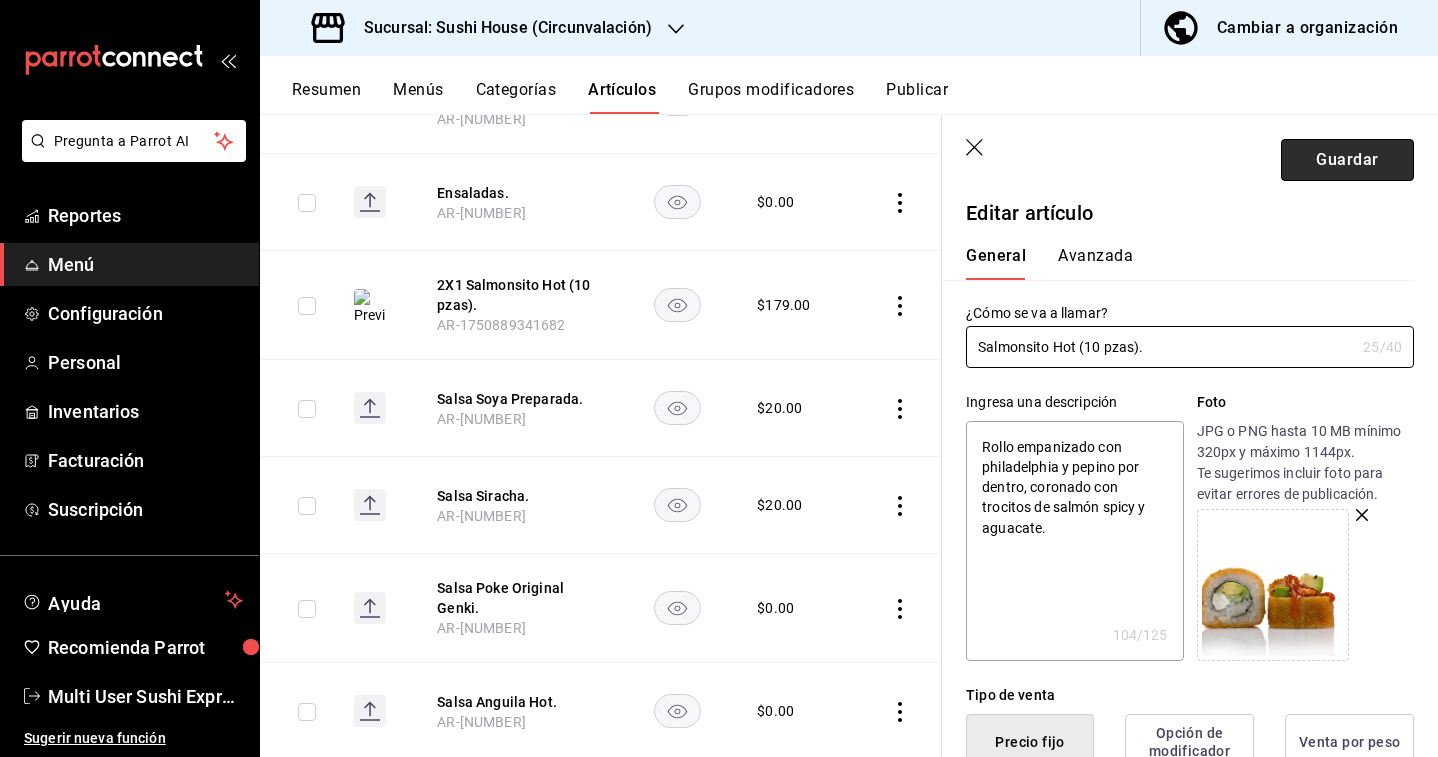 click on "Guardar" at bounding box center [1347, 160] 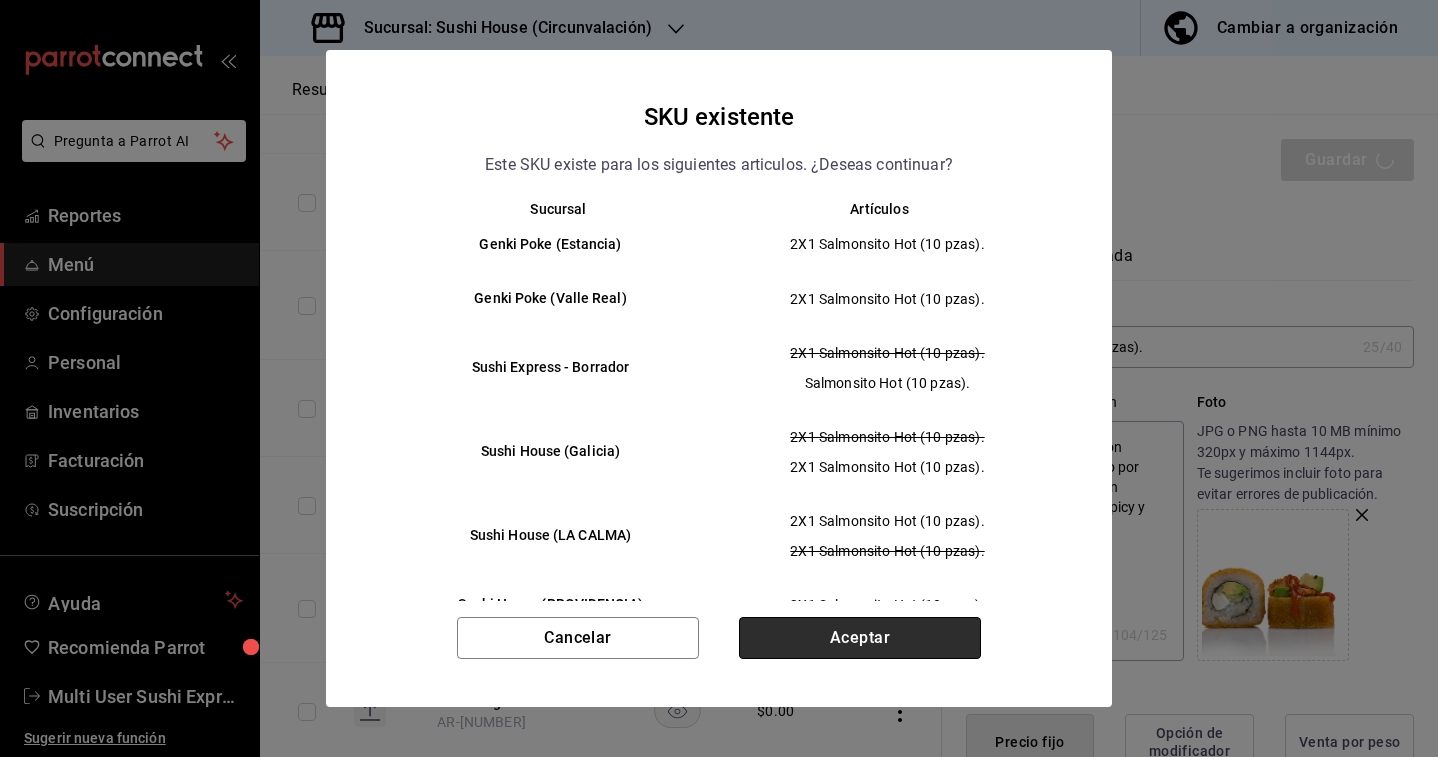 click on "Aceptar" at bounding box center [860, 638] 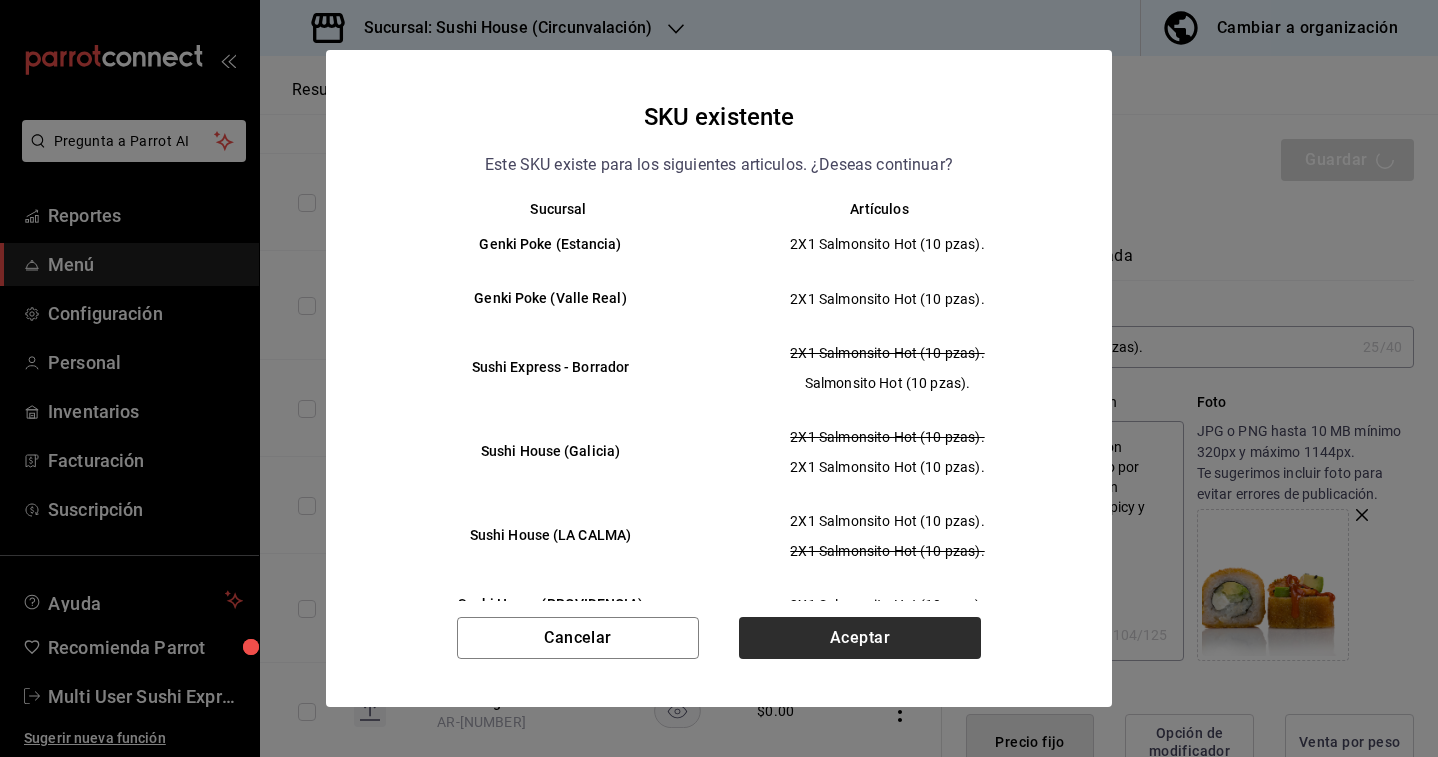 type on "x" 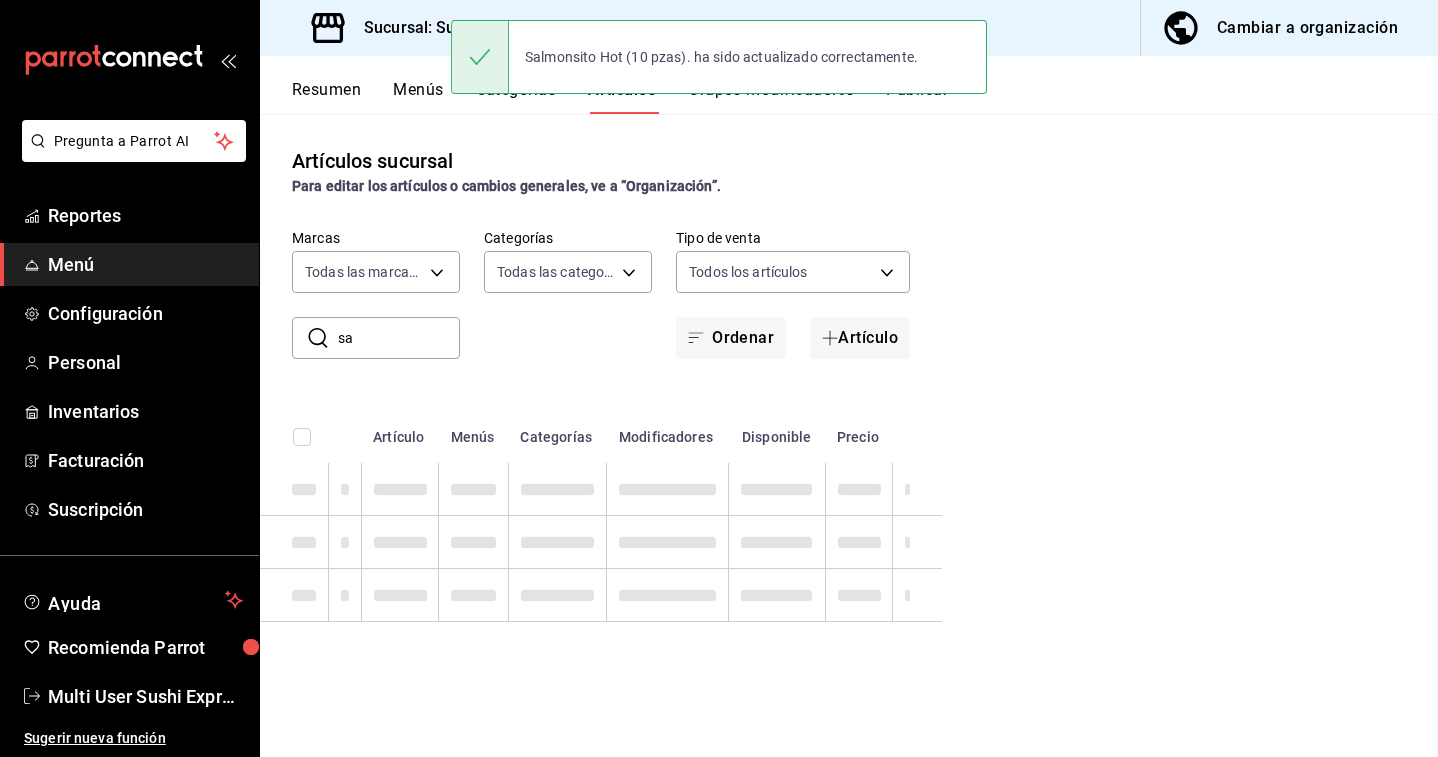 scroll, scrollTop: 0, scrollLeft: 0, axis: both 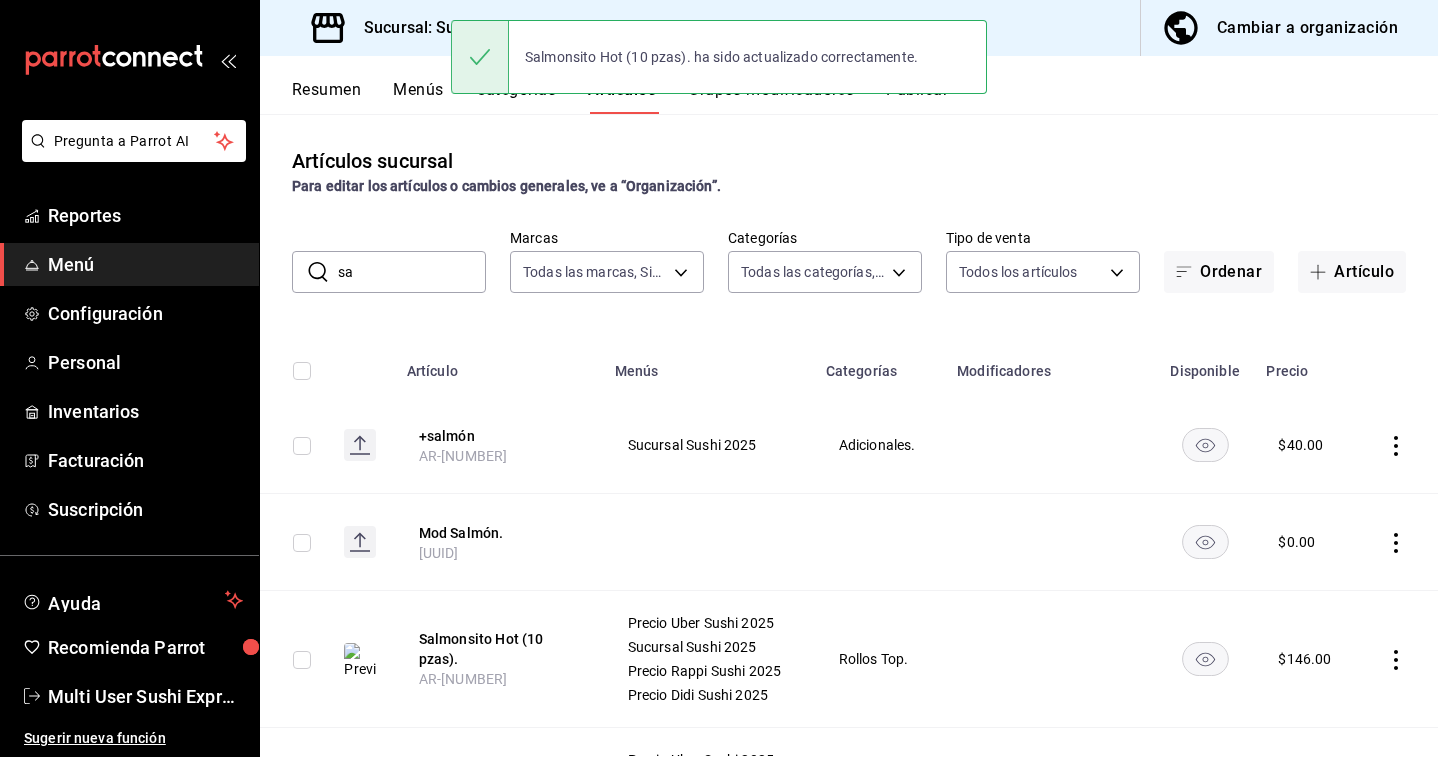 drag, startPoint x: 426, startPoint y: 281, endPoint x: 311, endPoint y: 270, distance: 115.52489 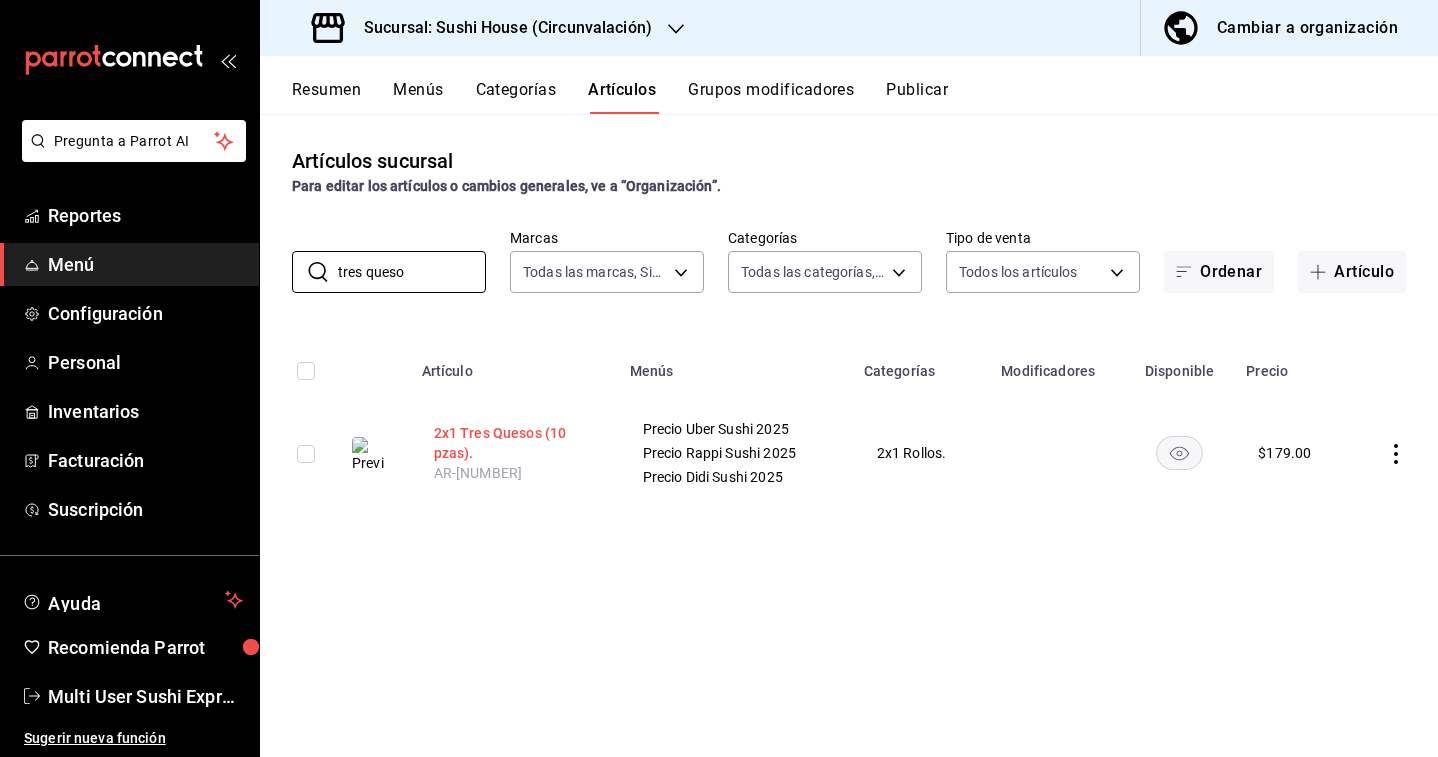 type on "tres queso" 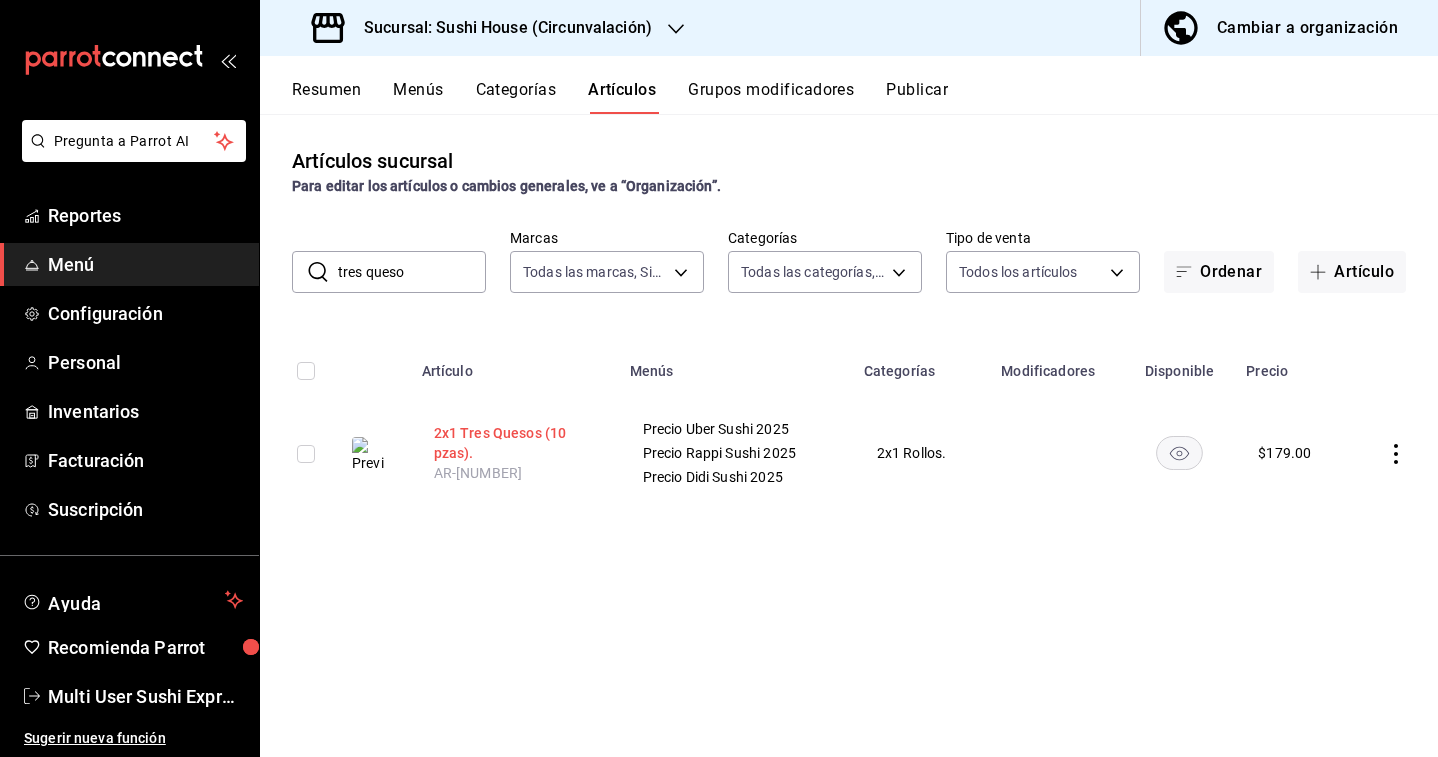 click on "2x1 Tres Quesos (10 pzas)." at bounding box center [514, 443] 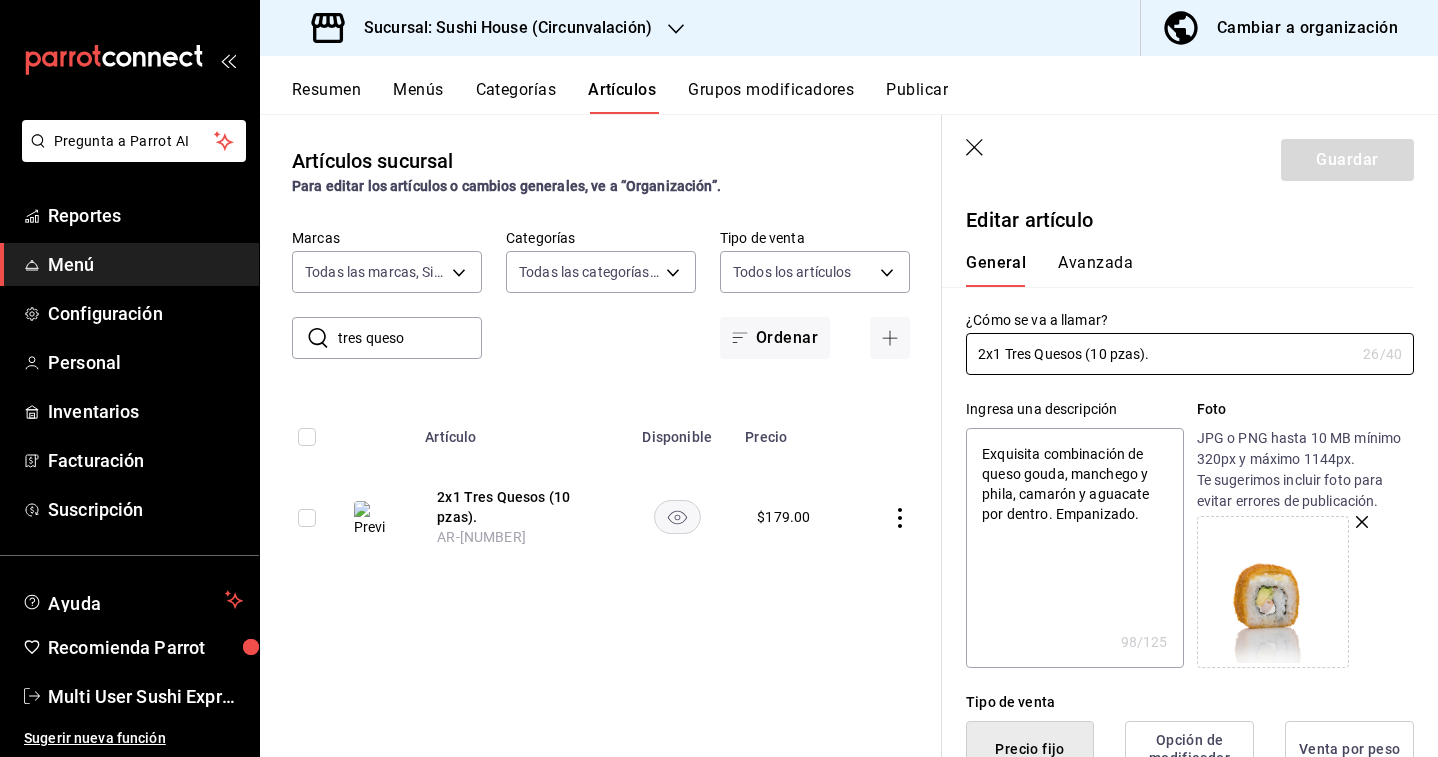 drag, startPoint x: 1008, startPoint y: 352, endPoint x: 935, endPoint y: 350, distance: 73.02739 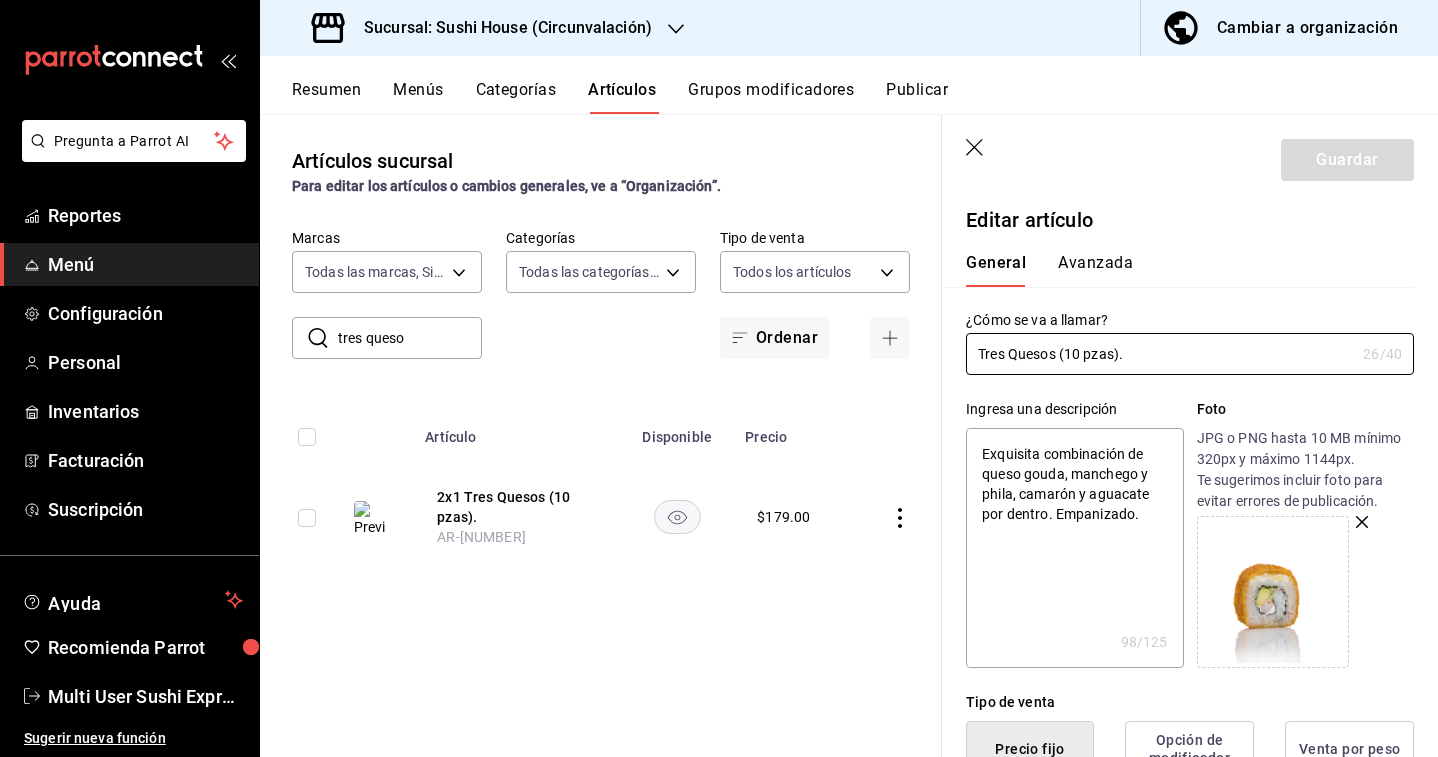 type on "x" 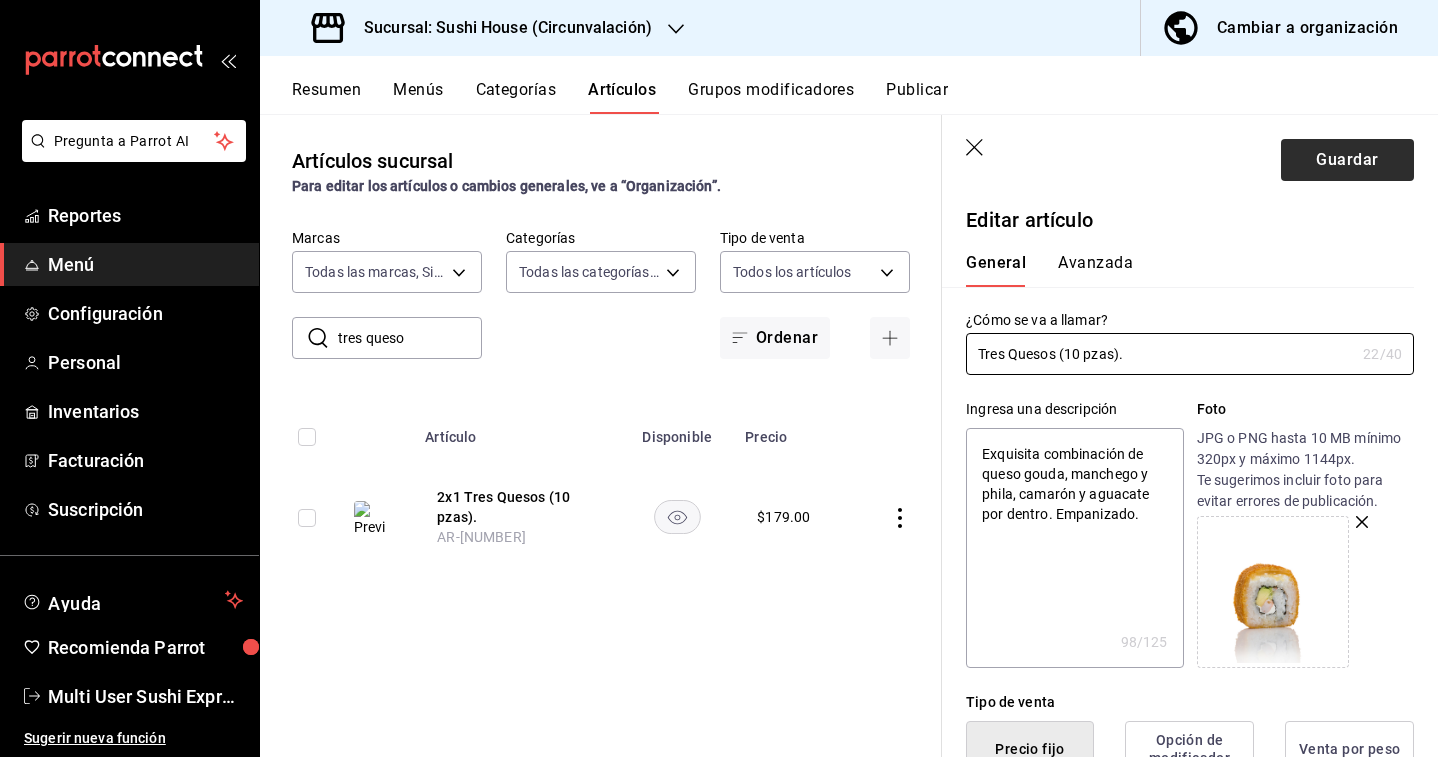 type on "Tres Quesos (10 pzas)." 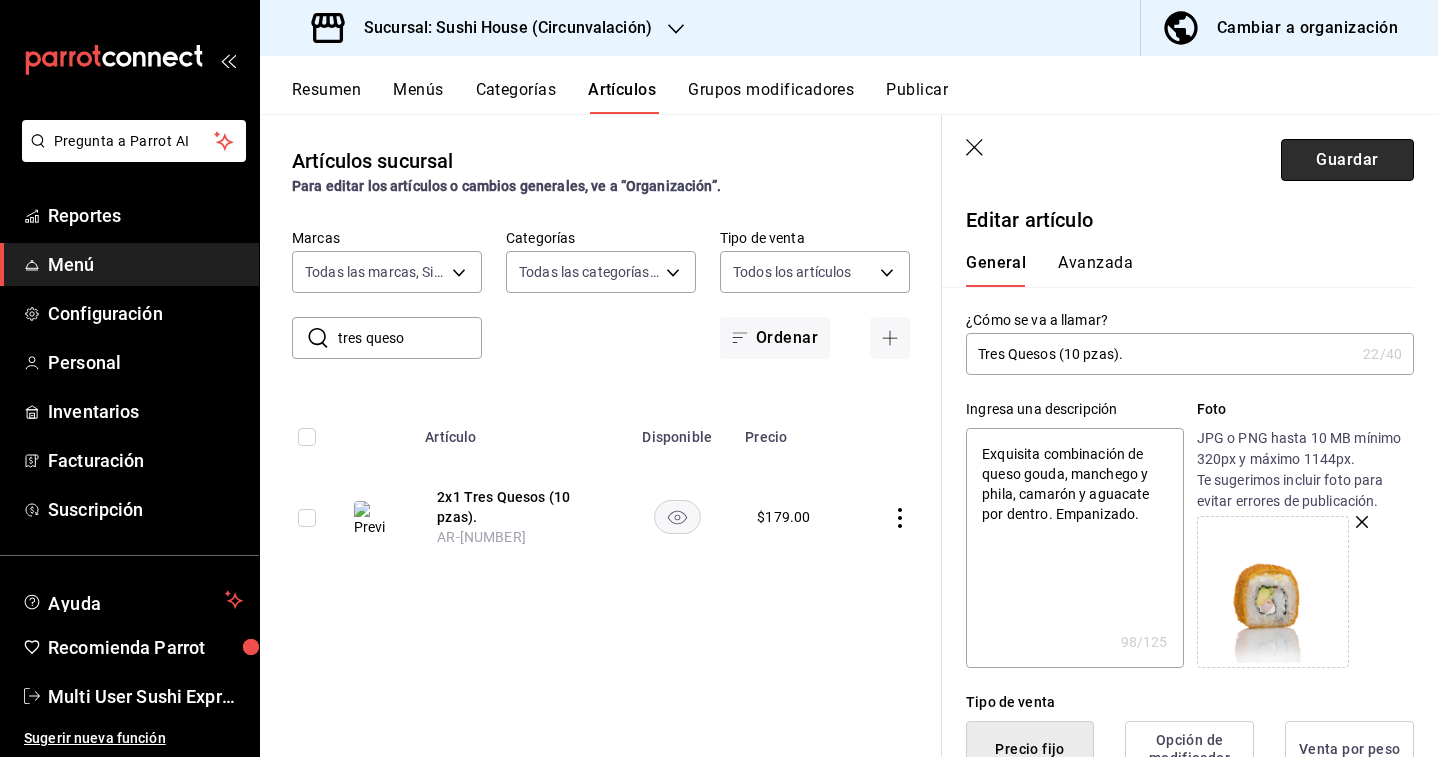 click on "Guardar" at bounding box center (1347, 160) 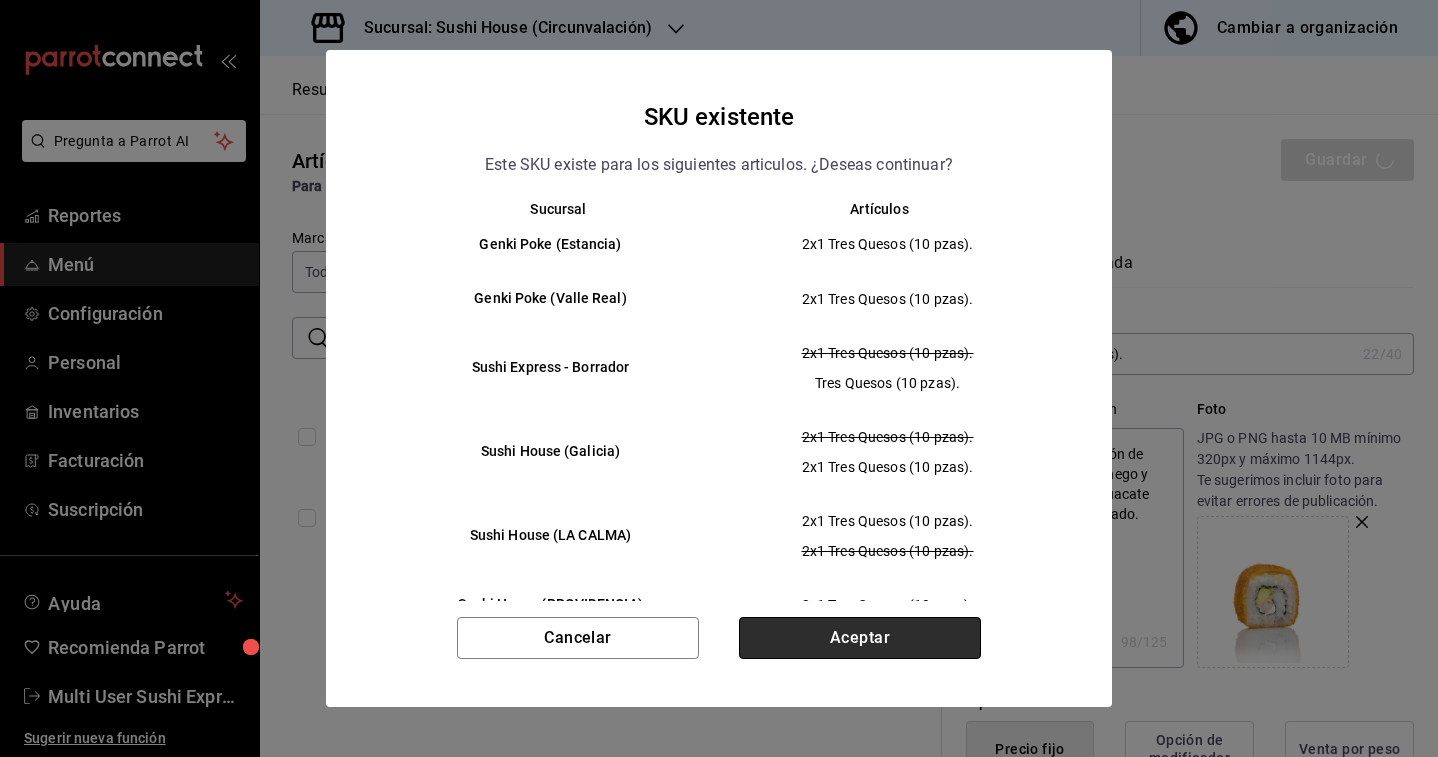 click on "Aceptar" at bounding box center (860, 638) 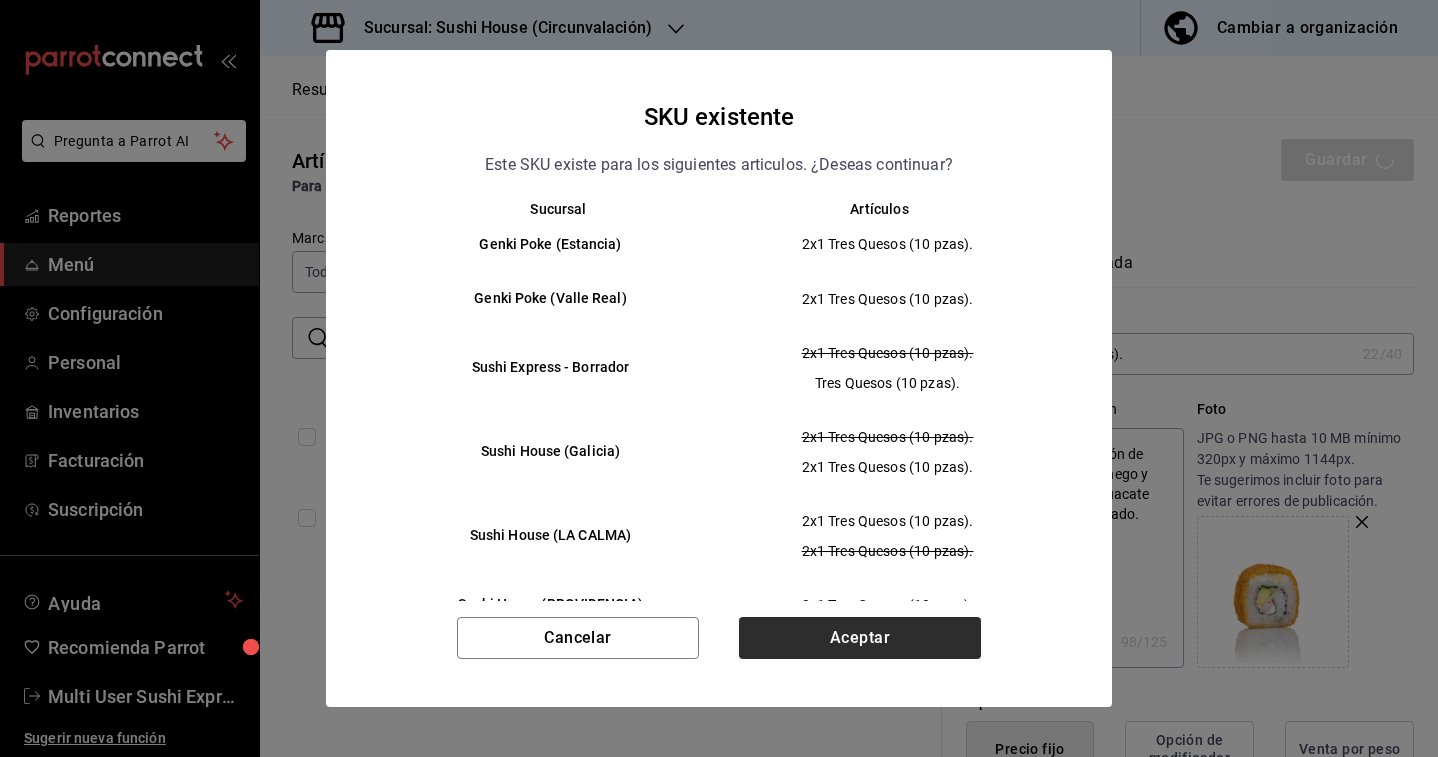 type on "x" 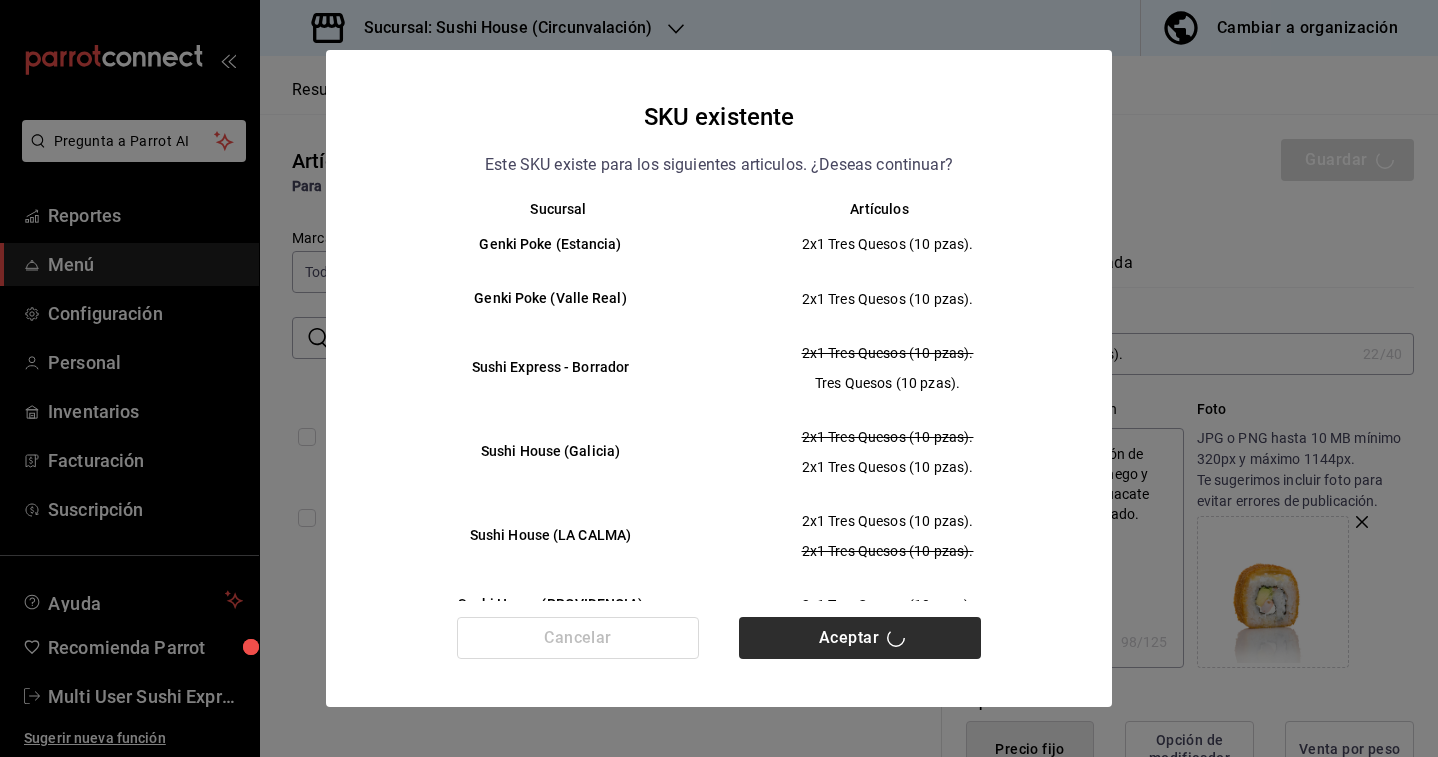type 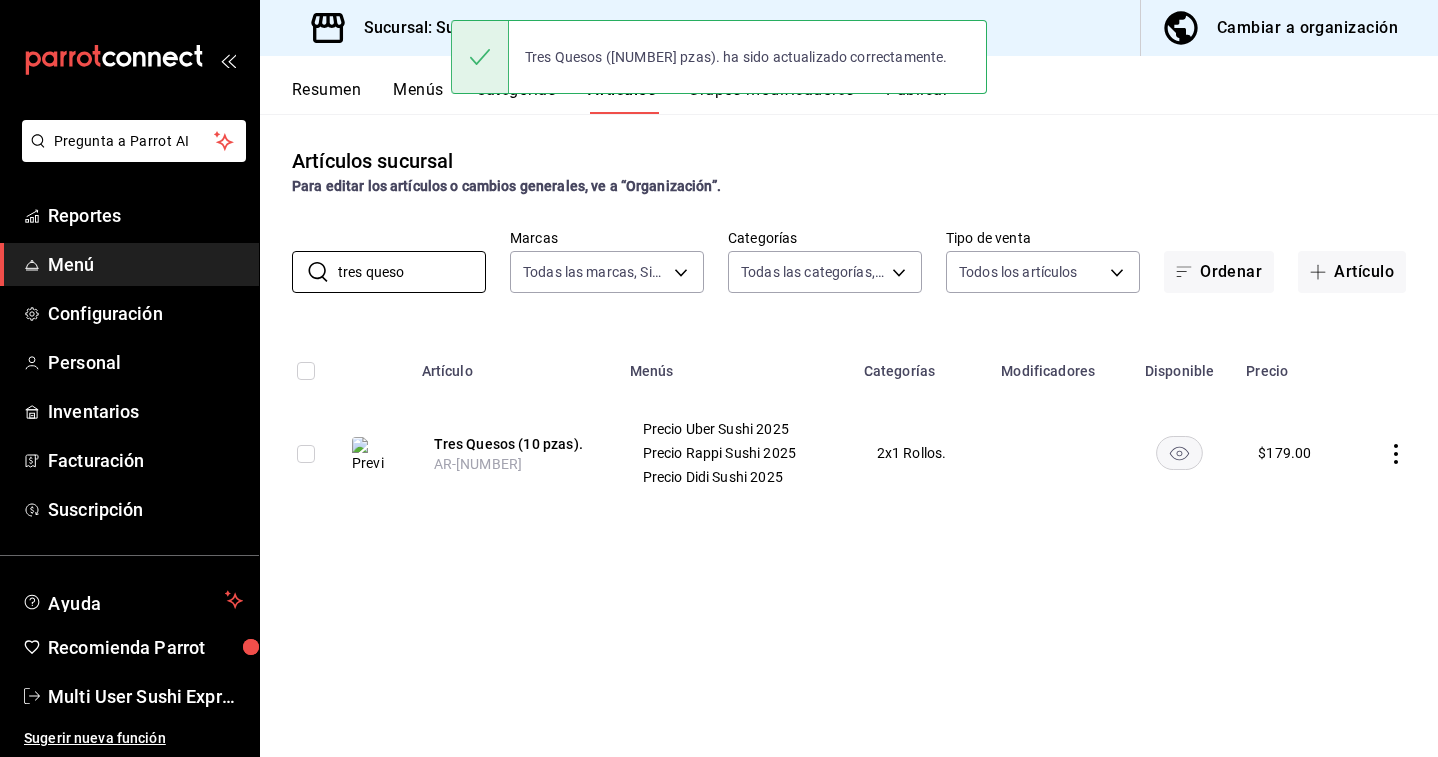 drag, startPoint x: 417, startPoint y: 274, endPoint x: 258, endPoint y: 263, distance: 159.38005 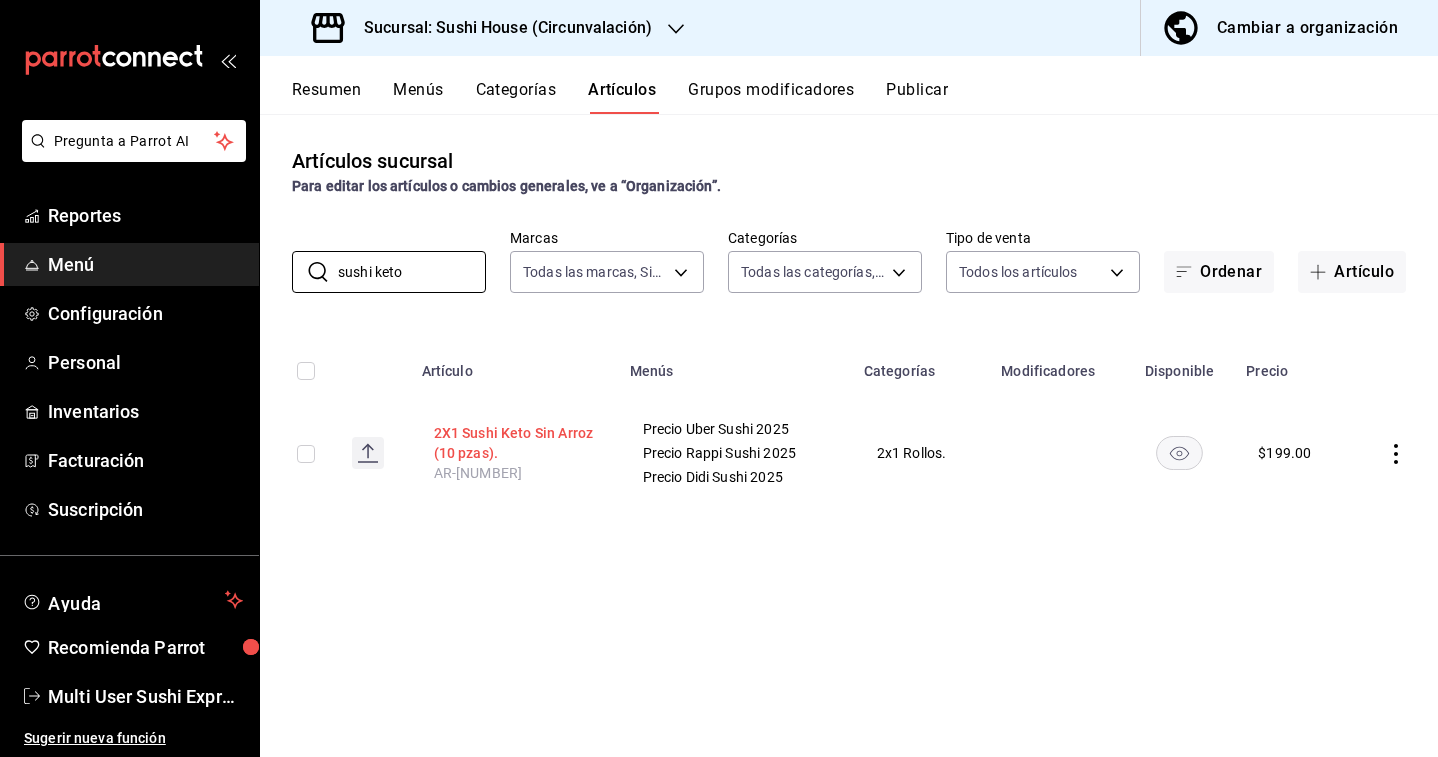 type on "sushi keto" 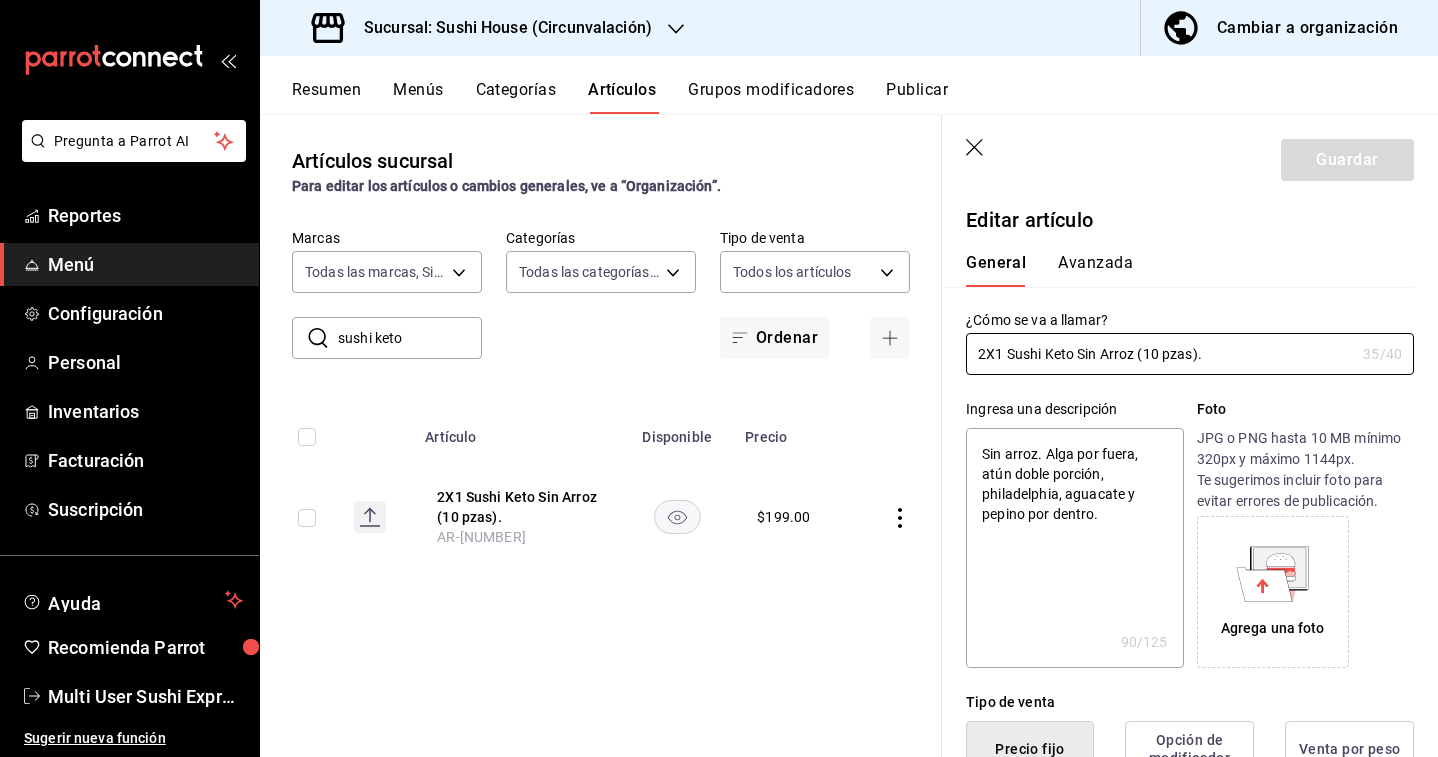 drag, startPoint x: 1010, startPoint y: 351, endPoint x: 944, endPoint y: 341, distance: 66.75328 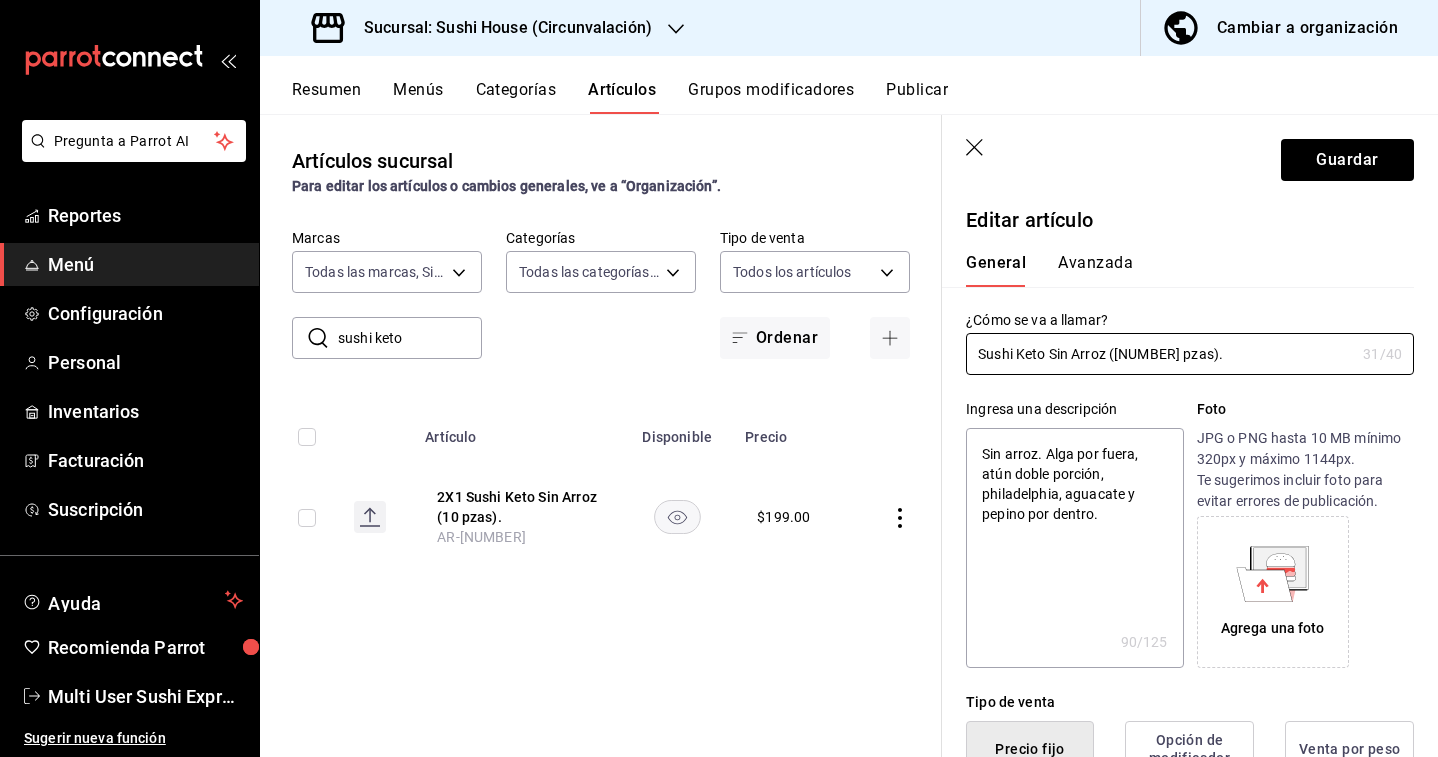 type on "x" 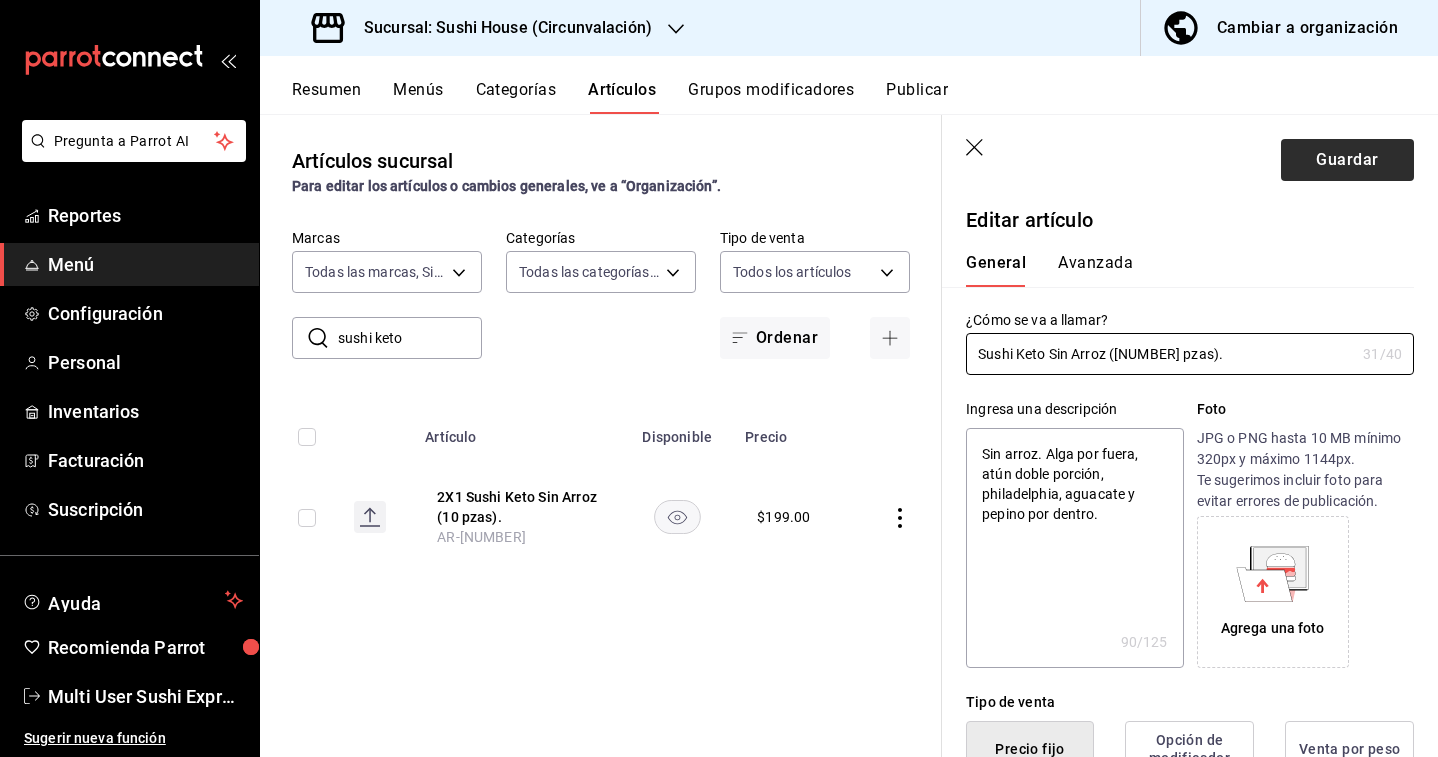type on "Sushi Keto Sin Arroz ([NUMBER] pzas)." 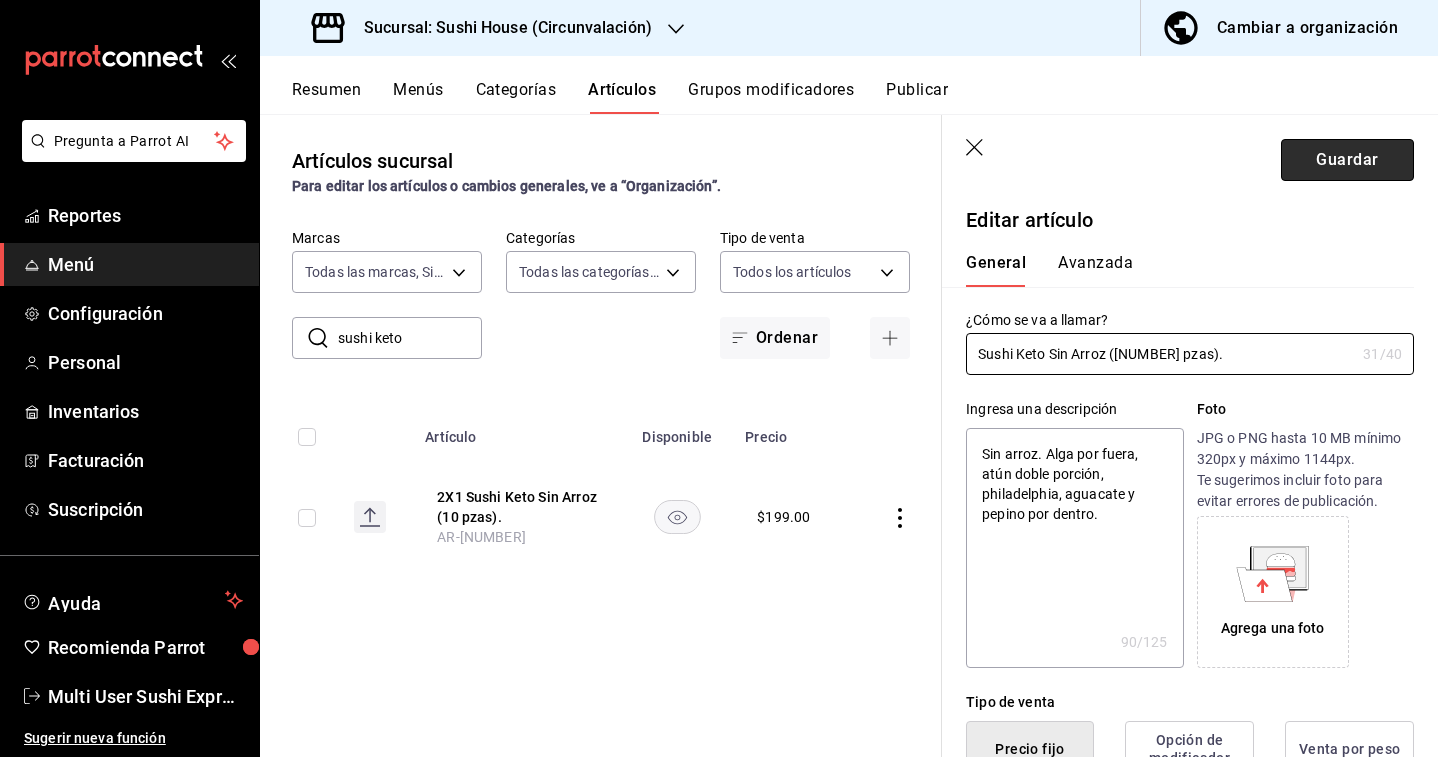click on "Guardar" at bounding box center [1347, 160] 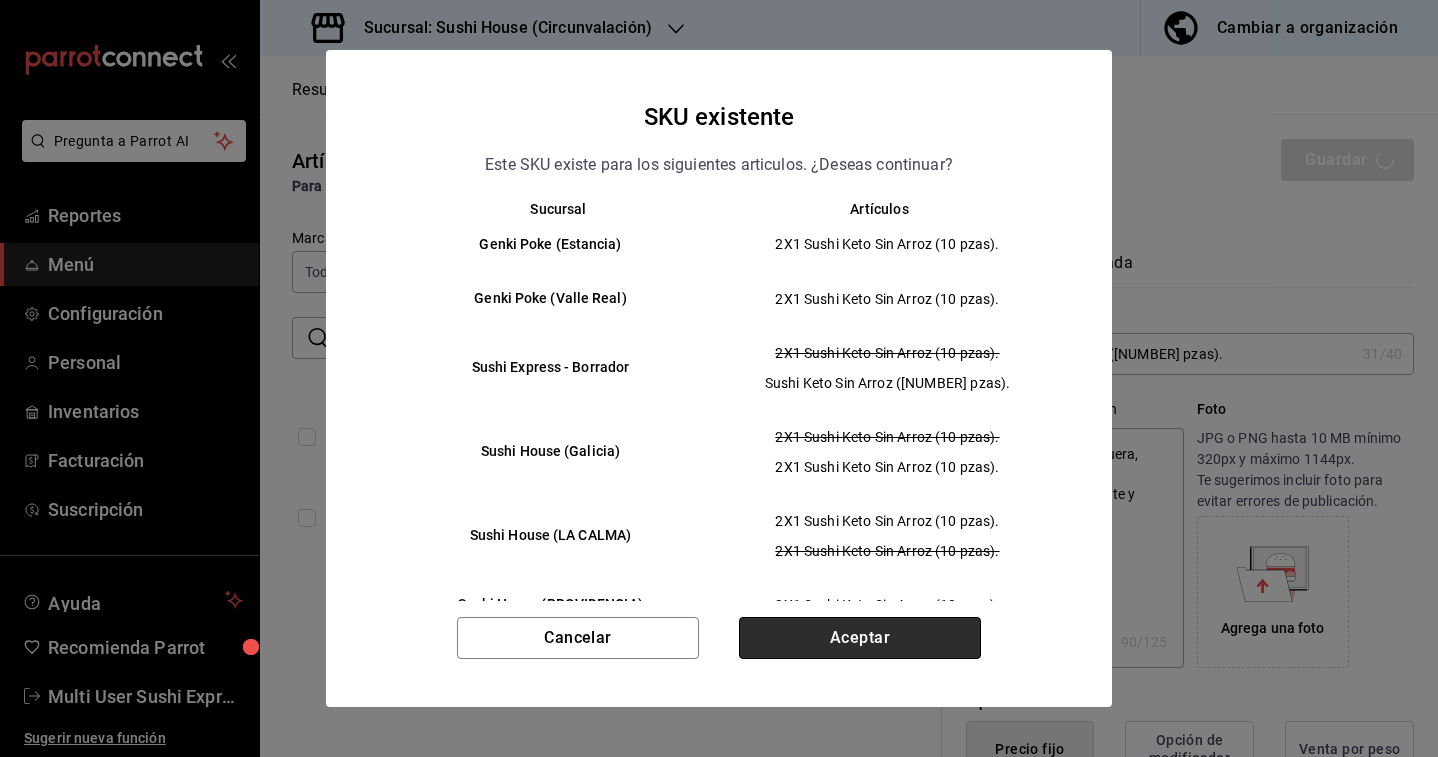 click on "Aceptar" at bounding box center (860, 638) 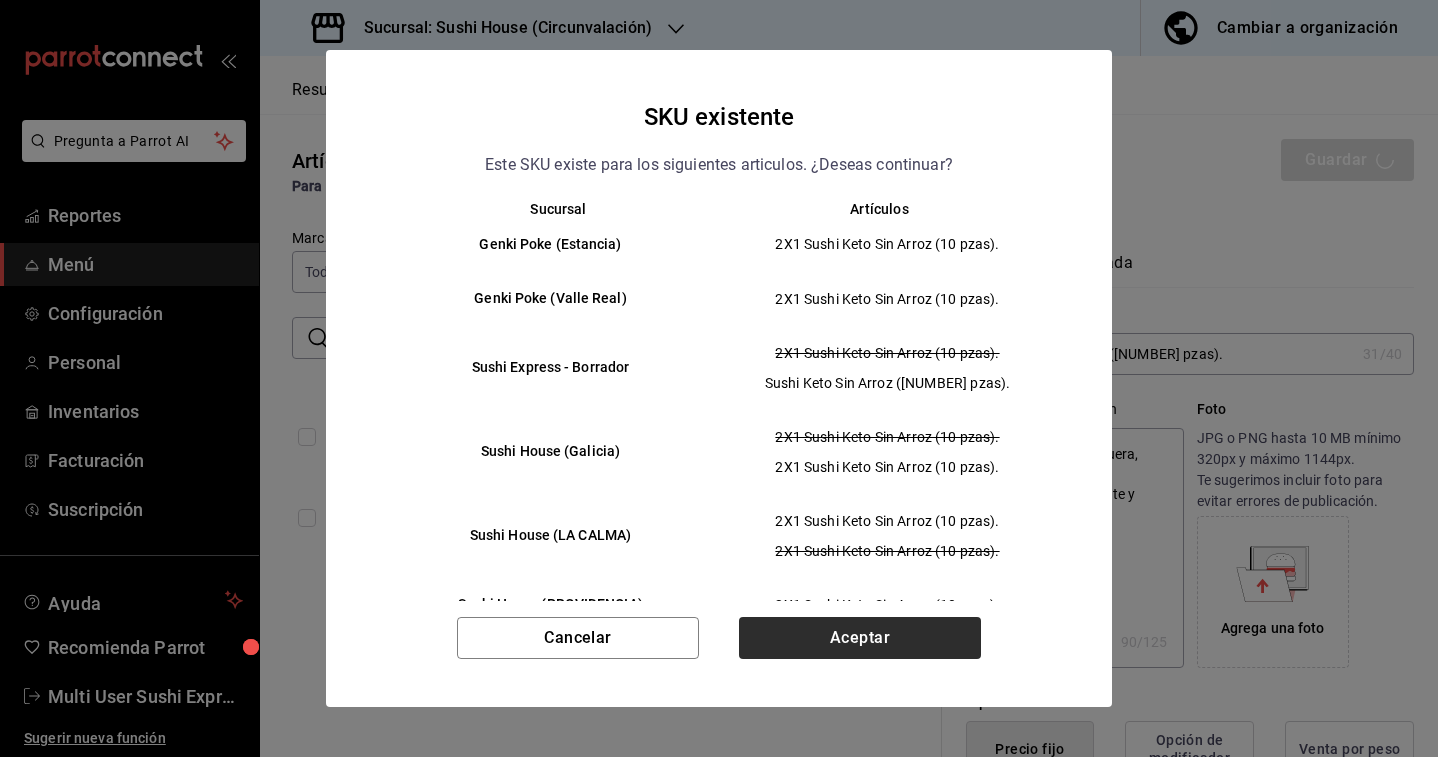 type on "x" 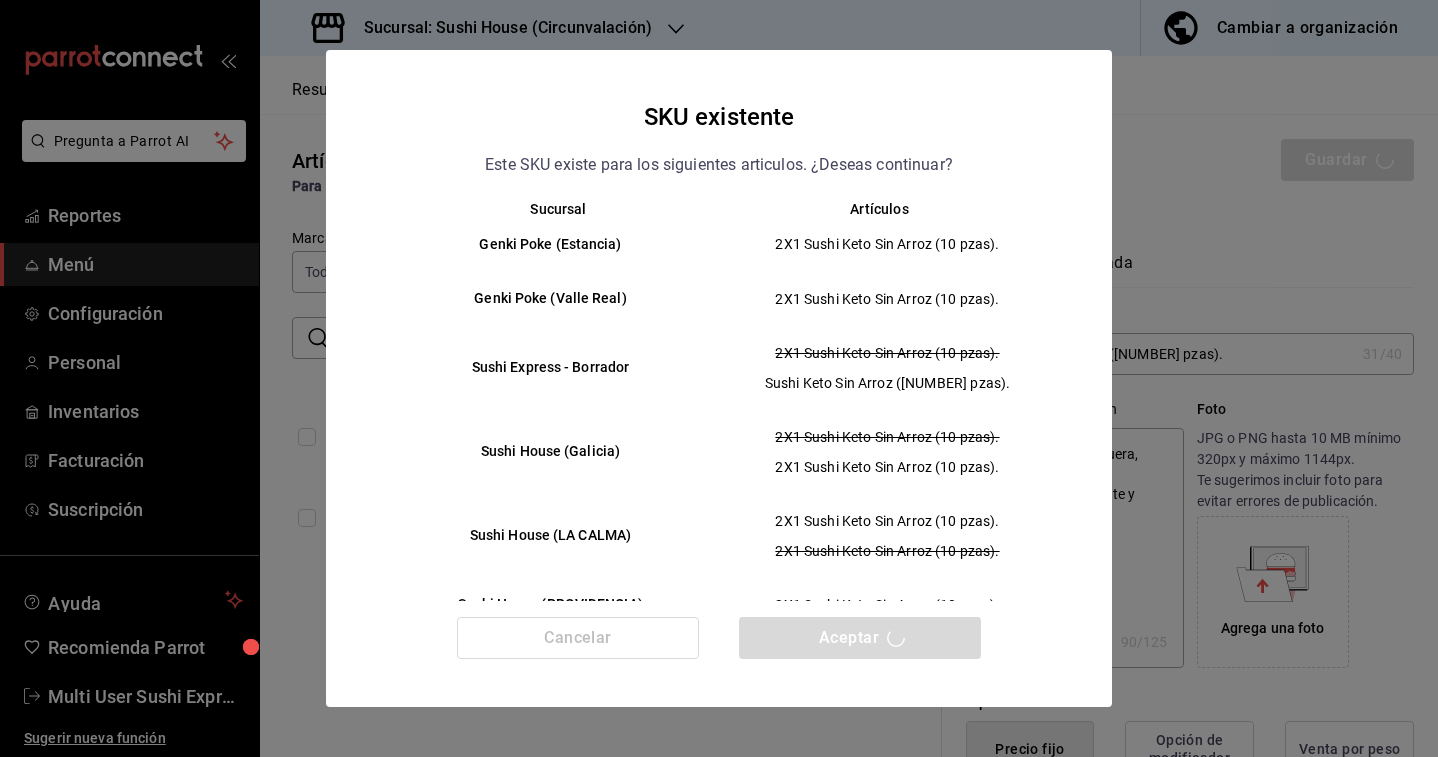 type 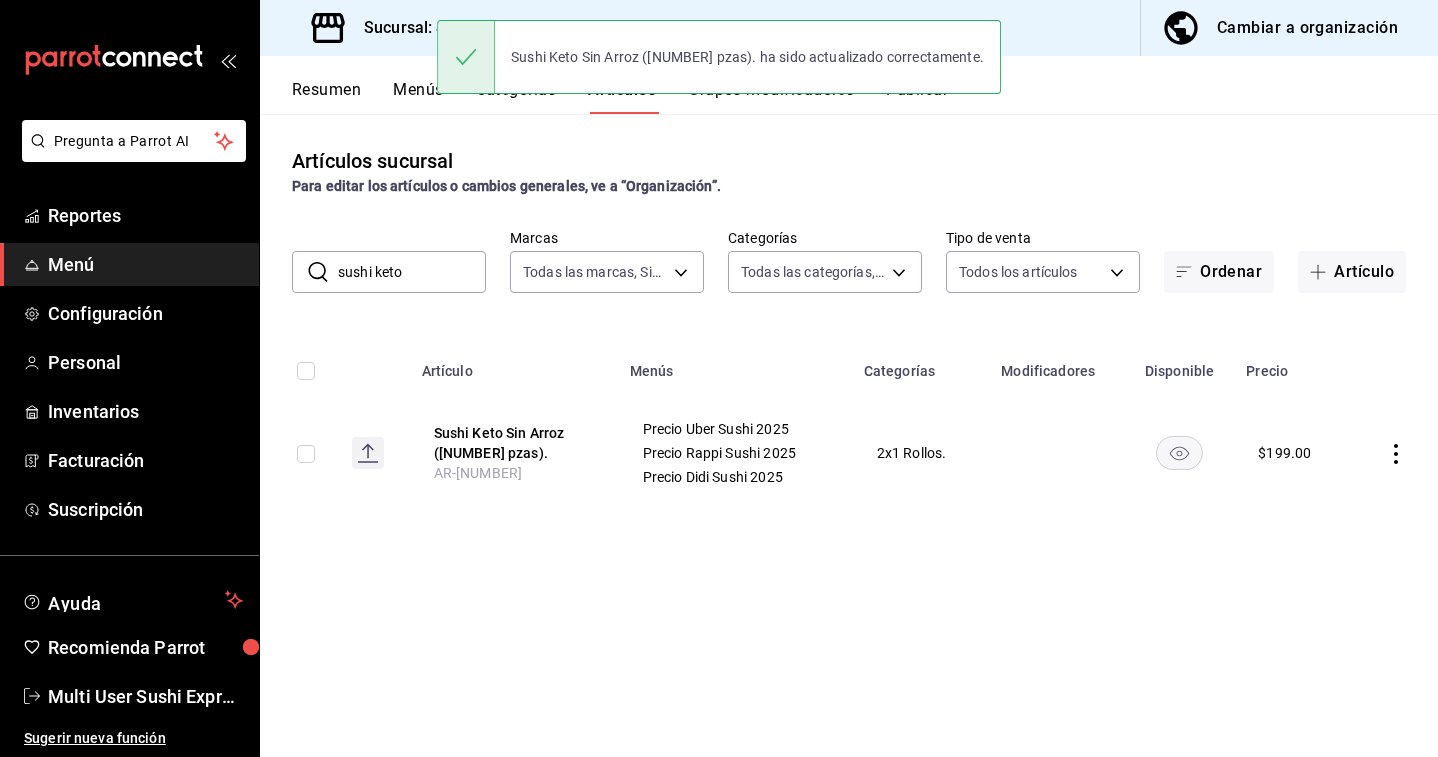 click on "Sushi Keto Sin Arroz ([NUMBER] pzas). ha sido actualizado correctamente." at bounding box center [719, 57] 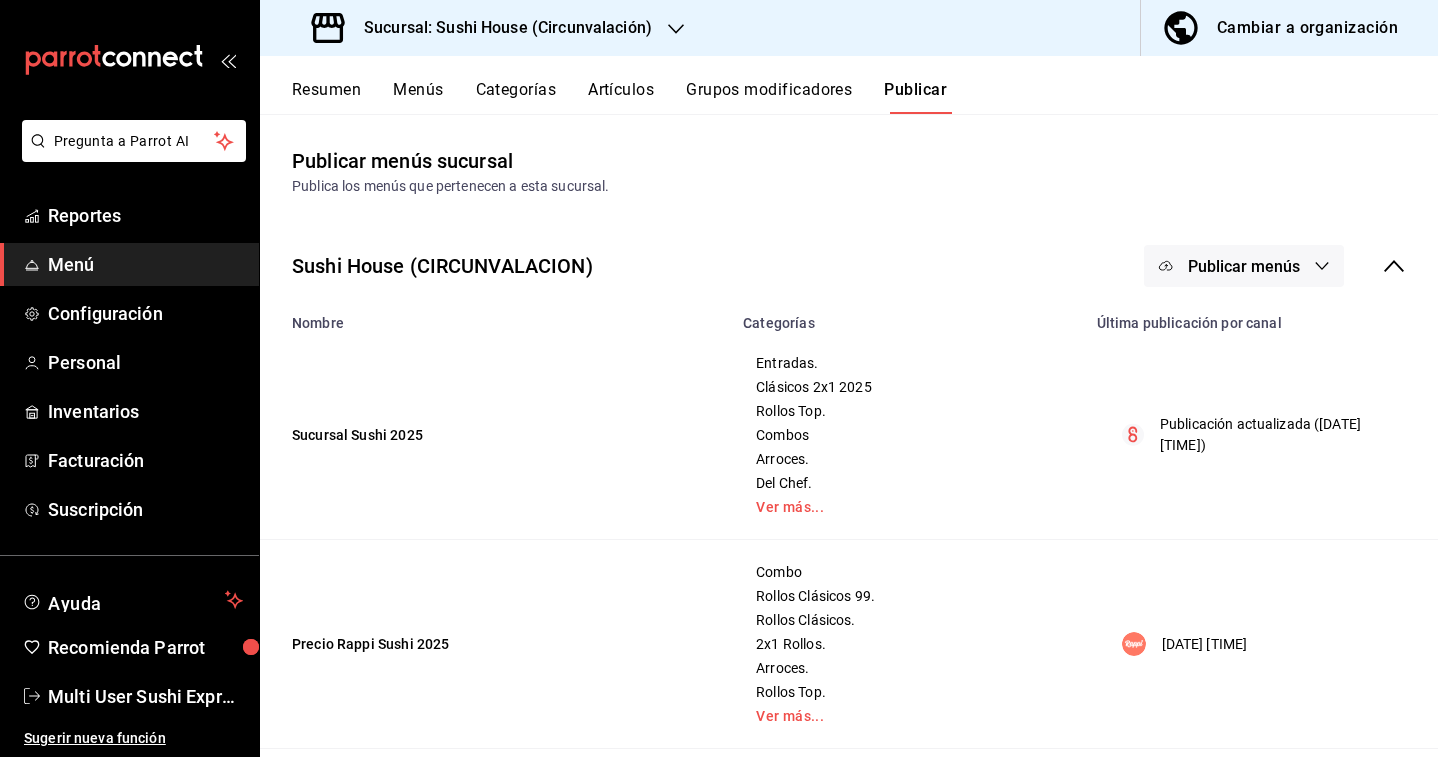 click on "Sushi House ([LOCATION])" at bounding box center [849, 266] 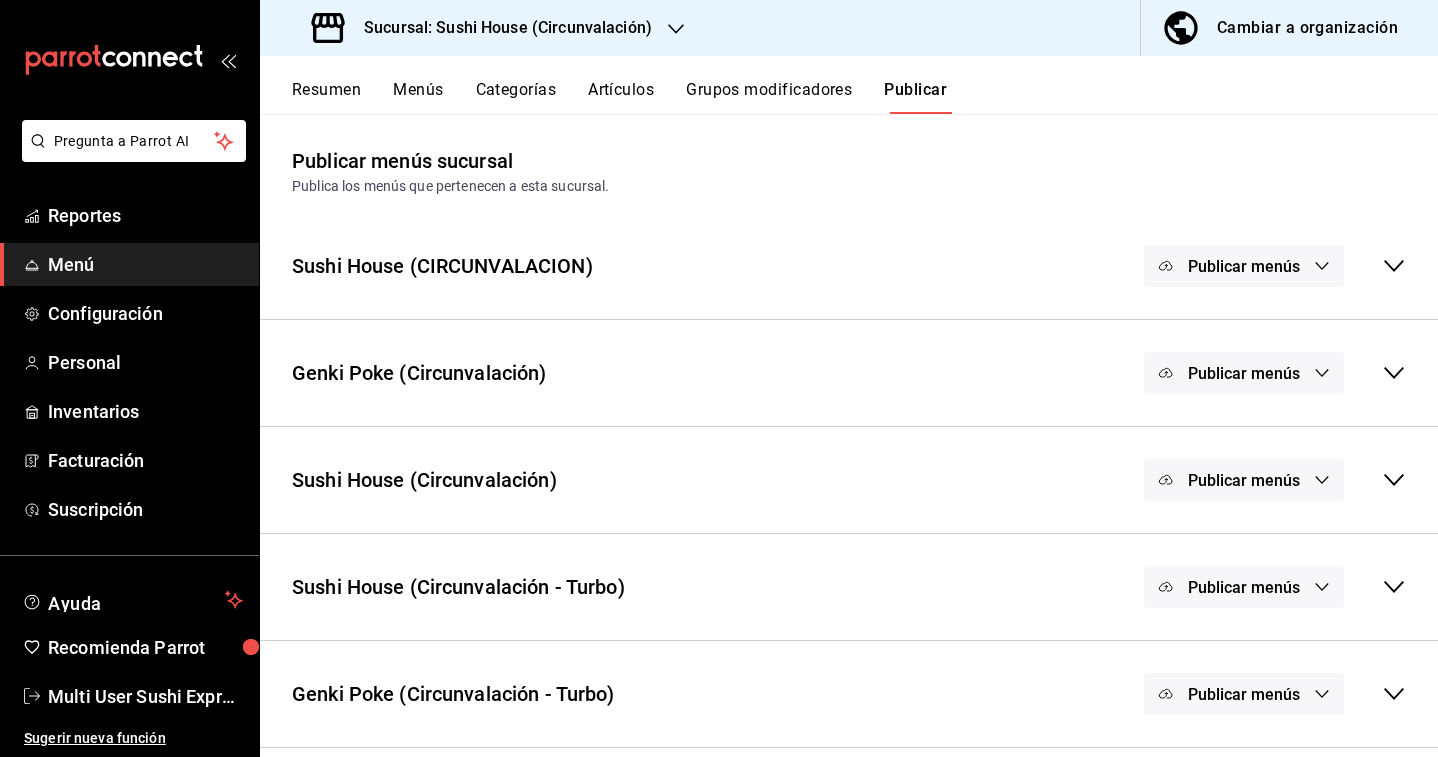 click on "Publicar menús" at bounding box center [1244, 266] 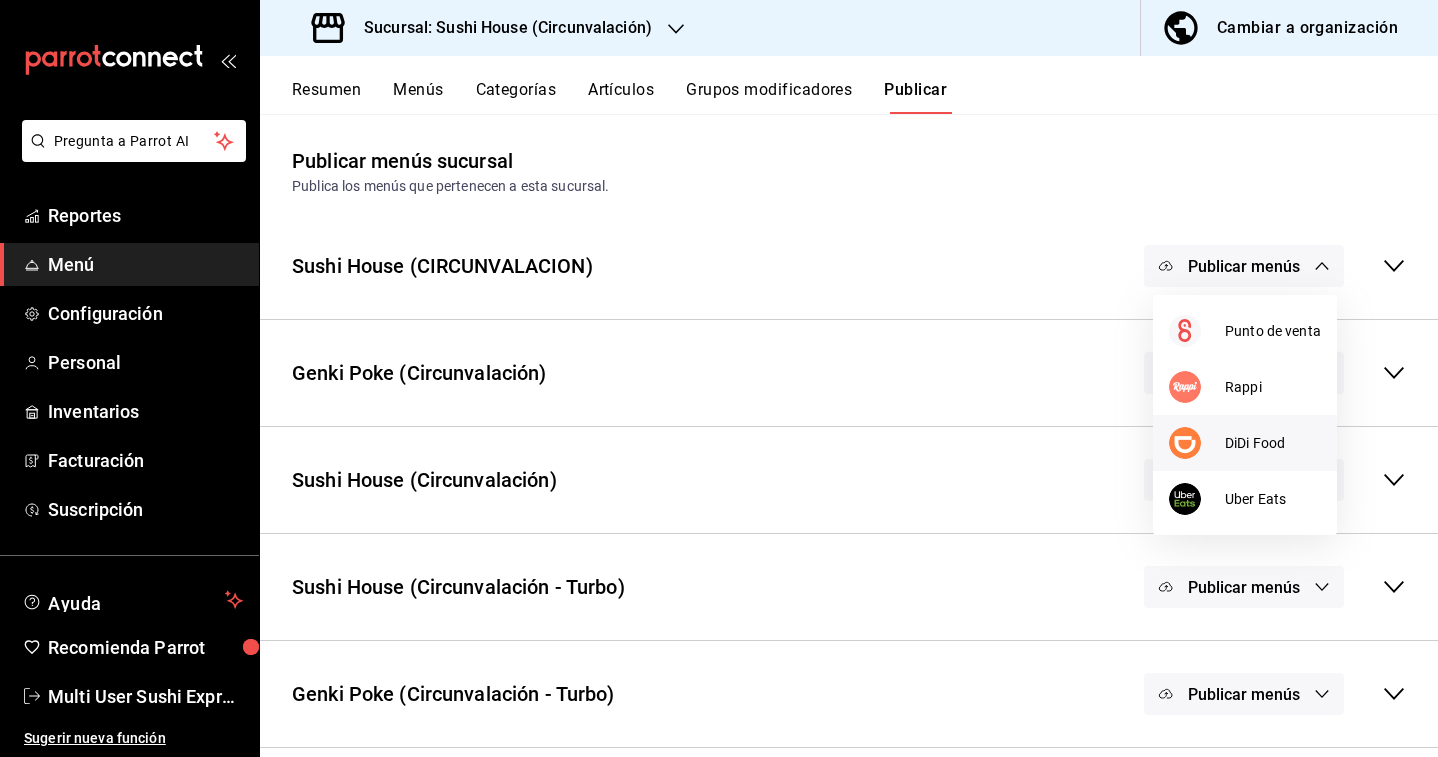 click on "DiDi Food" at bounding box center [1273, 443] 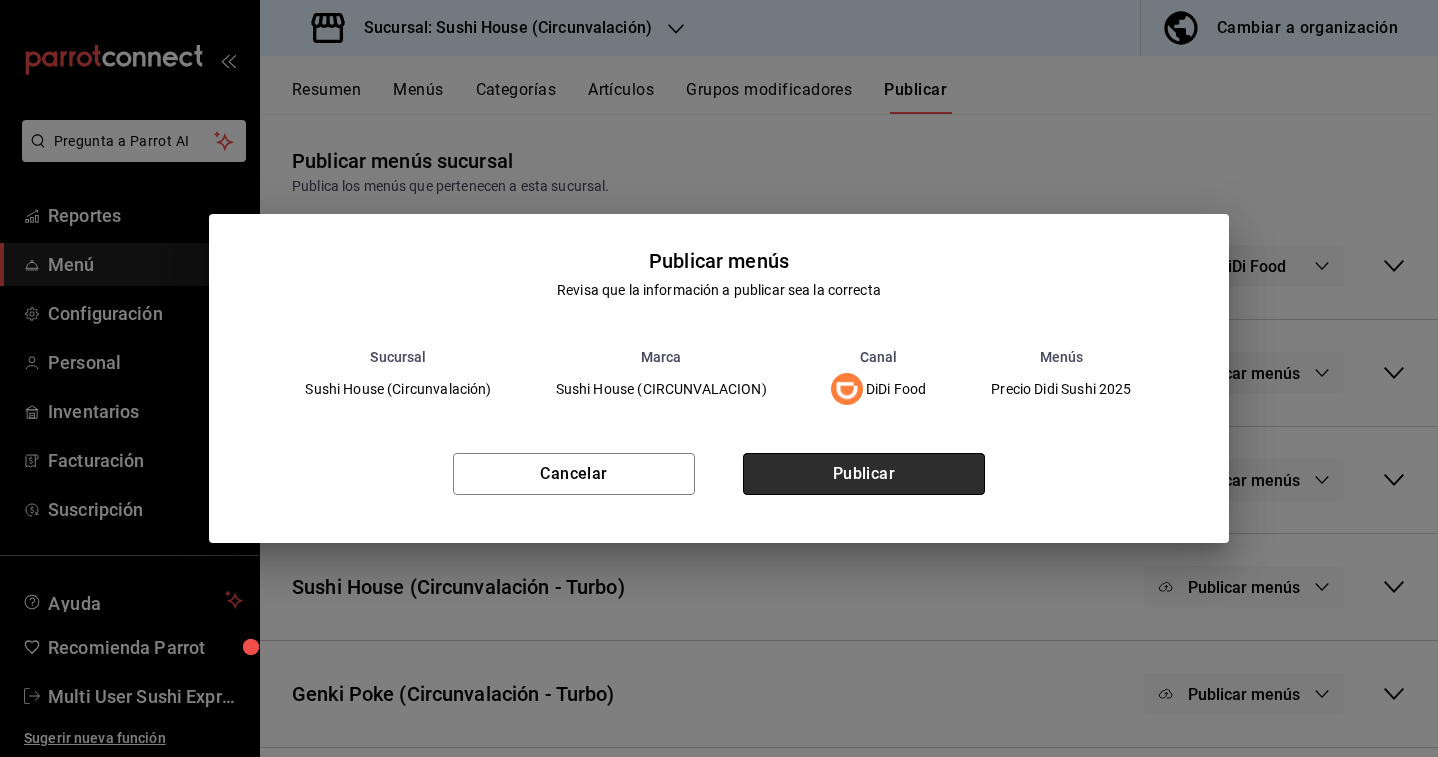 click on "Publicar" at bounding box center [864, 474] 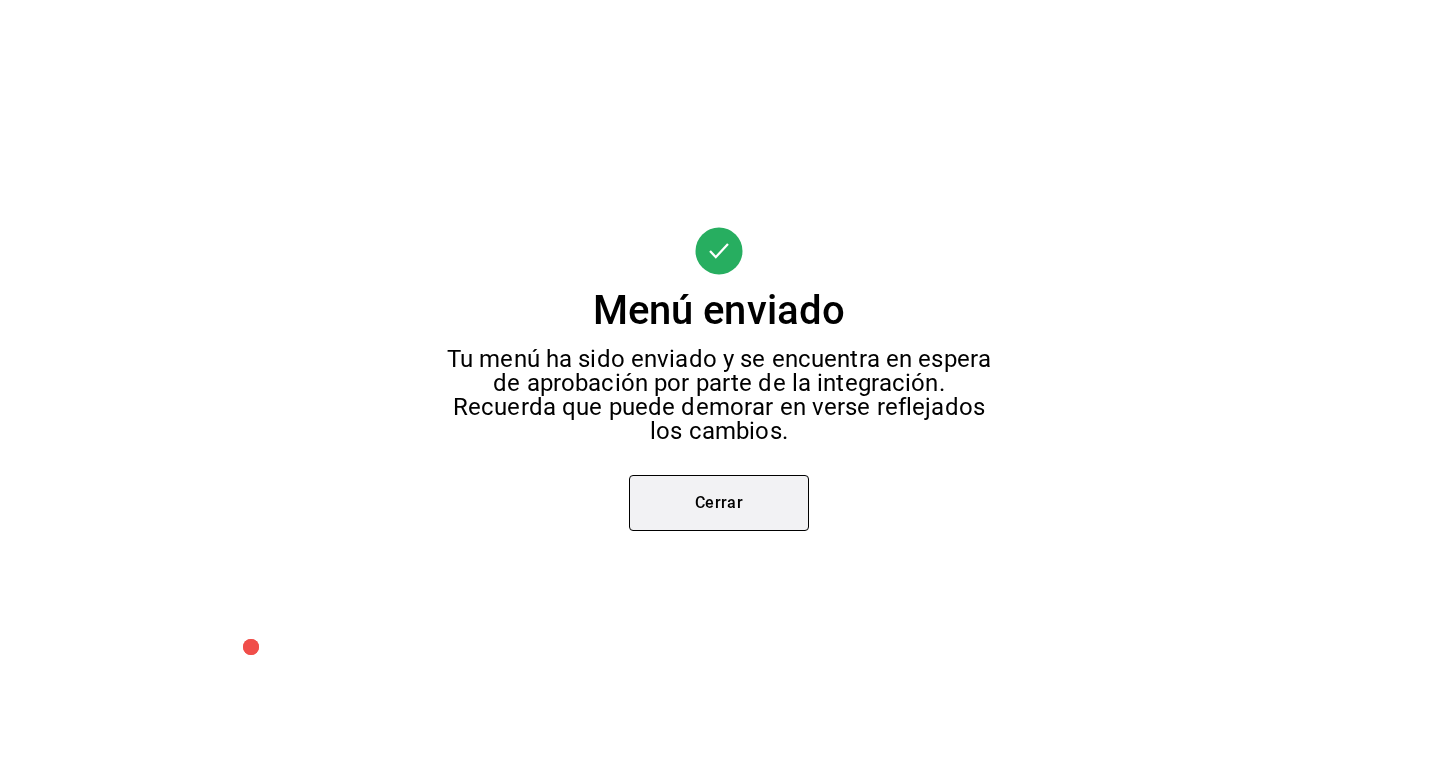 click on "Cerrar" at bounding box center [719, 503] 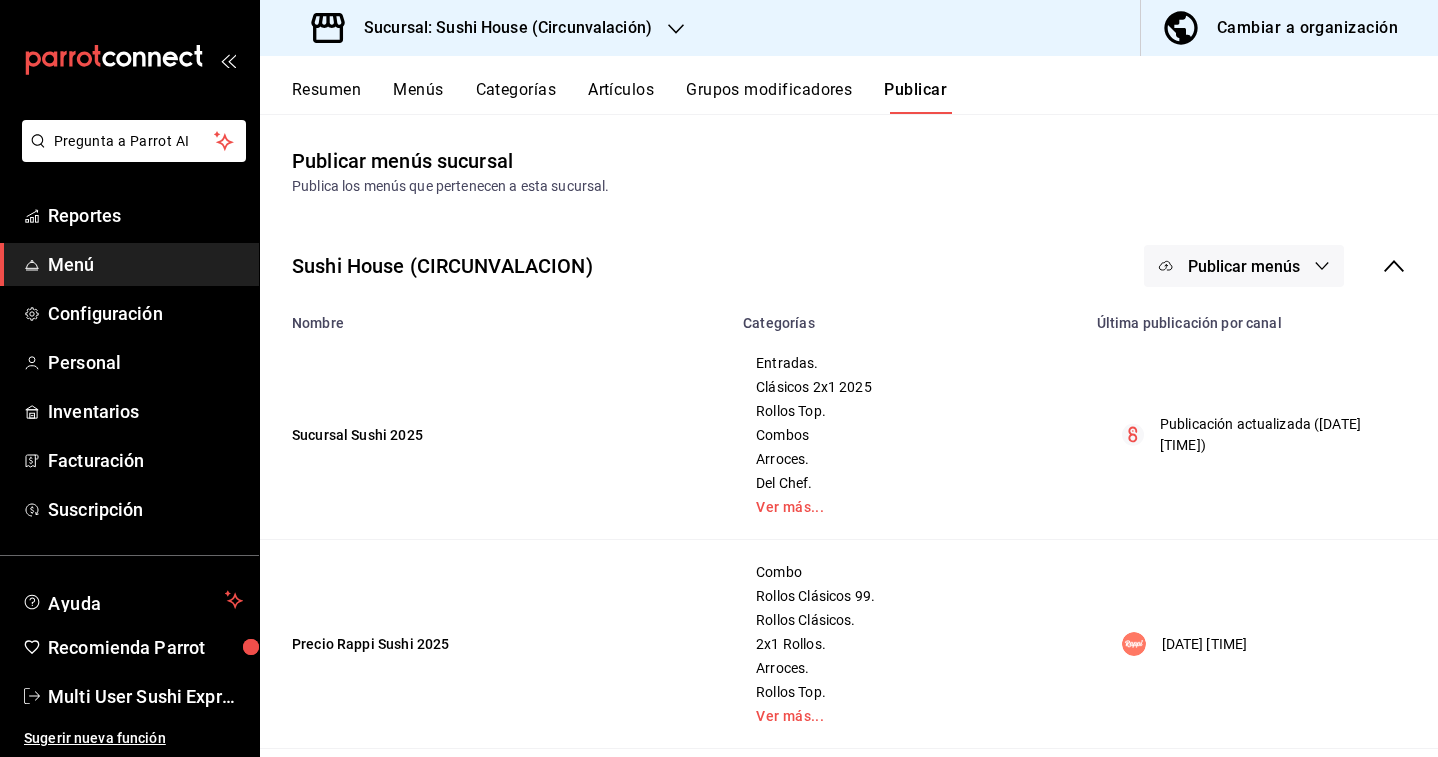 click on "Menús" at bounding box center [418, 97] 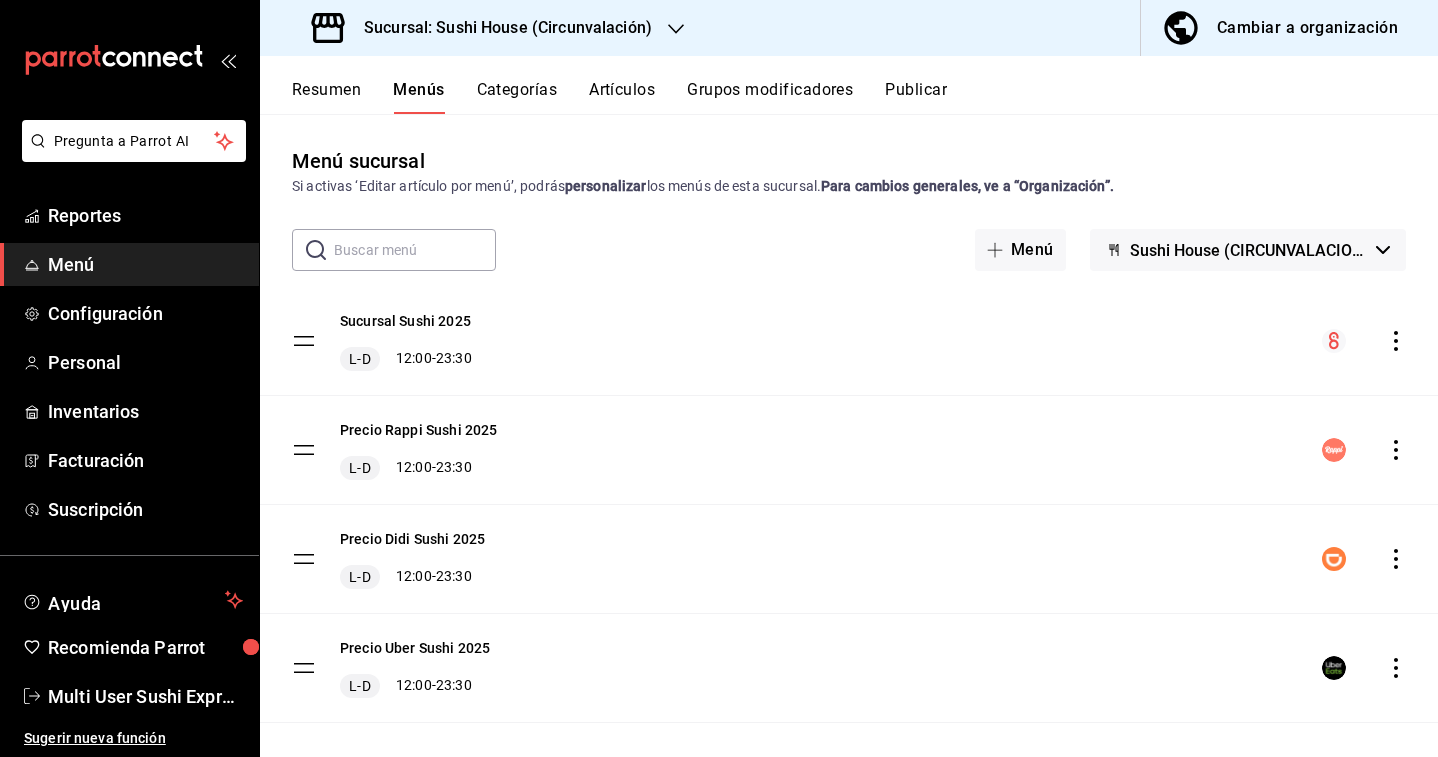 click 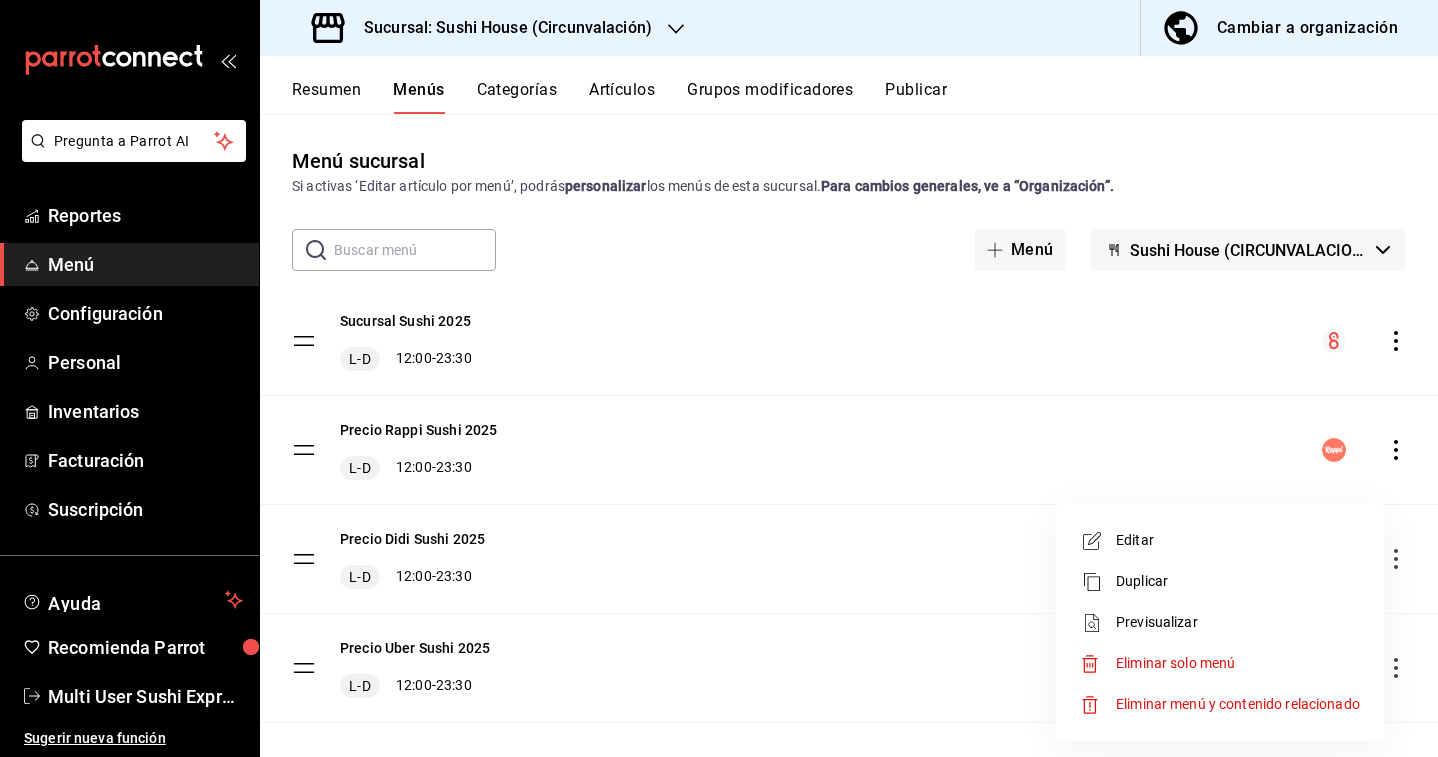 click at bounding box center [719, 378] 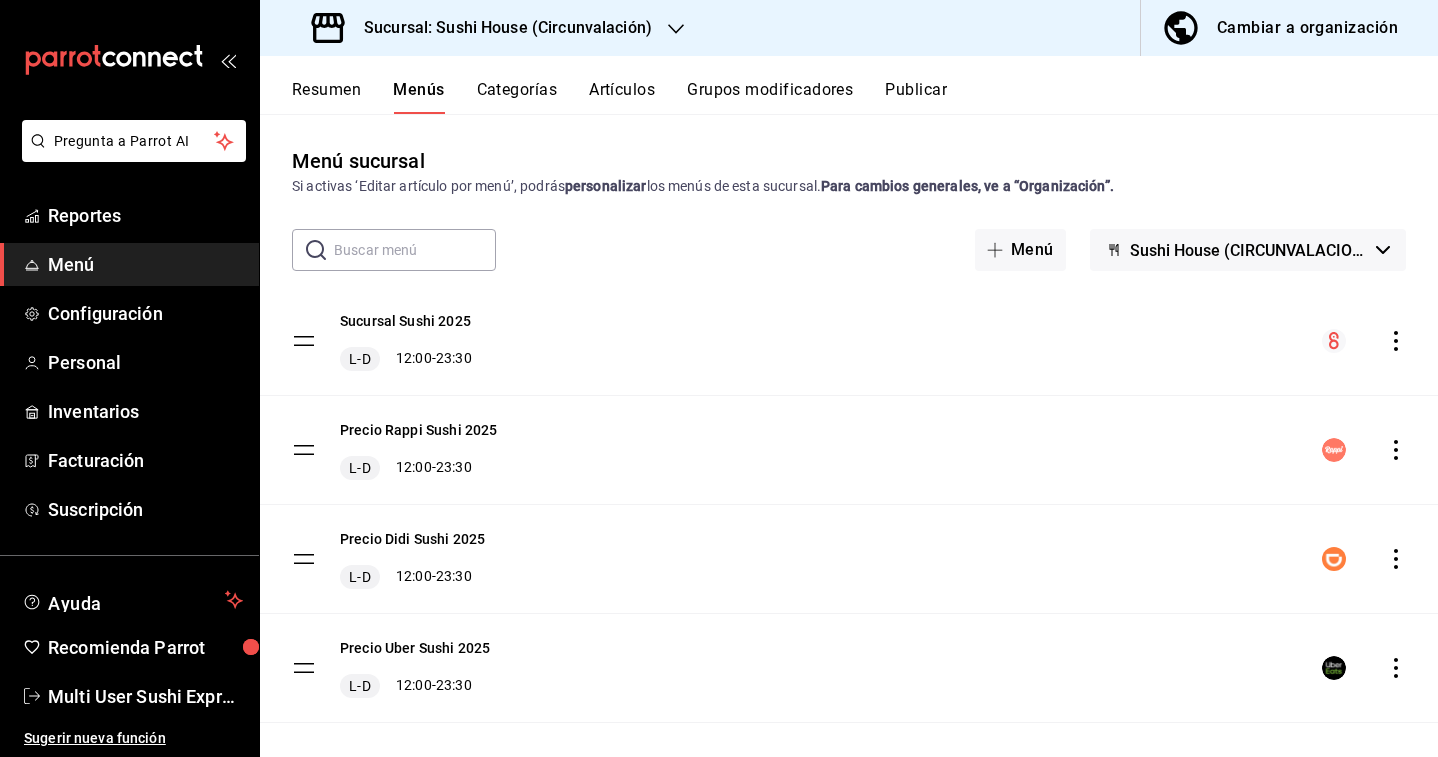 click on "Cambiar a organización" at bounding box center (1307, 28) 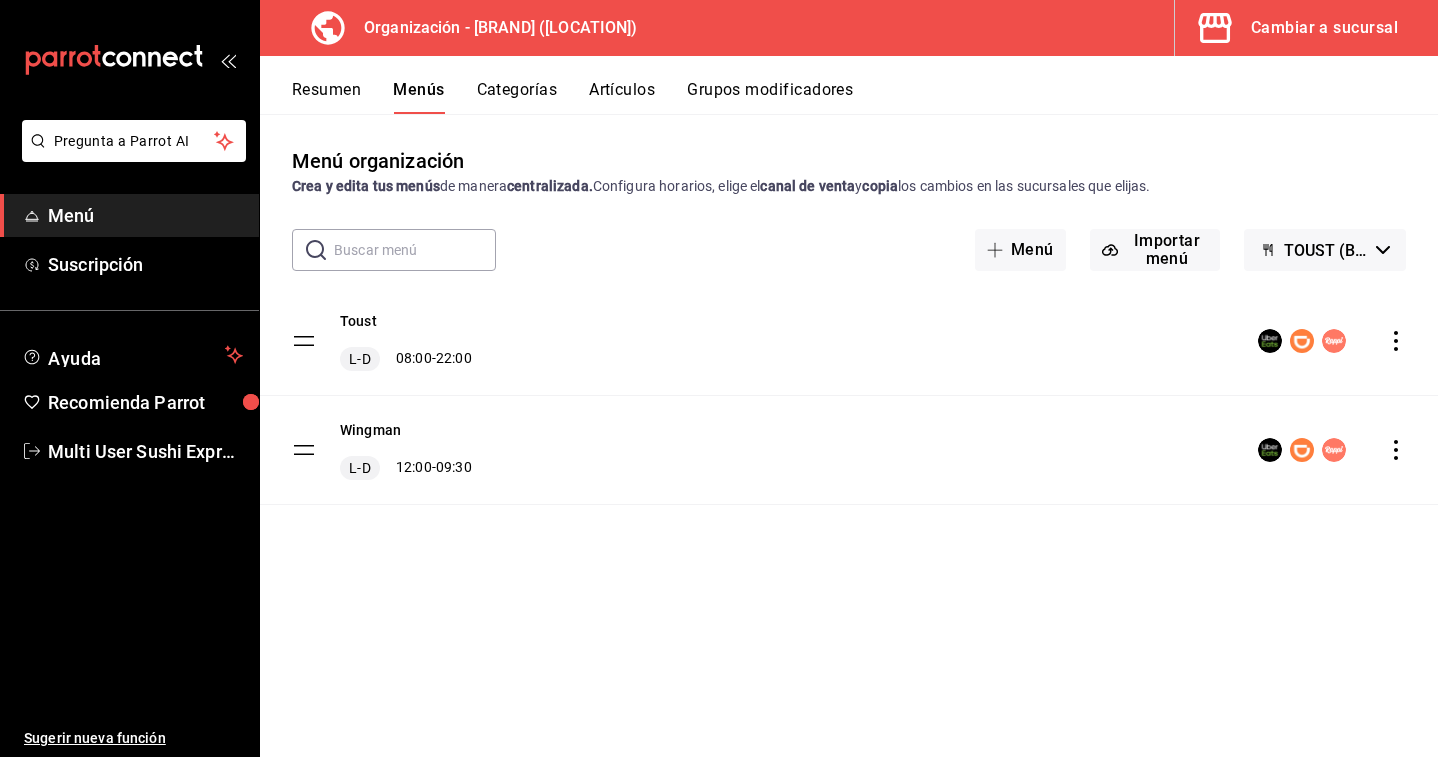 click on "Menús" at bounding box center (418, 97) 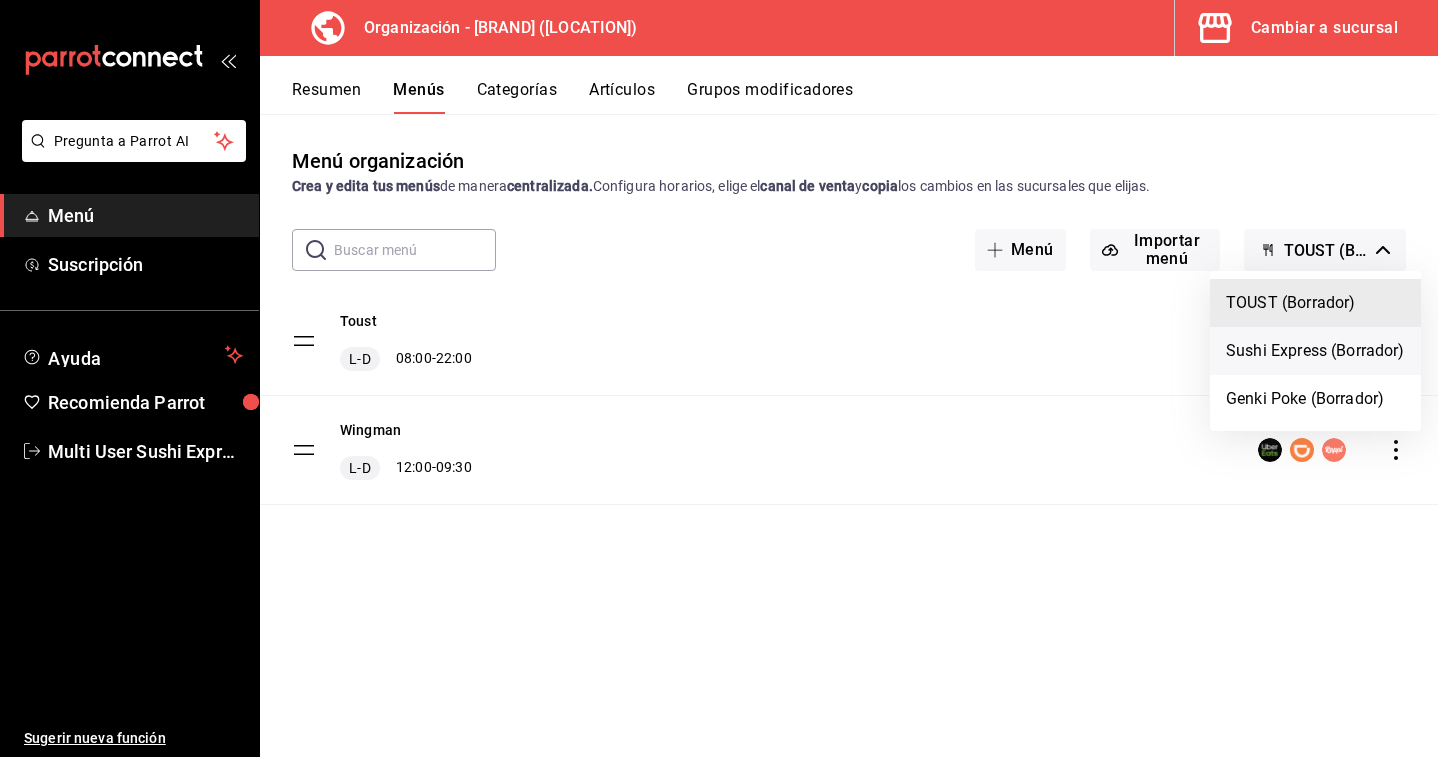 click on "Sushi Express (Borrador)" at bounding box center [1315, 351] 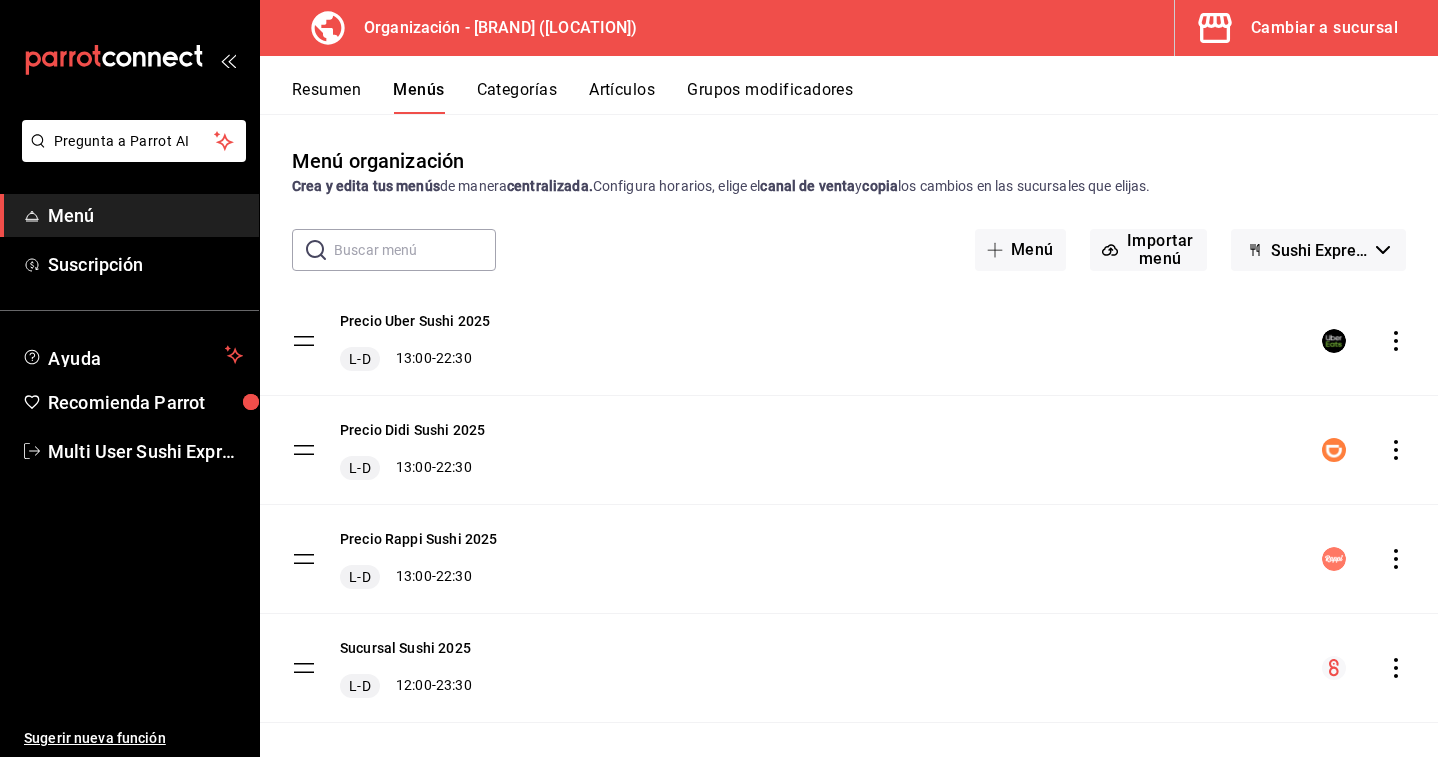 click 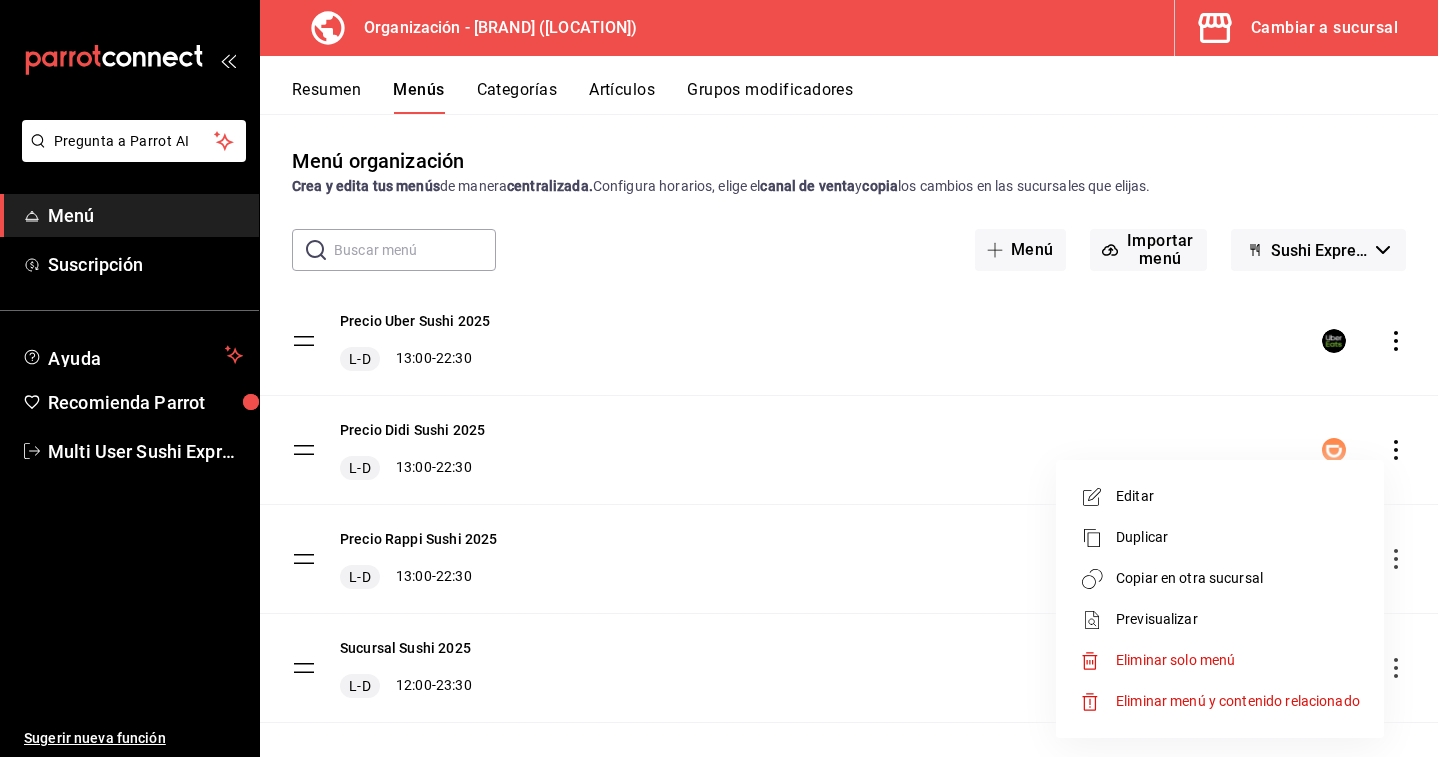 click on "Copiar en otra sucursal" at bounding box center [1238, 578] 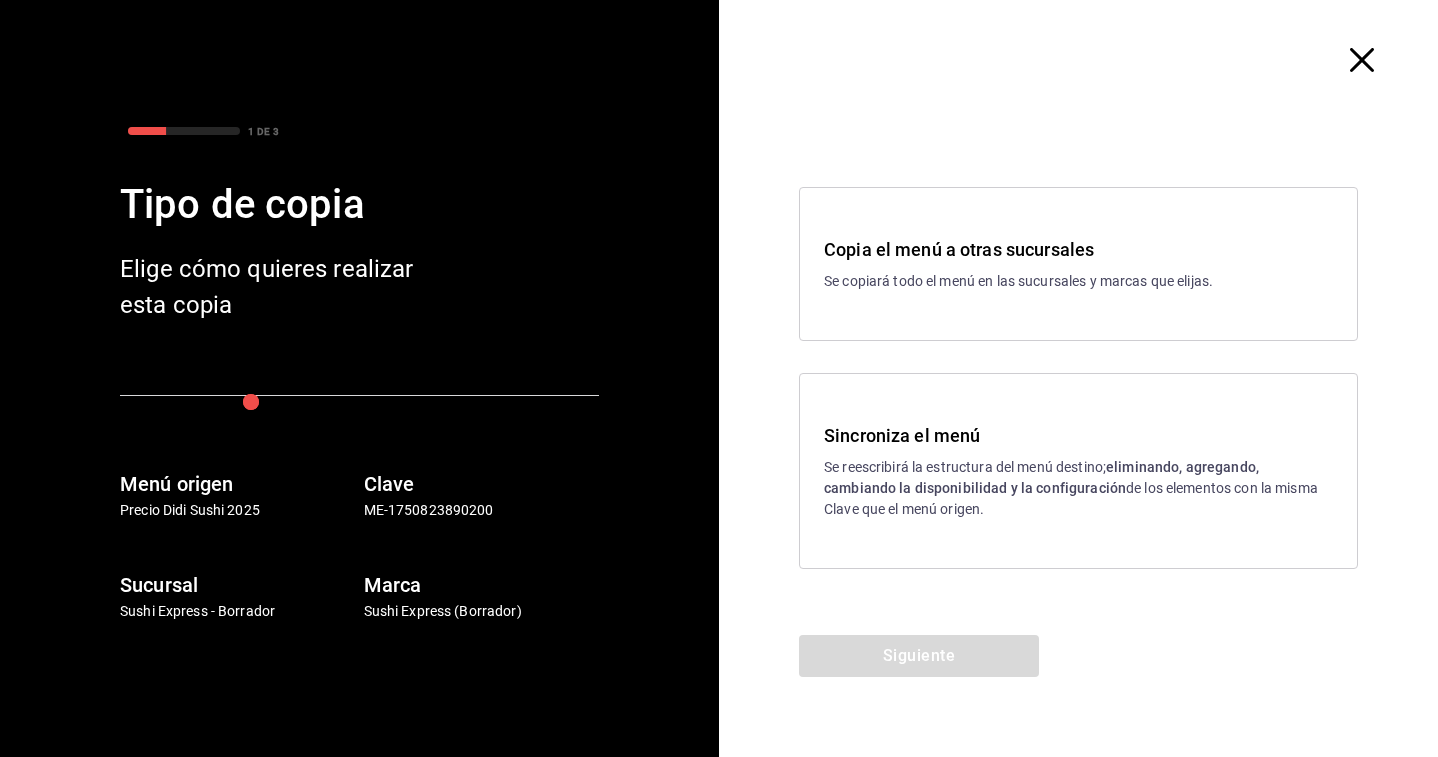 click on "eliminando, agregando, cambiando la disponibilidad y la configuración" at bounding box center (1041, 477) 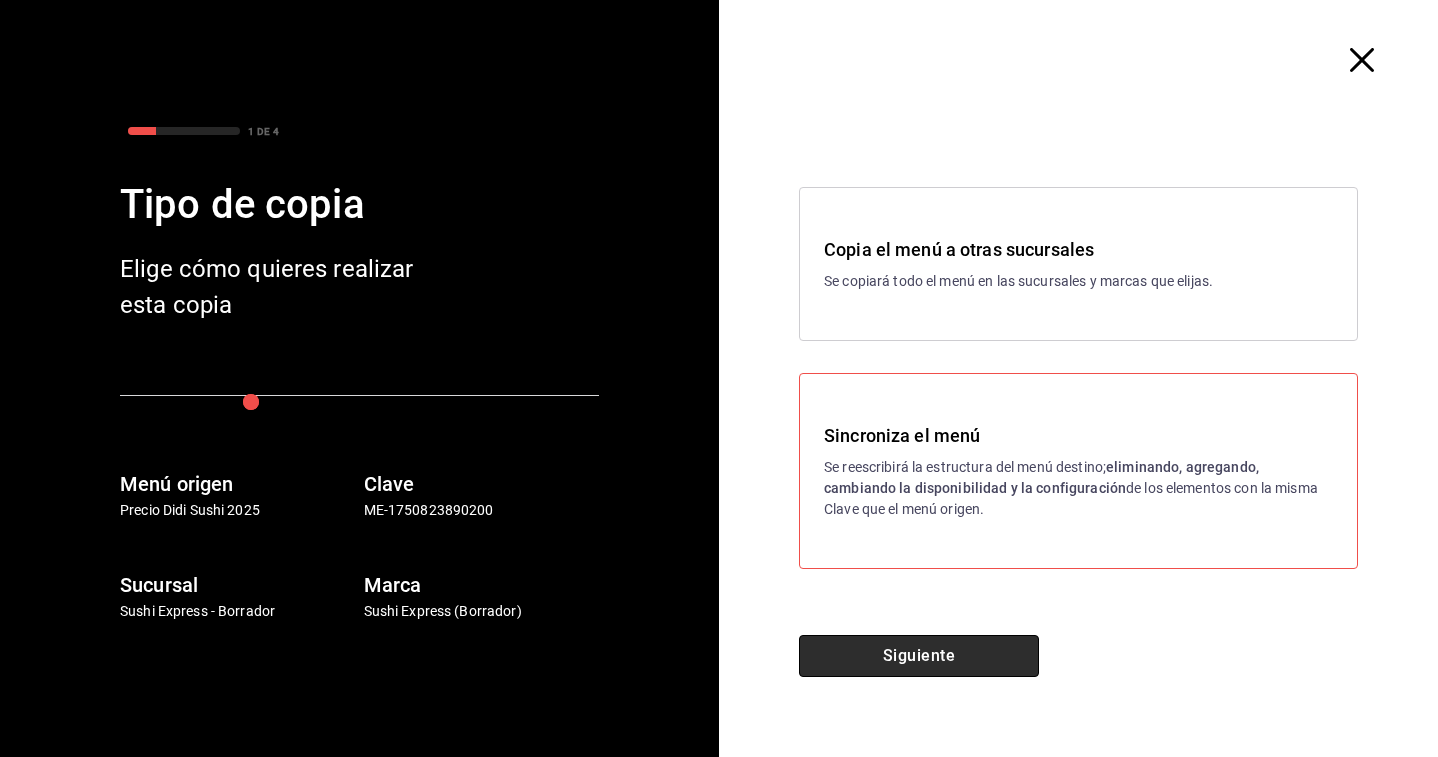 click on "Siguiente" at bounding box center [919, 656] 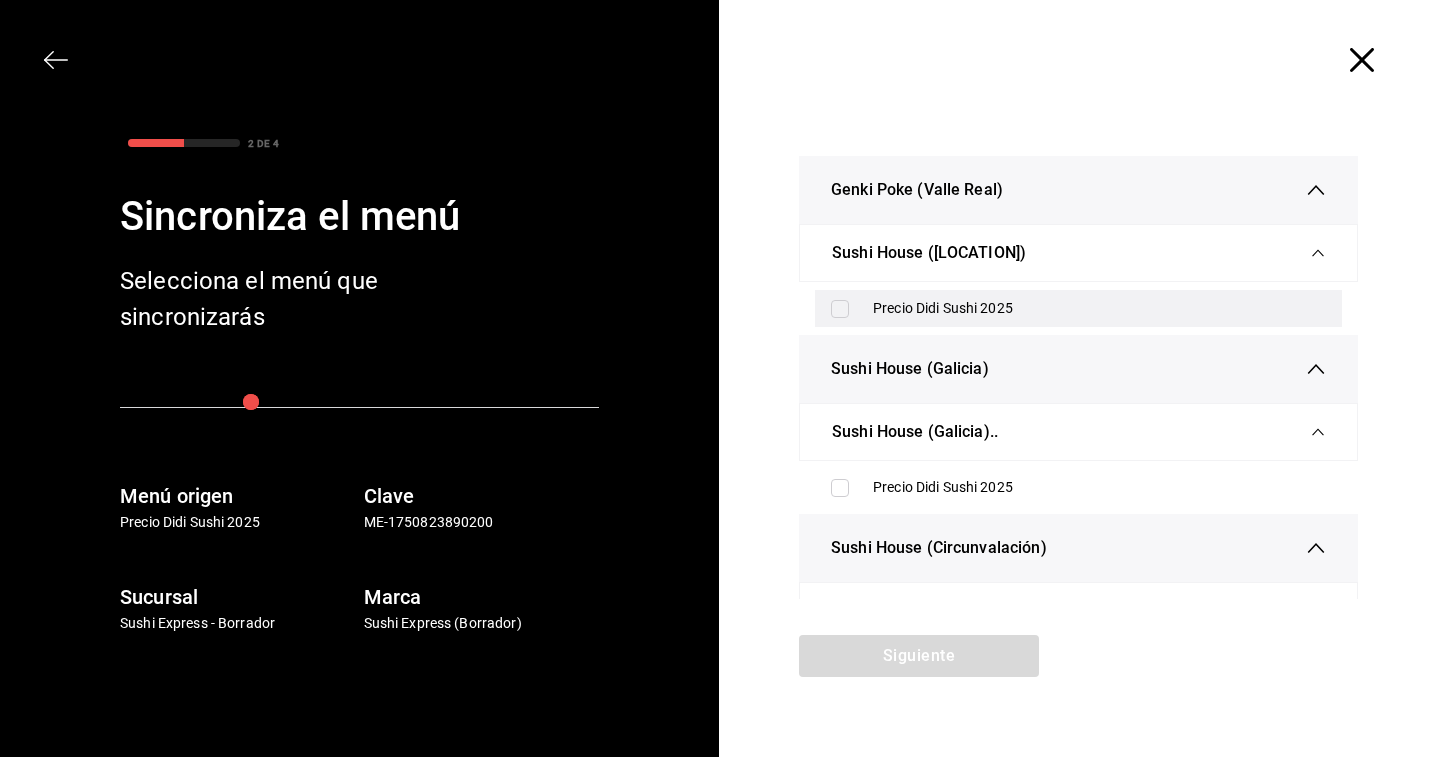 click on "Precio Didi Sushi 2025" at bounding box center (1099, 308) 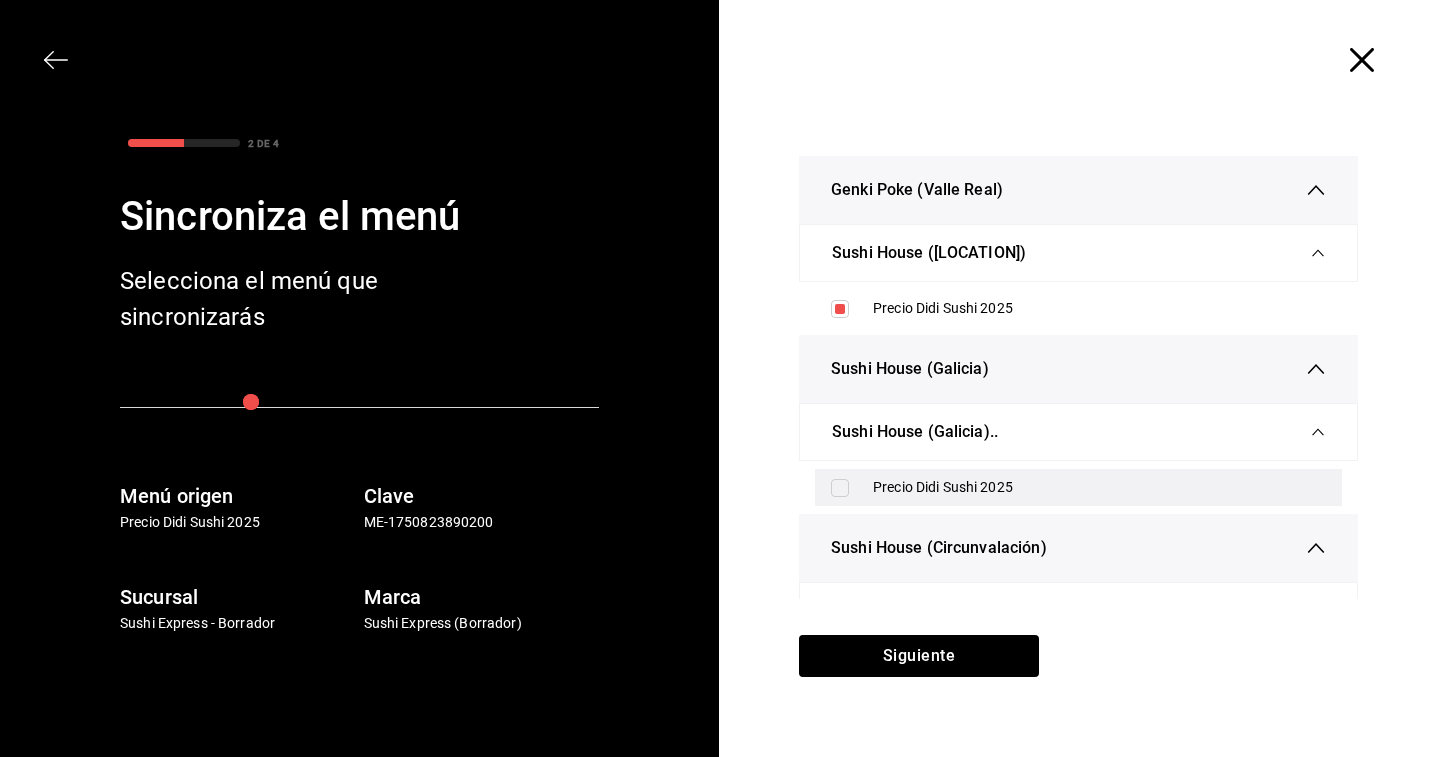 click on "Precio Didi Sushi 2025" at bounding box center [1078, 487] 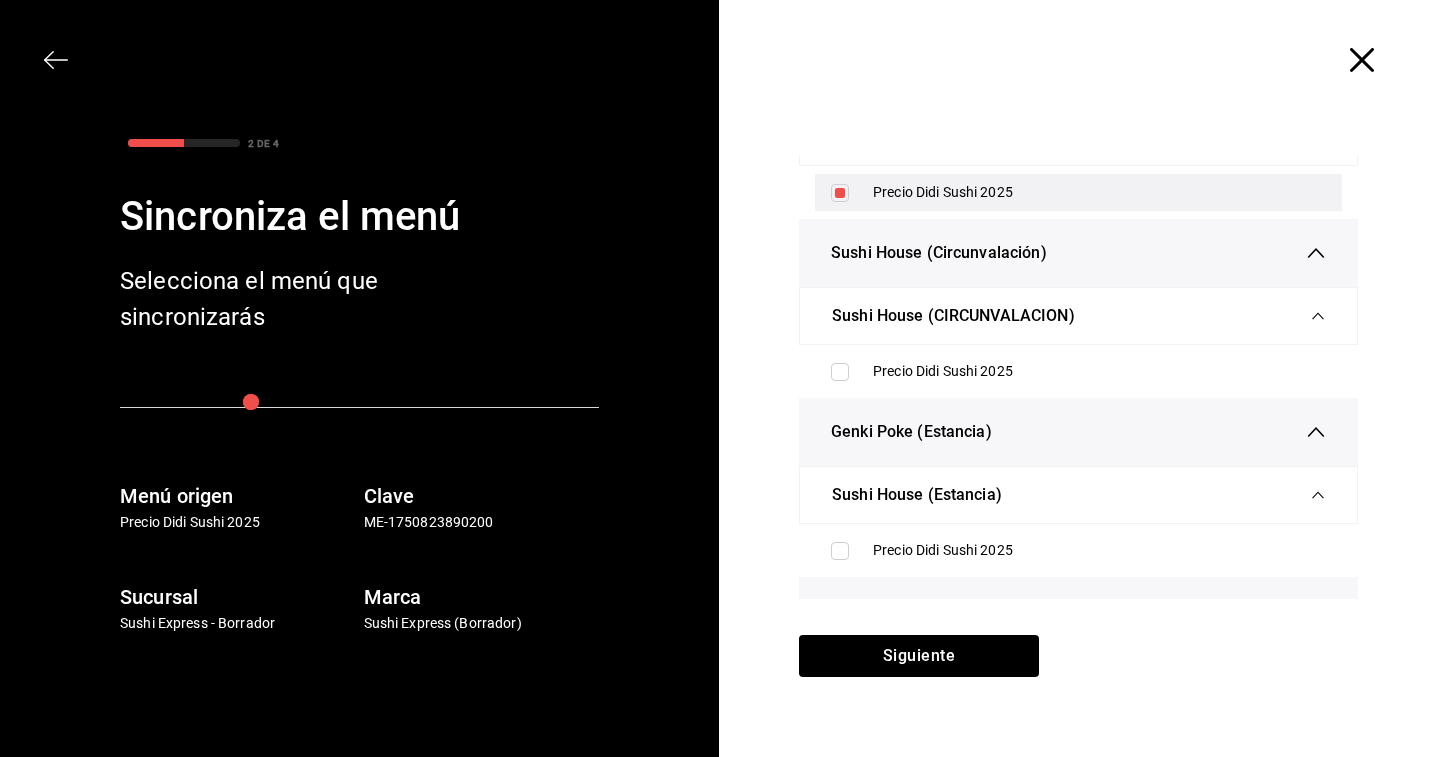 scroll, scrollTop: 308, scrollLeft: 0, axis: vertical 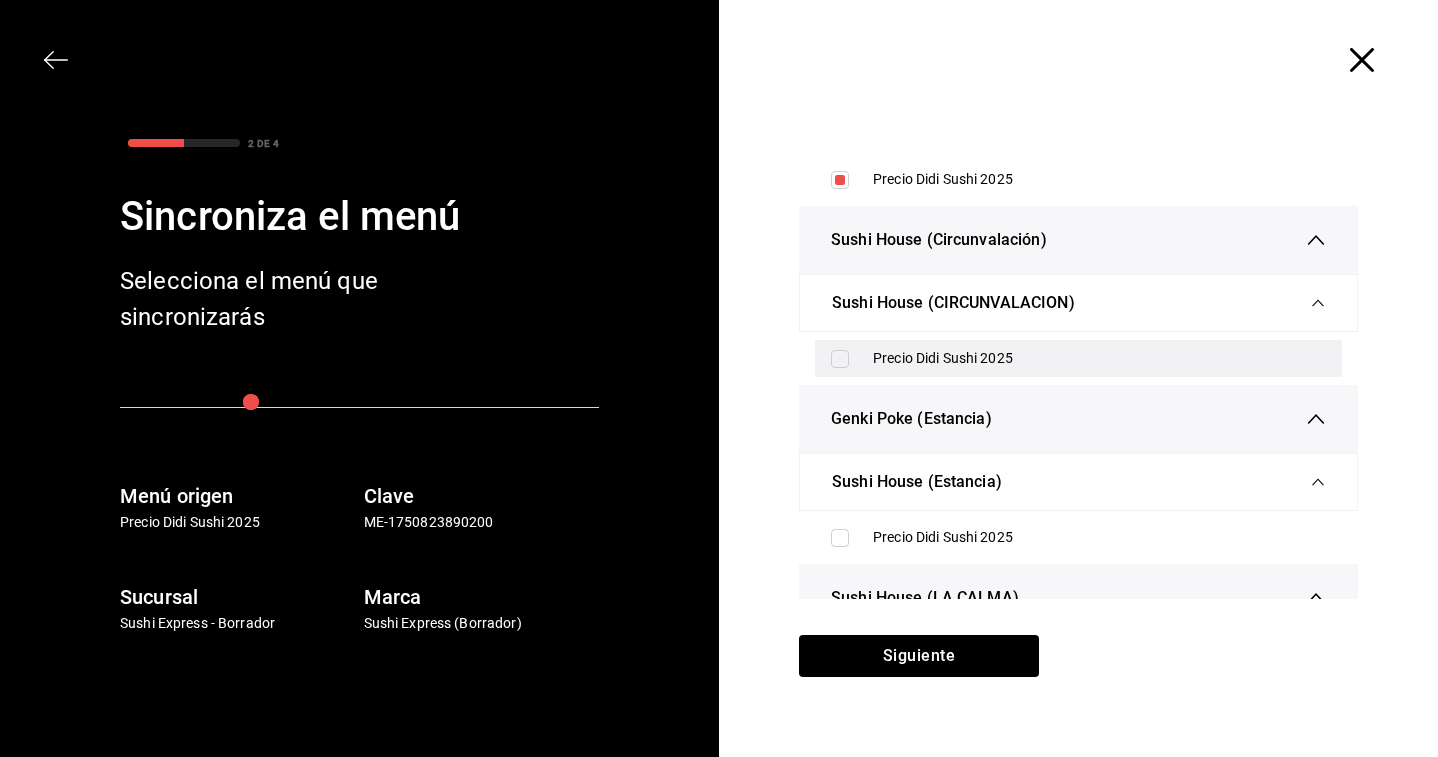 click on "Precio Didi Sushi 2025" at bounding box center (1099, 358) 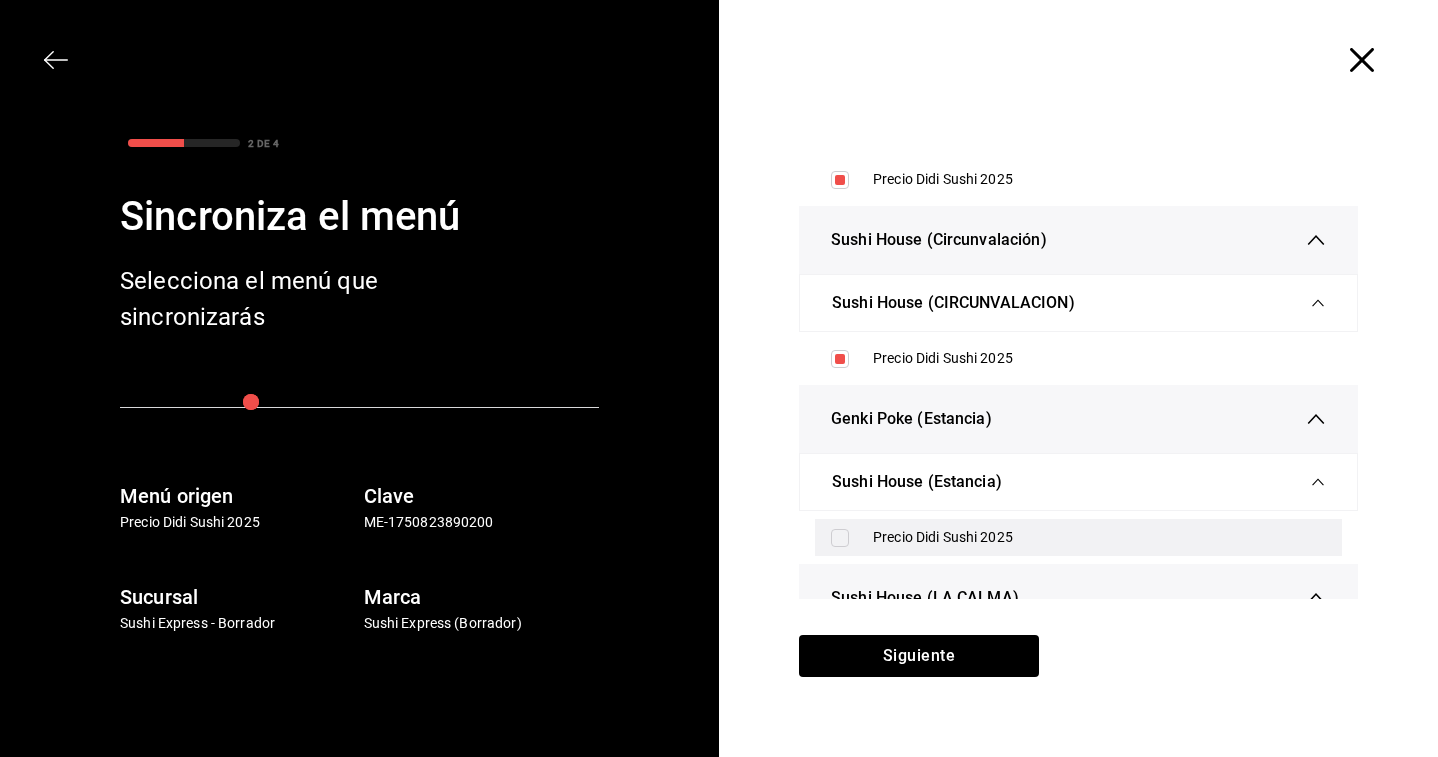 click on "Precio Didi Sushi 2025" at bounding box center (1099, 537) 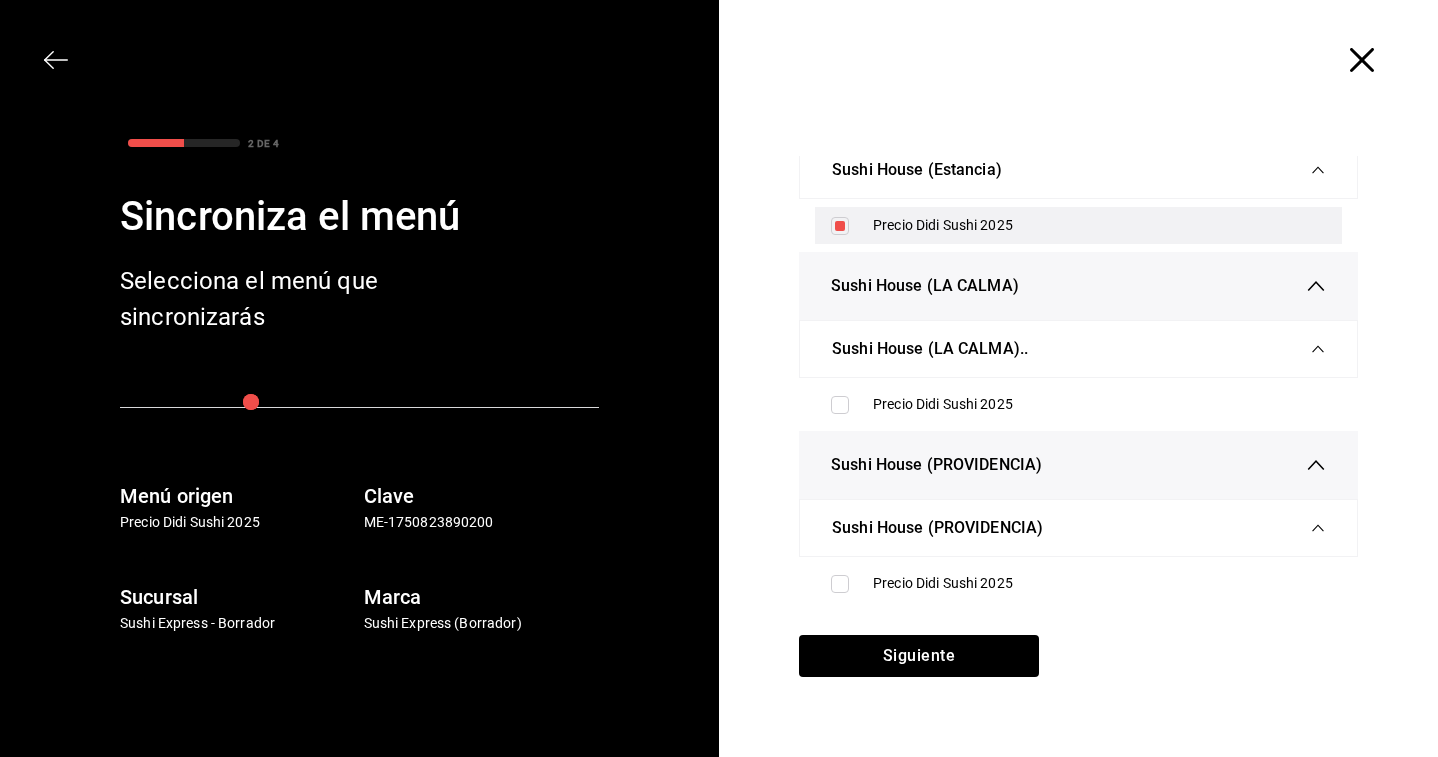 scroll, scrollTop: 637, scrollLeft: 0, axis: vertical 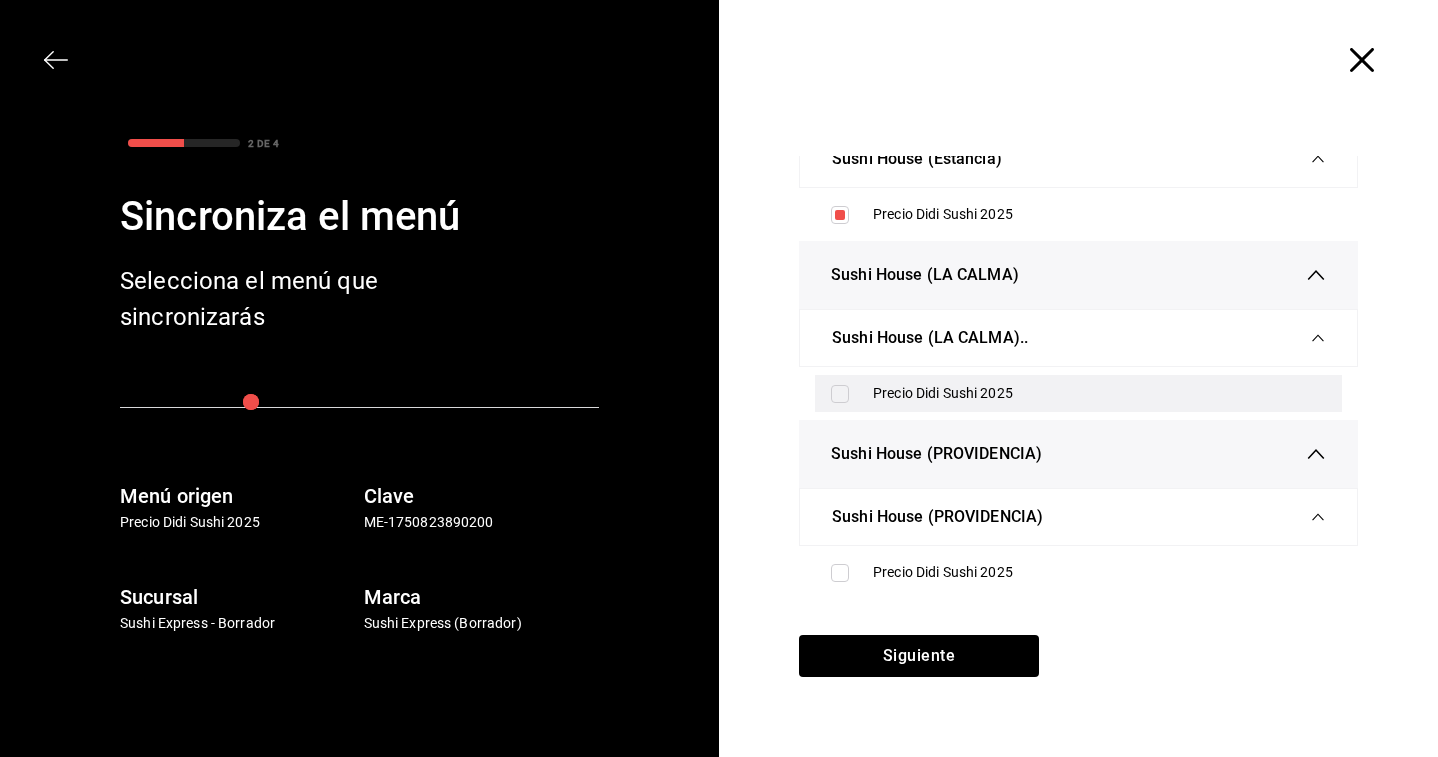click on "Precio Didi Sushi 2025" at bounding box center [1099, 393] 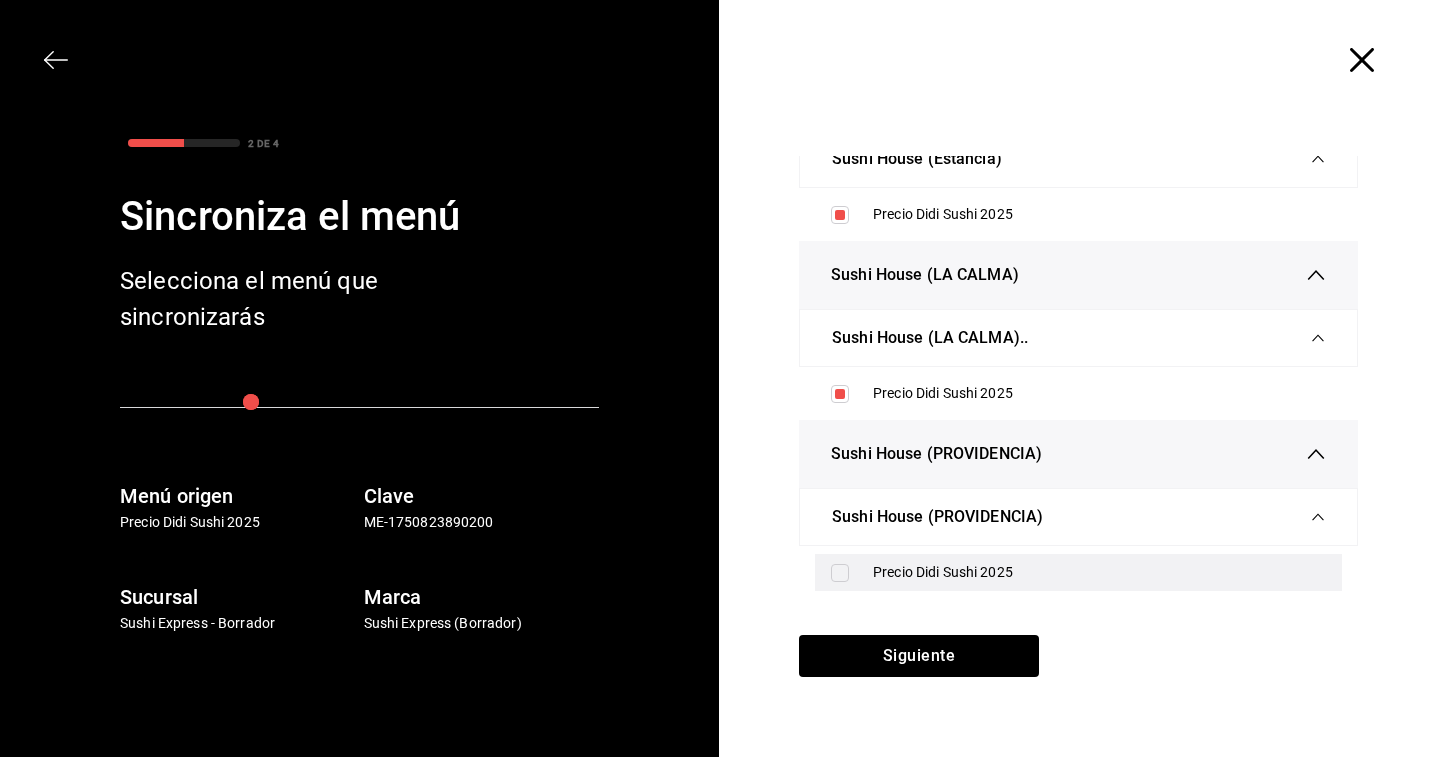 click on "Precio Didi Sushi 2025" at bounding box center [1099, 572] 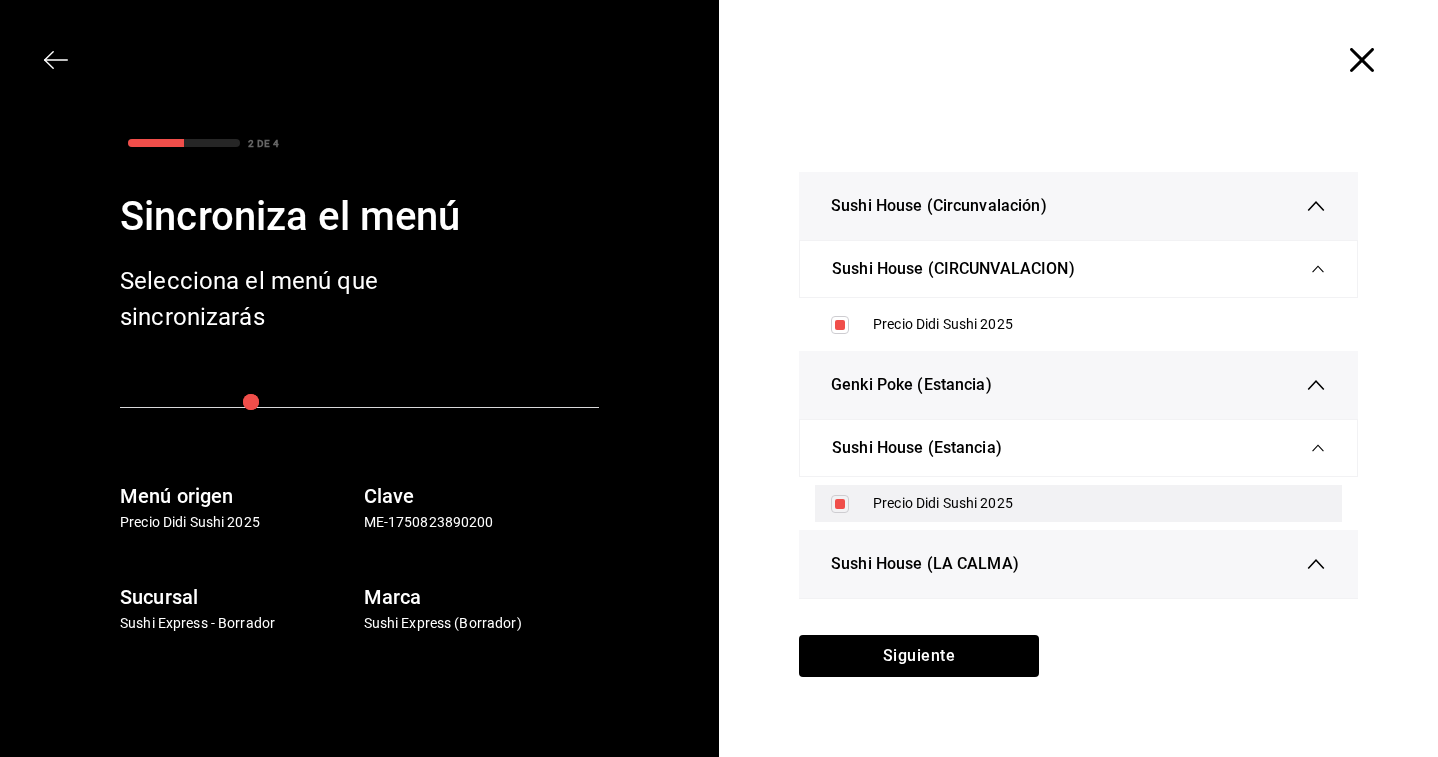 click on "Precio Didi Sushi 2025" at bounding box center (1099, 503) 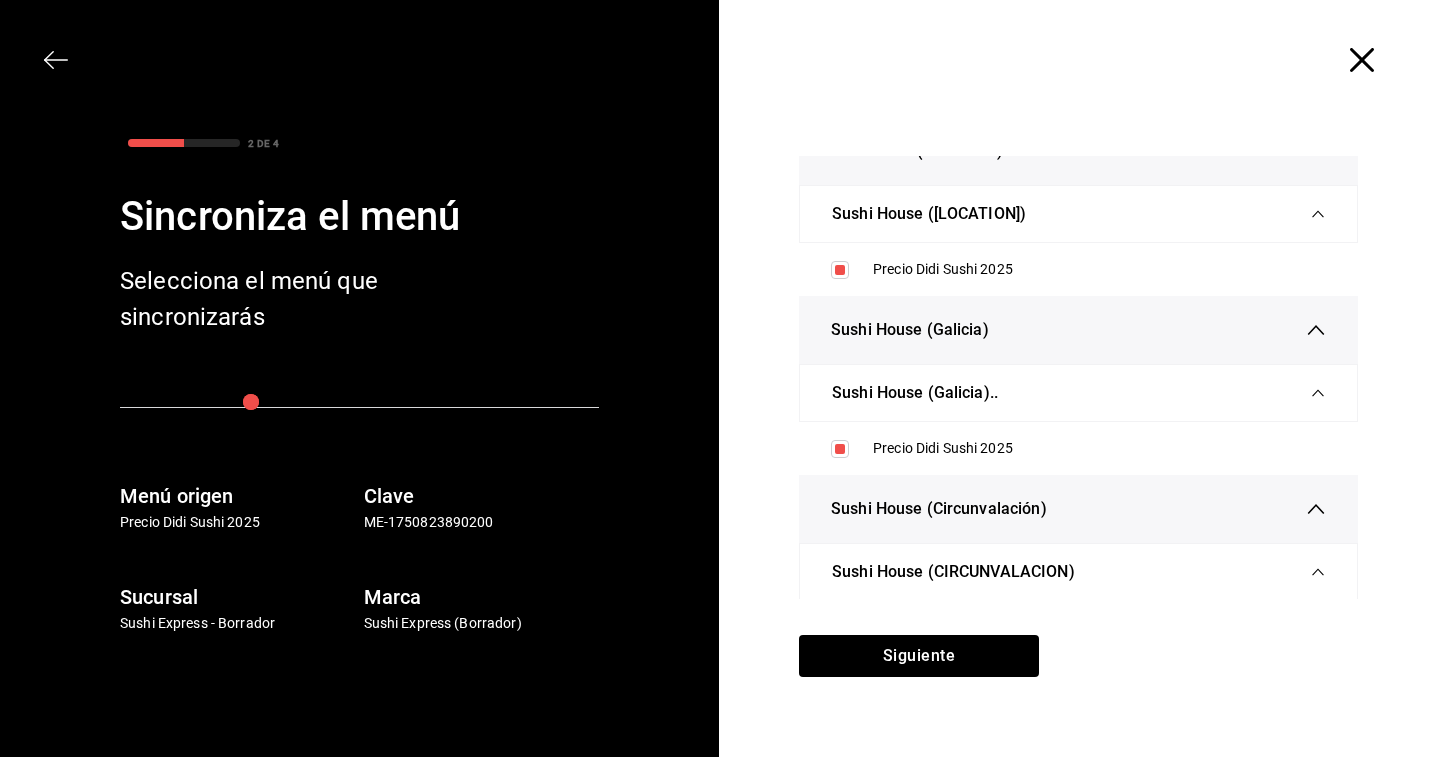 scroll, scrollTop: 38, scrollLeft: 0, axis: vertical 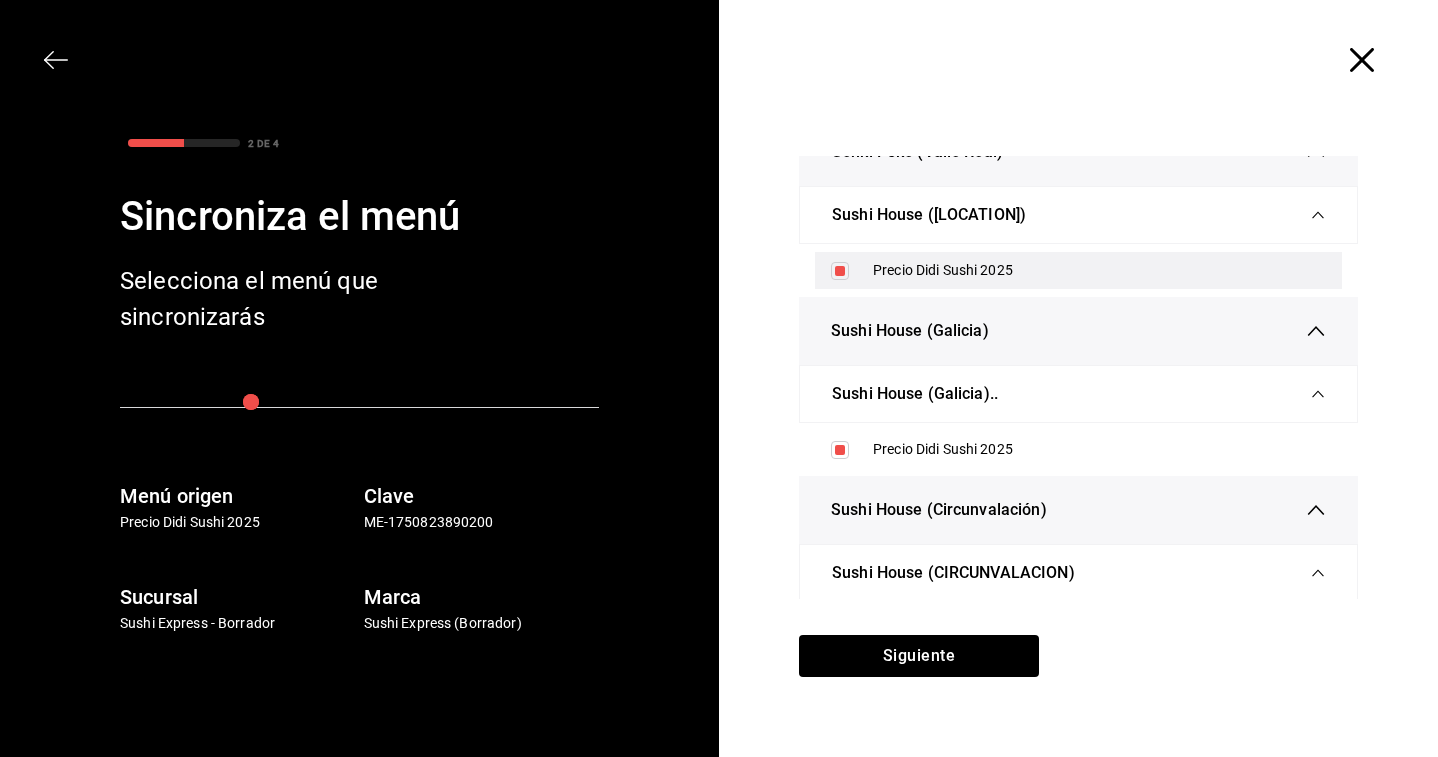 click on "Precio Didi Sushi 2025" at bounding box center [1078, 270] 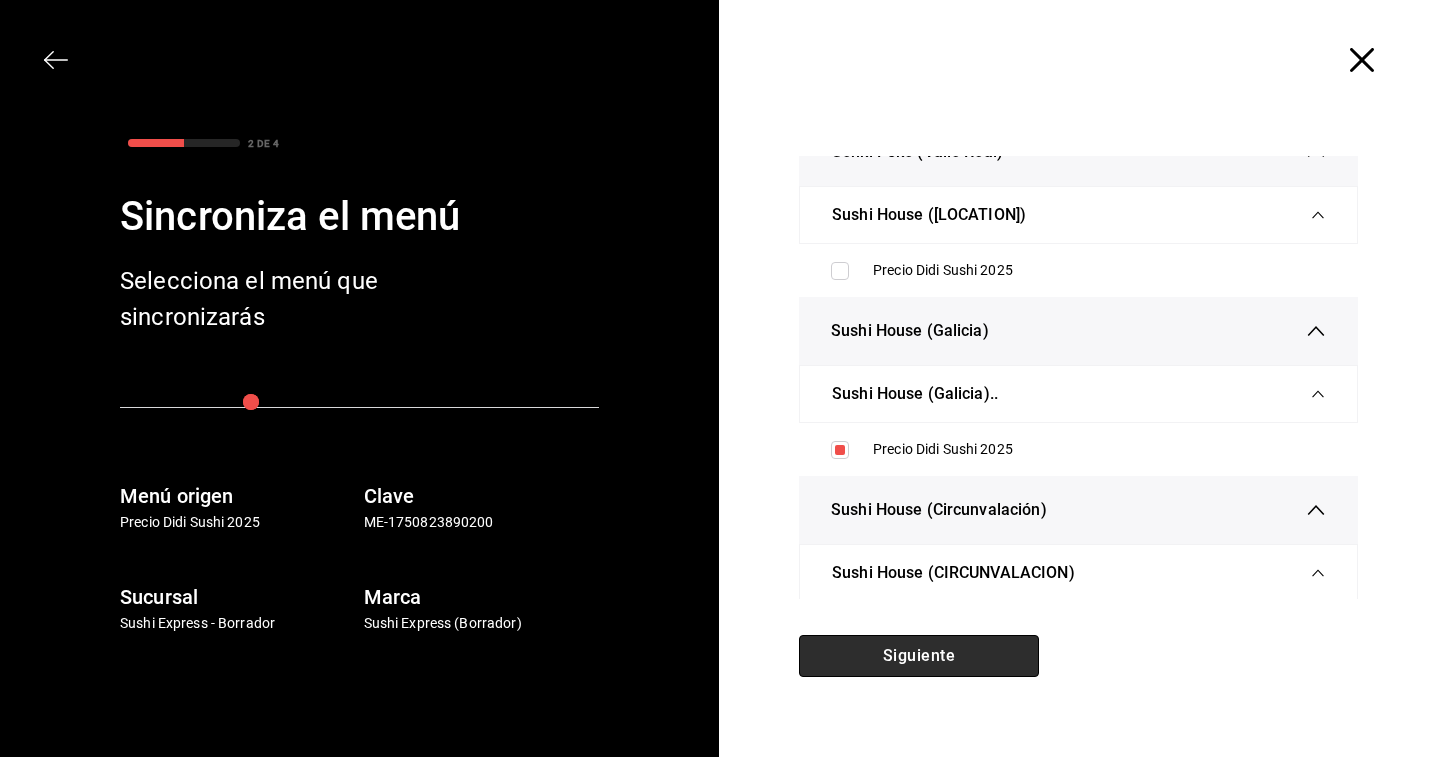 click on "Siguiente" at bounding box center [919, 656] 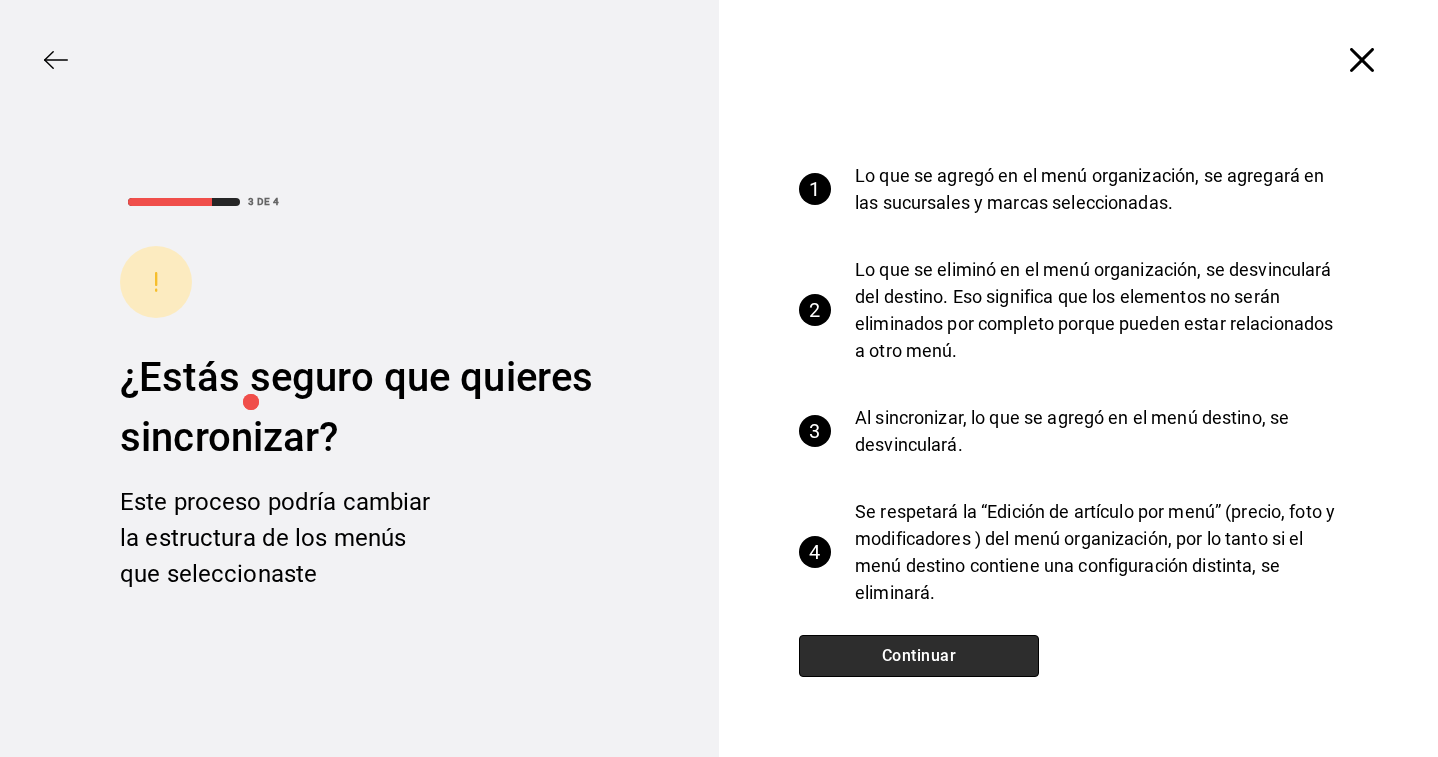 click on "Continuar" at bounding box center [919, 656] 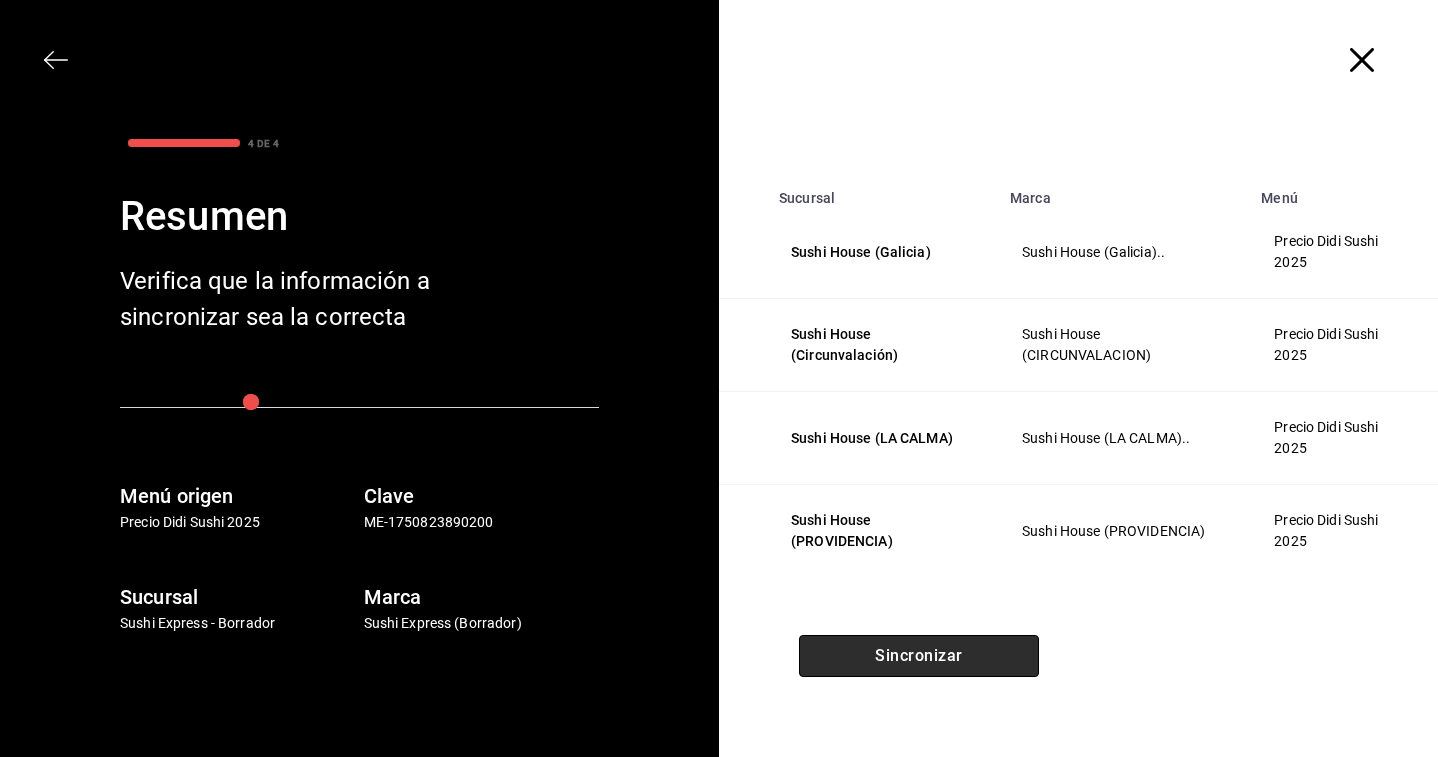 click on "Sincronizar" at bounding box center (919, 656) 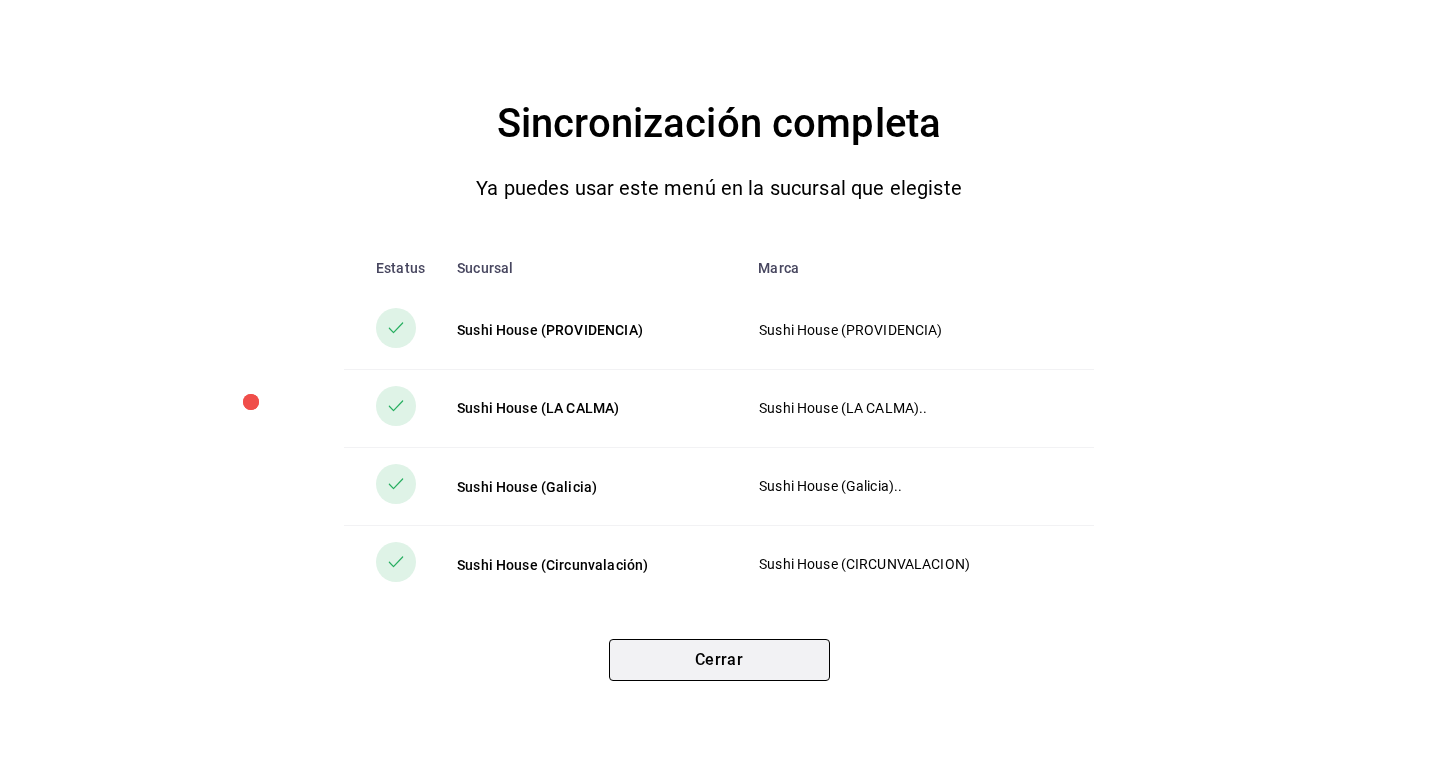 click on "Cerrar" at bounding box center (719, 660) 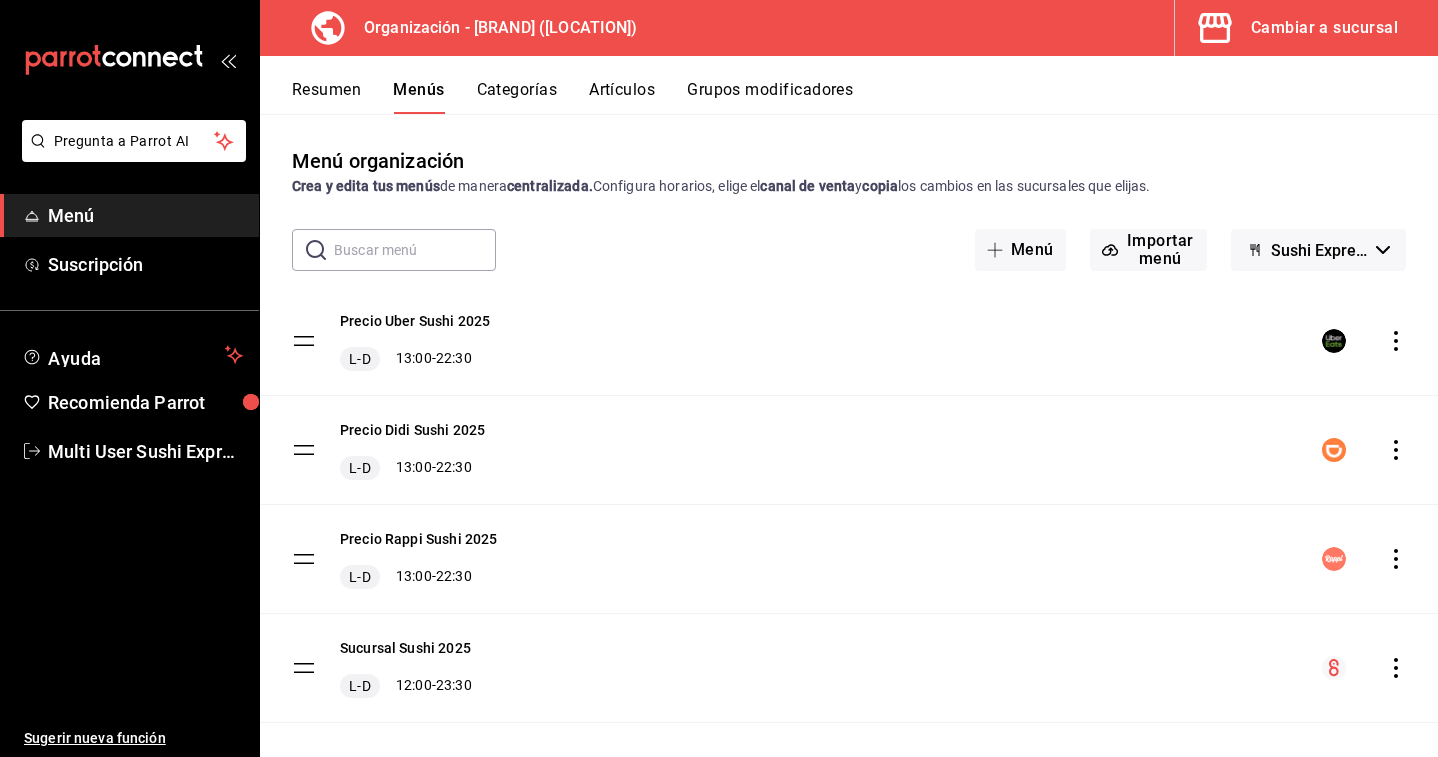 click on "Resumen" at bounding box center [326, 97] 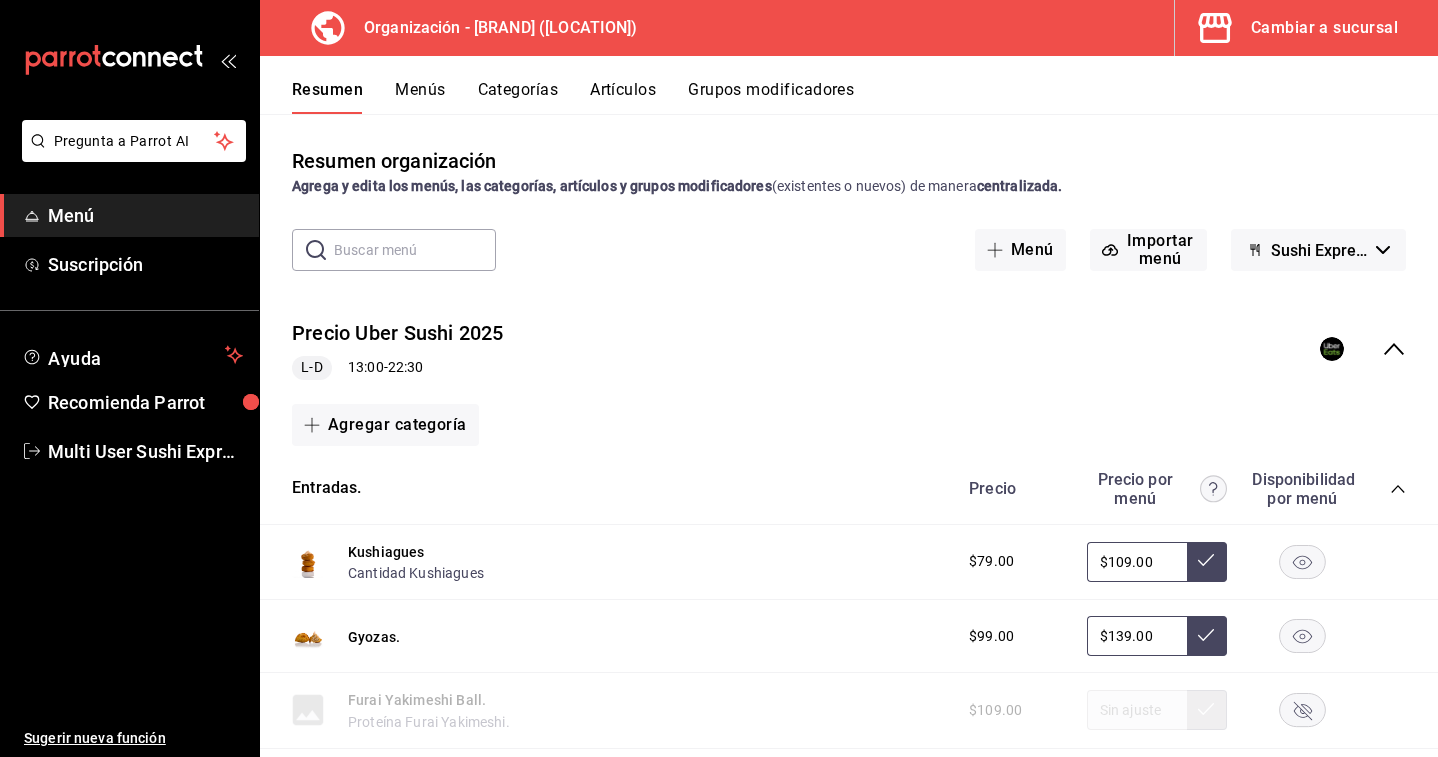 click on "Menús" at bounding box center [420, 97] 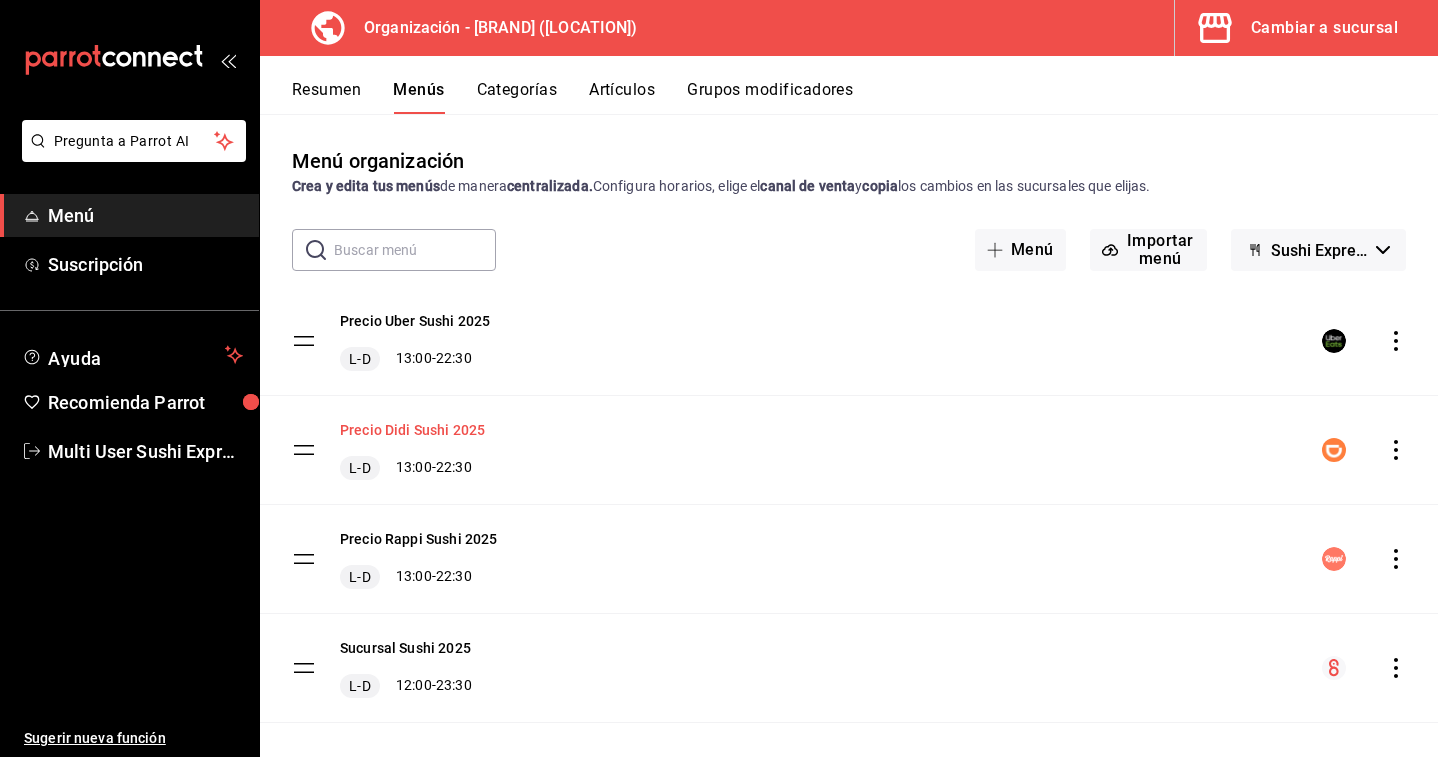 click on "Precio Didi Sushi 2025" at bounding box center (412, 430) 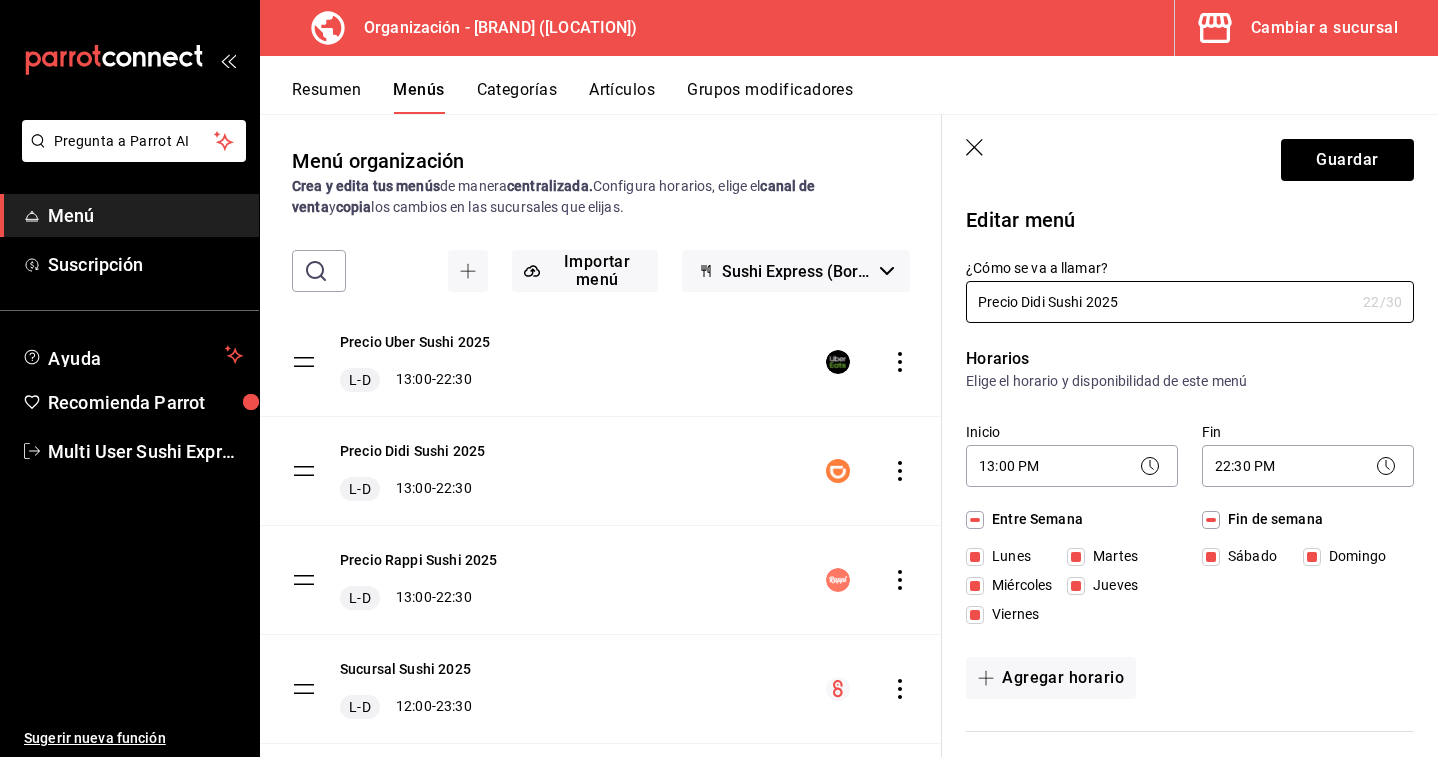 click on "Resumen" at bounding box center (326, 97) 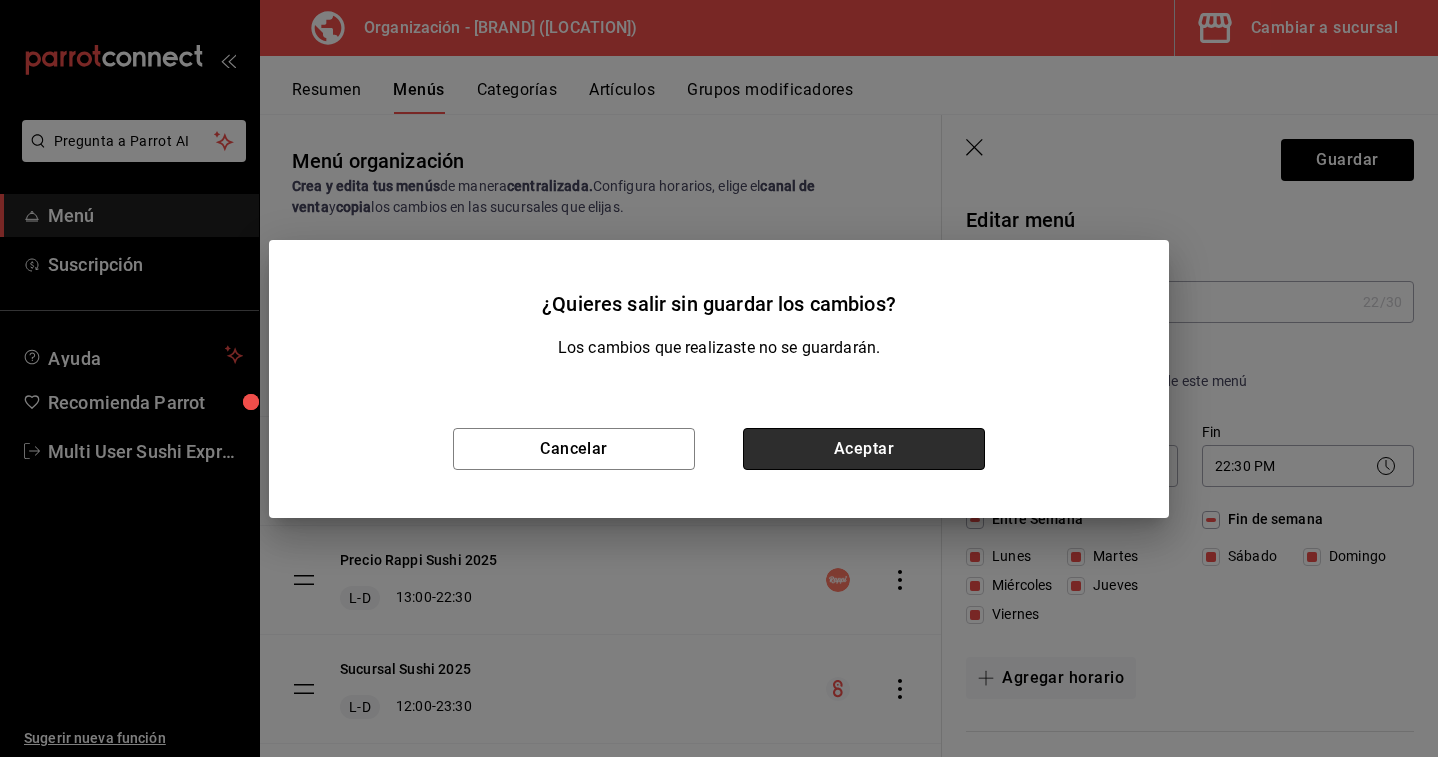 click on "Aceptar" at bounding box center (864, 449) 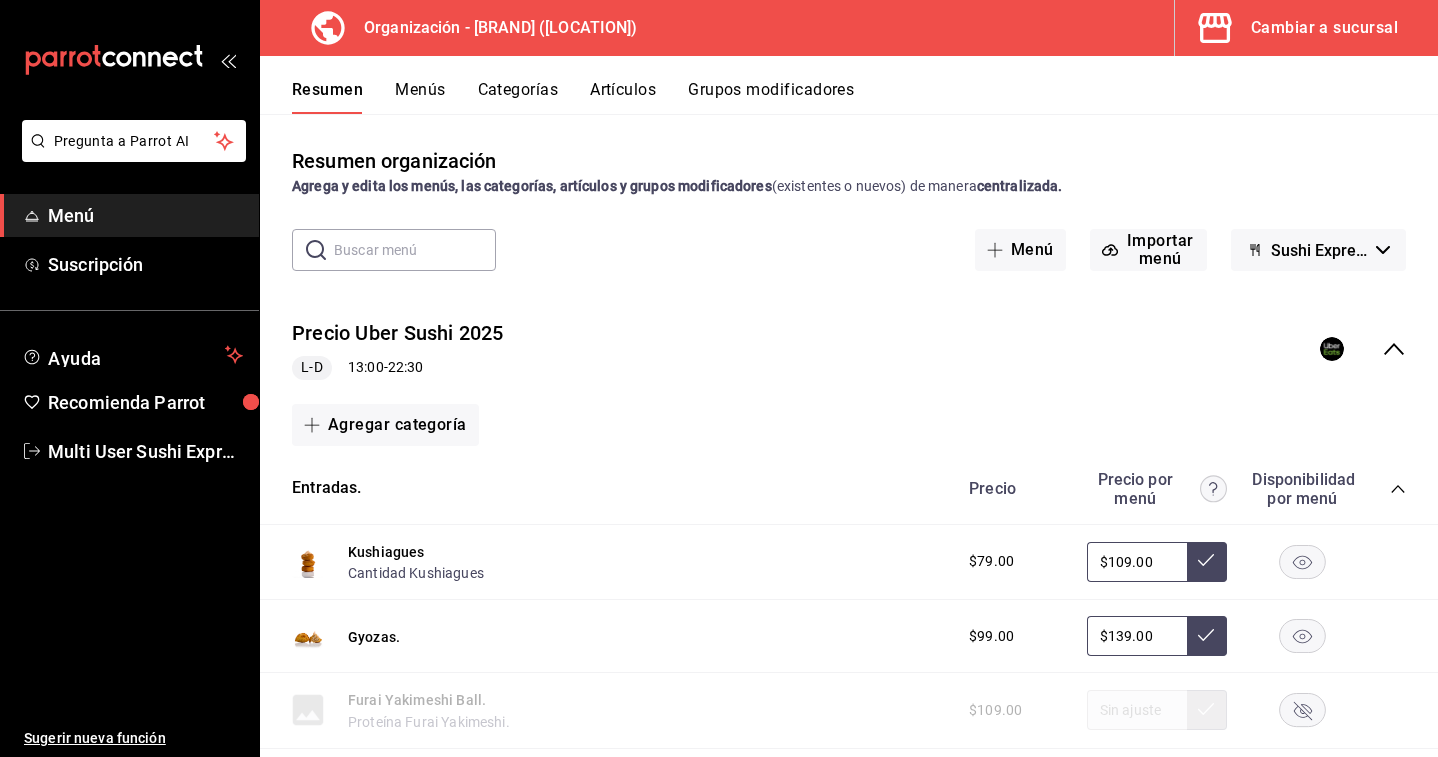 click 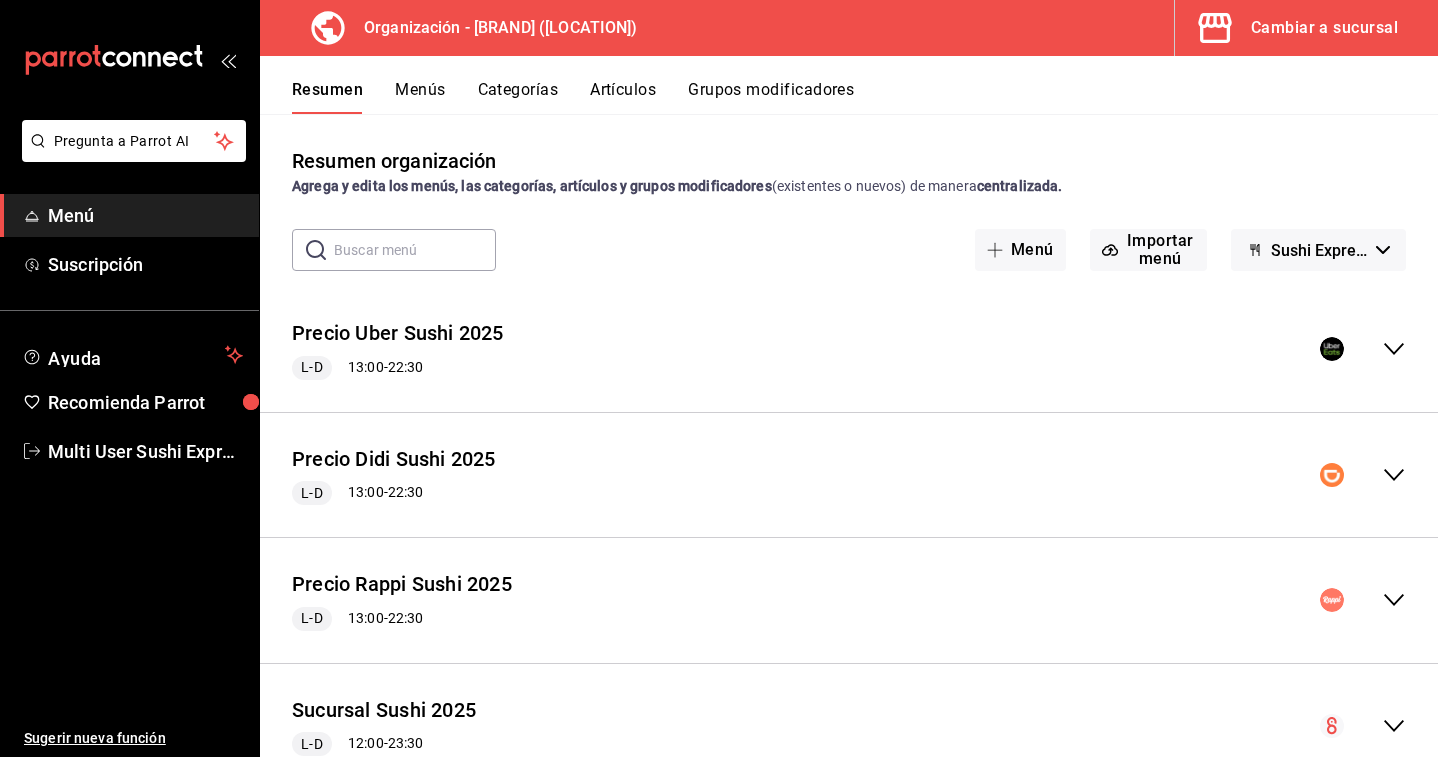 click on "Precio Didi Sushi [YEAR] [TIME] - [TIME]" at bounding box center [849, 475] 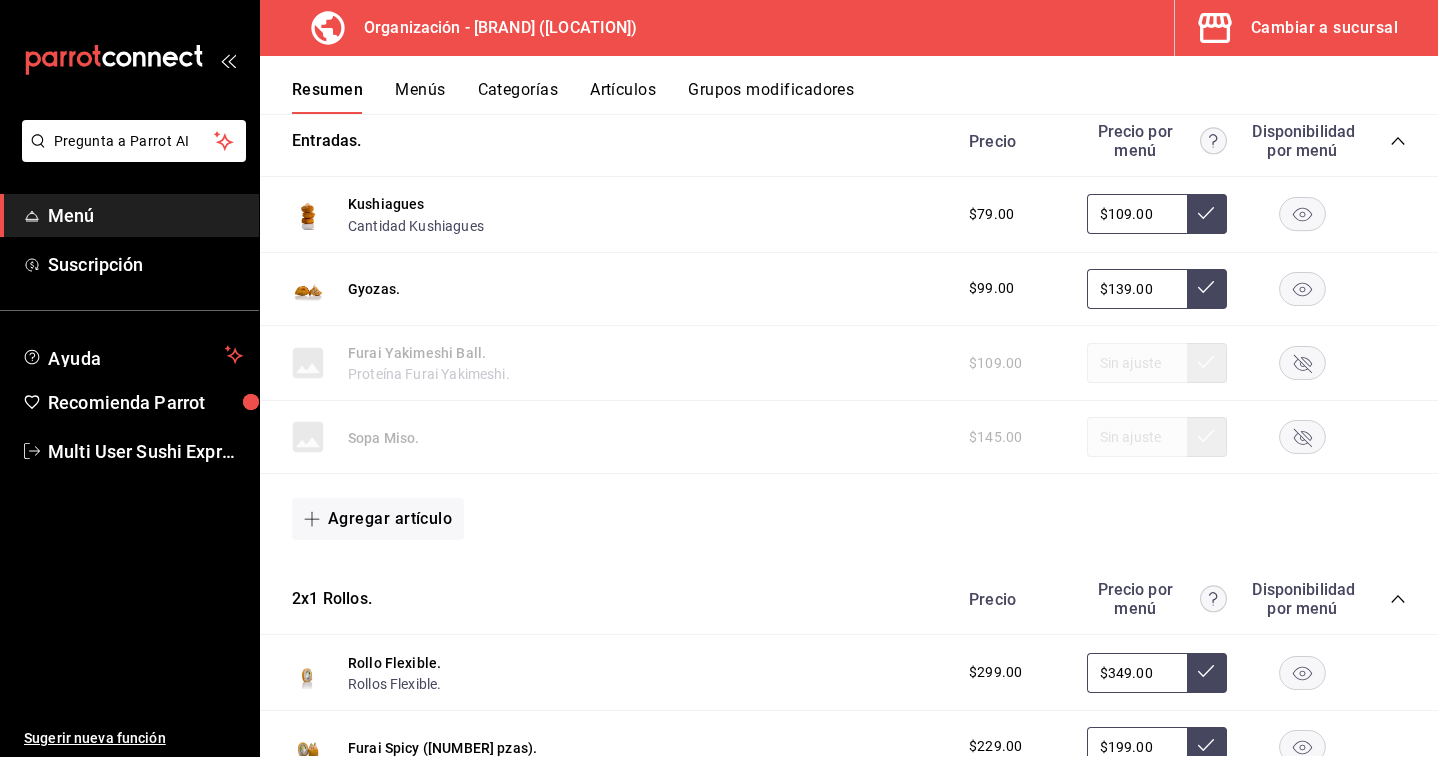 scroll, scrollTop: 0, scrollLeft: 0, axis: both 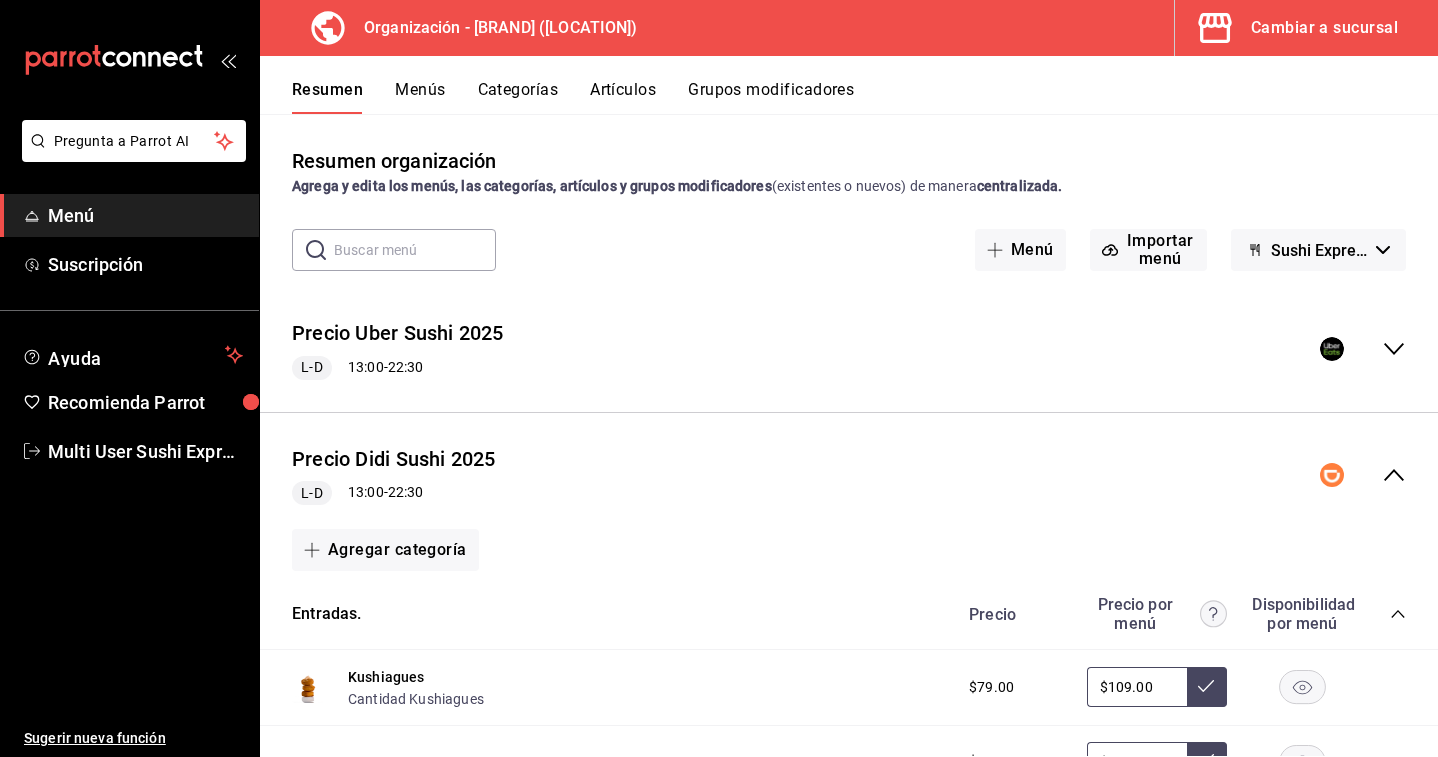 click on "Cambiar a sucursal" at bounding box center (1324, 28) 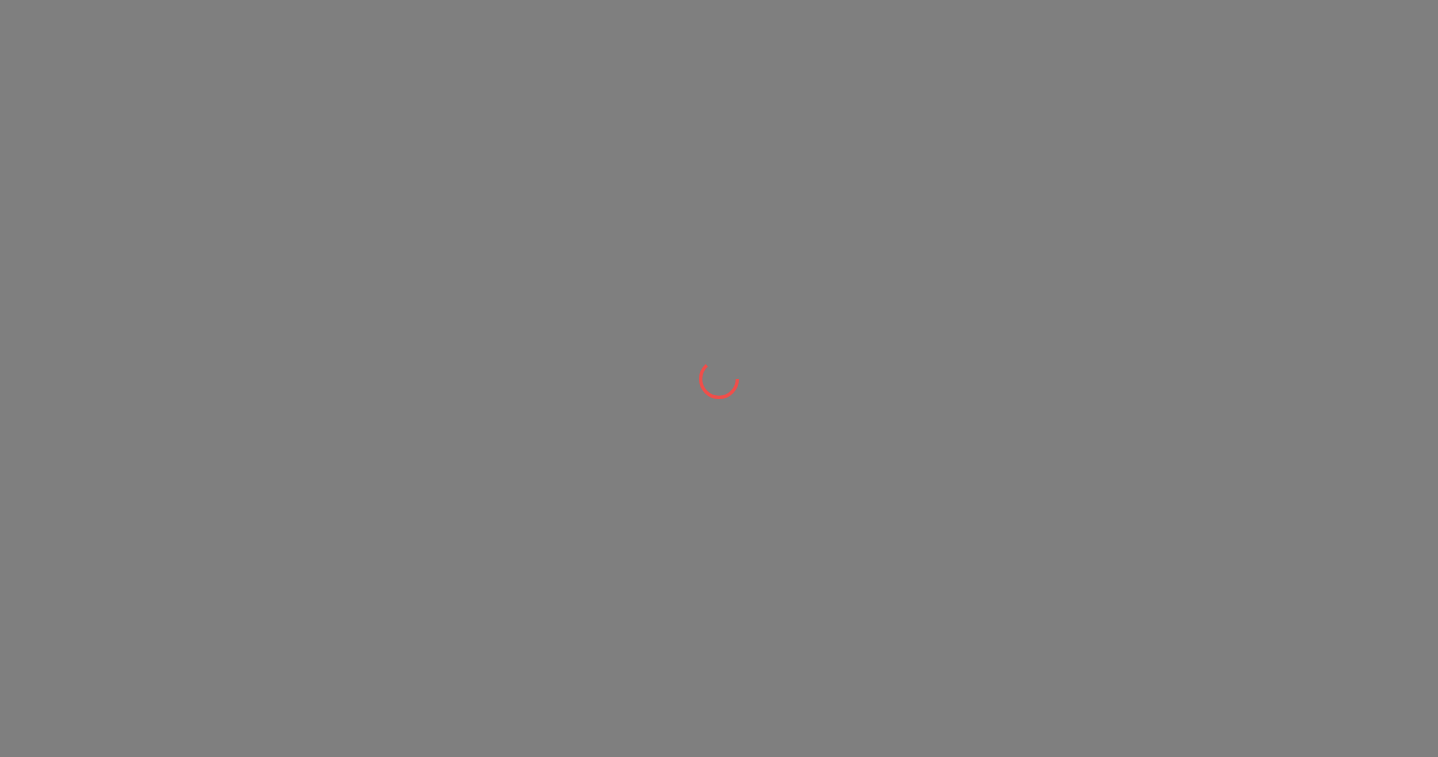 scroll, scrollTop: 0, scrollLeft: 0, axis: both 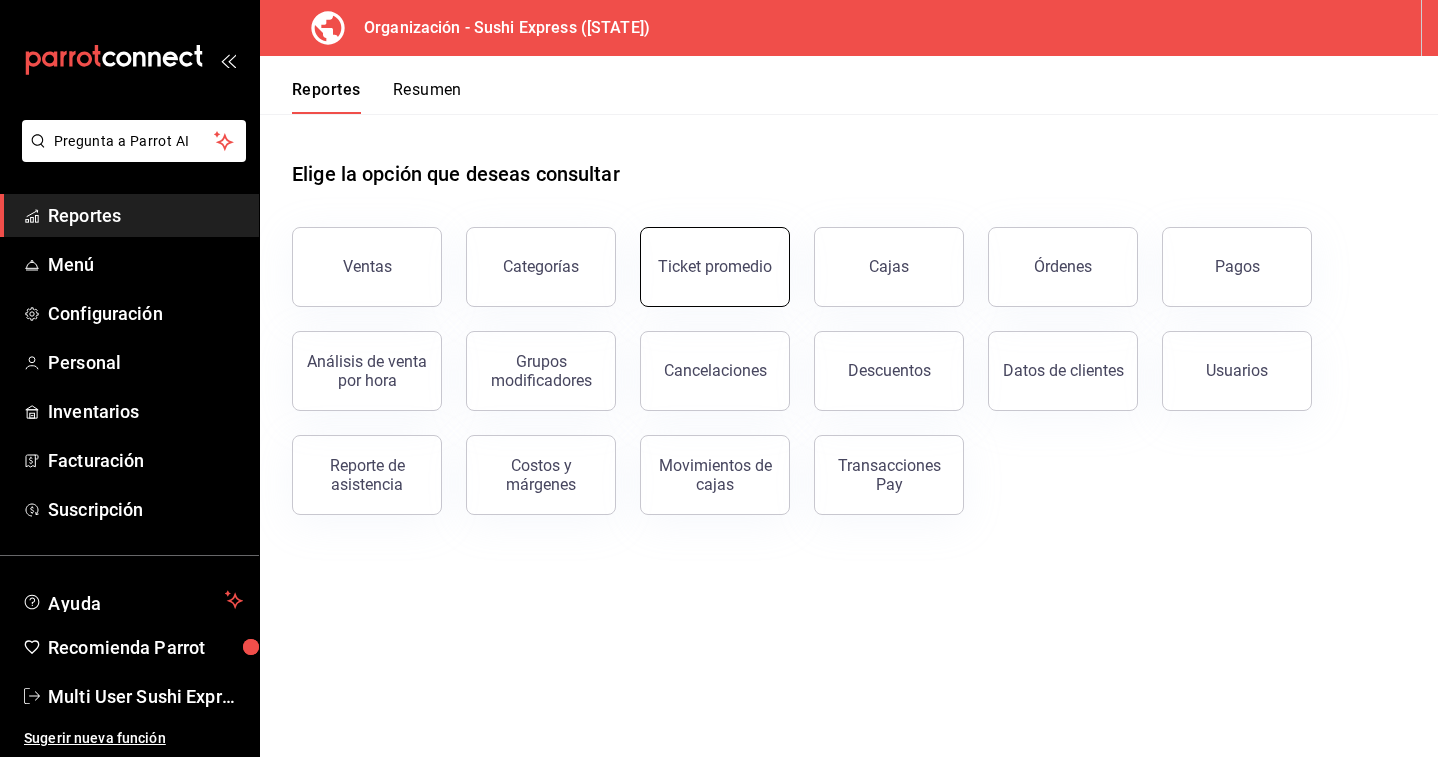 click on "Ticket promedio" at bounding box center (703, 255) 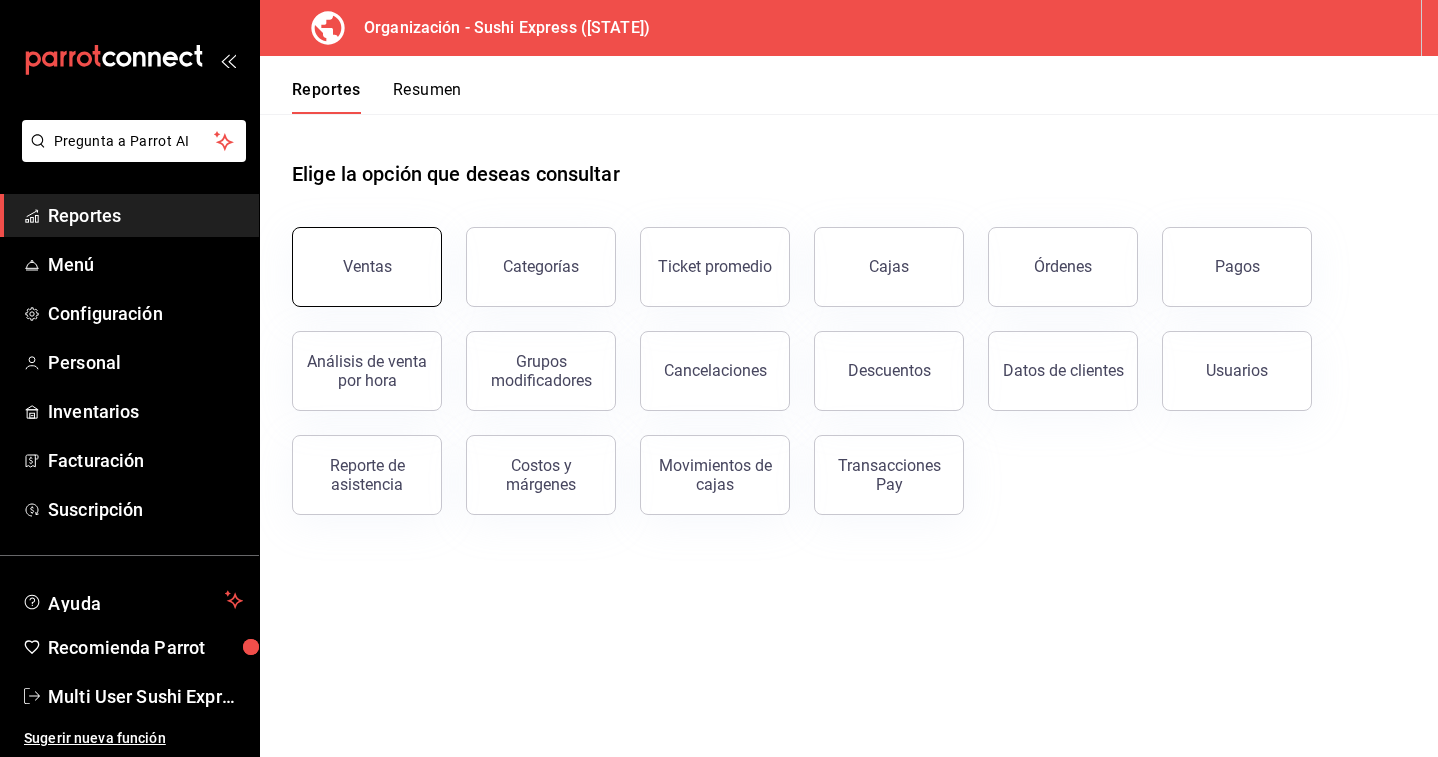click on "Ventas" at bounding box center (367, 267) 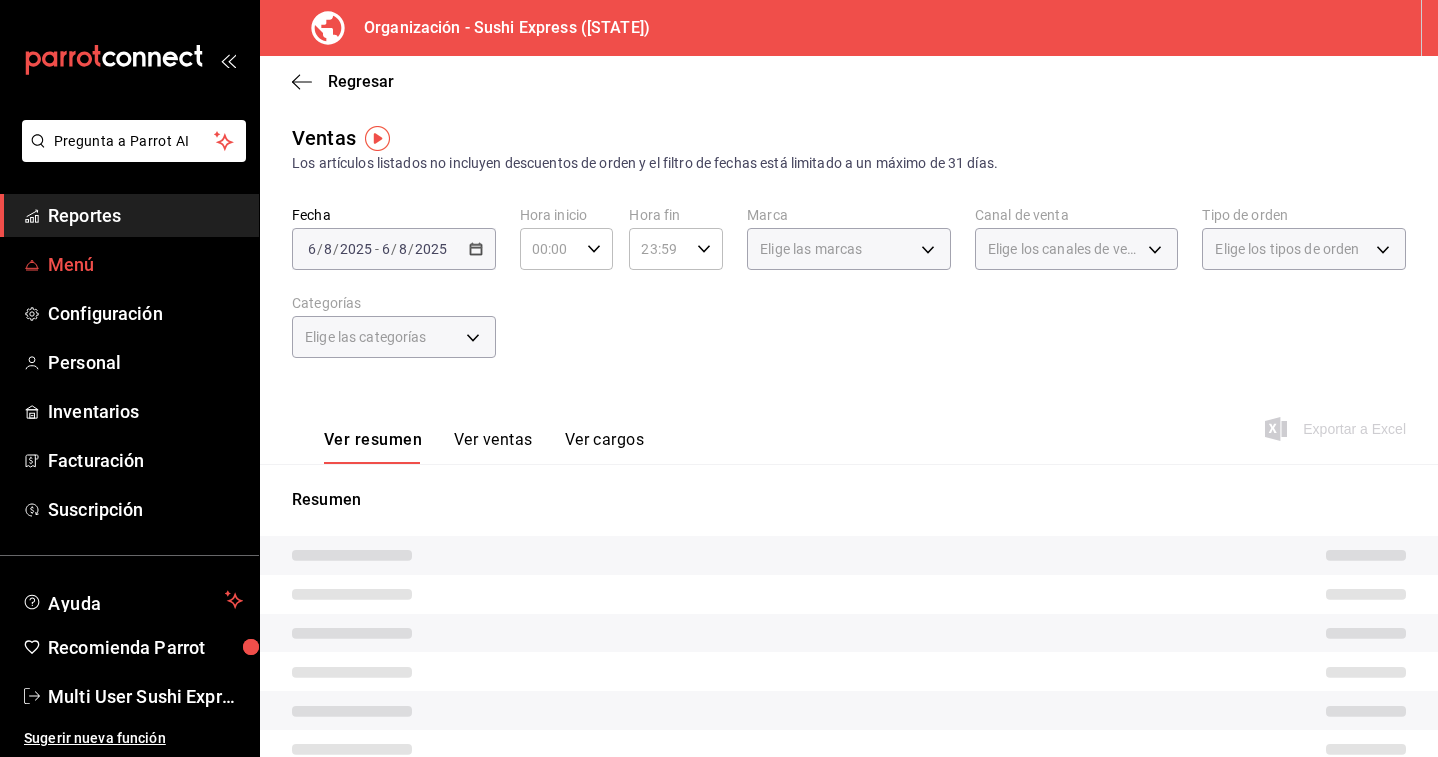 click on "Menú" at bounding box center [145, 264] 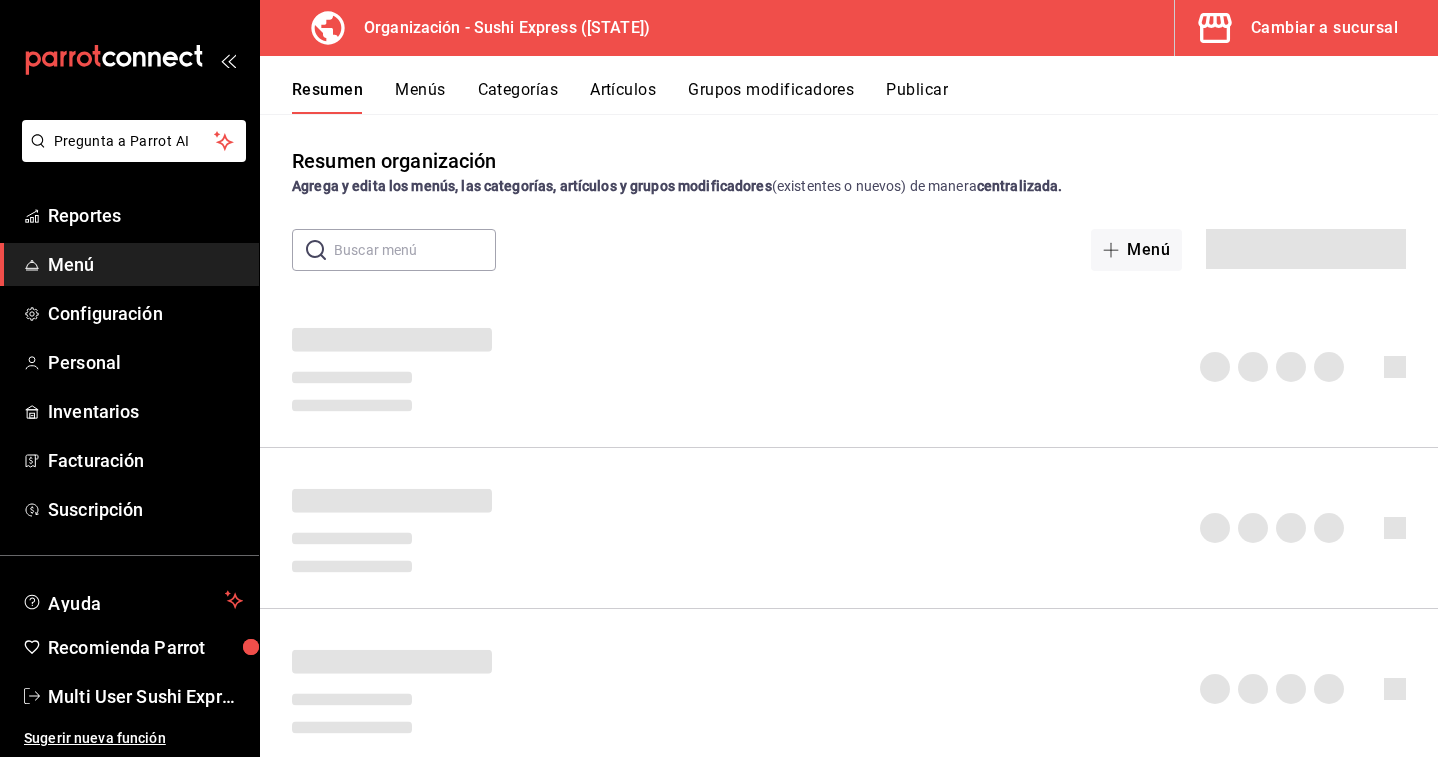 click on "Cambiar a sucursal" at bounding box center (1298, 28) 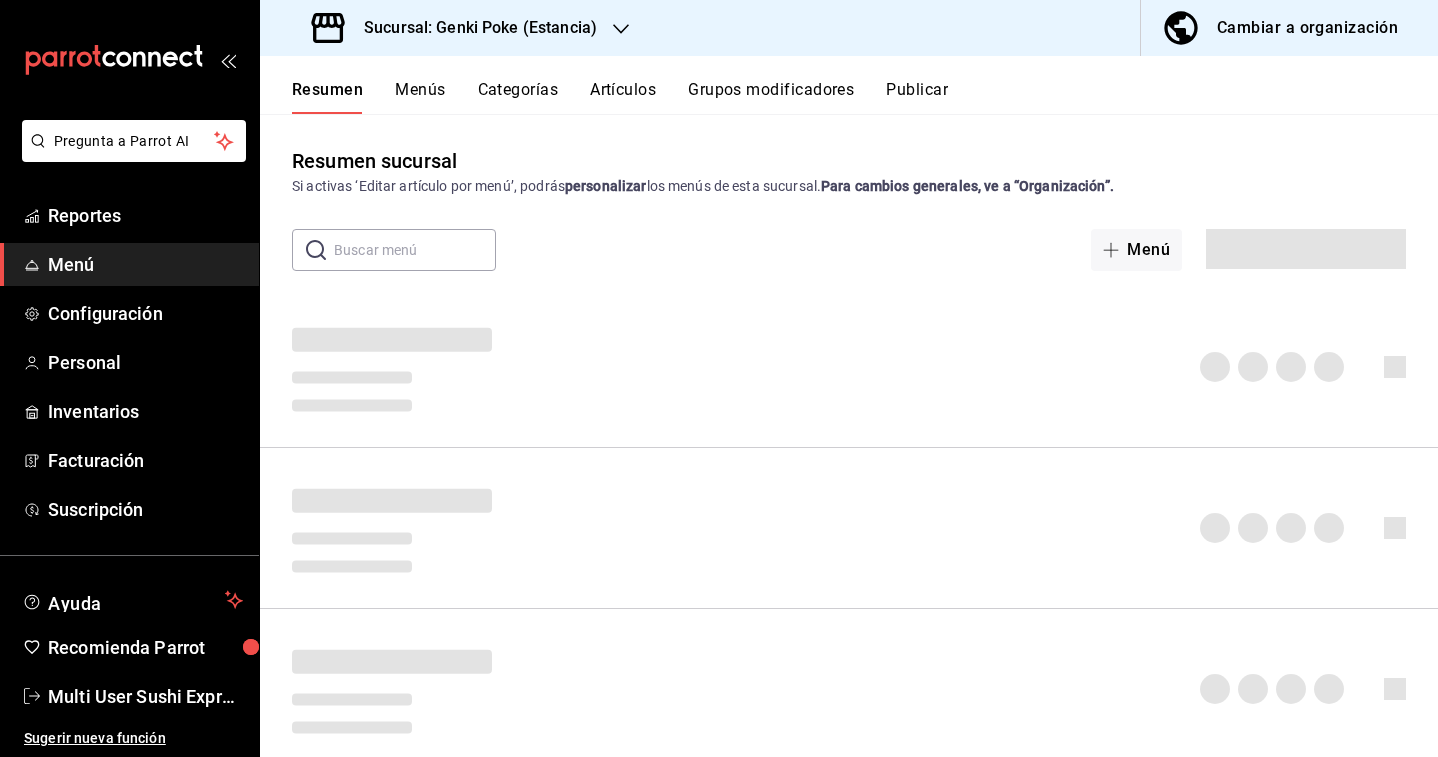 click on "Sucursal: Genki Poke (Estancia)" at bounding box center (472, 28) 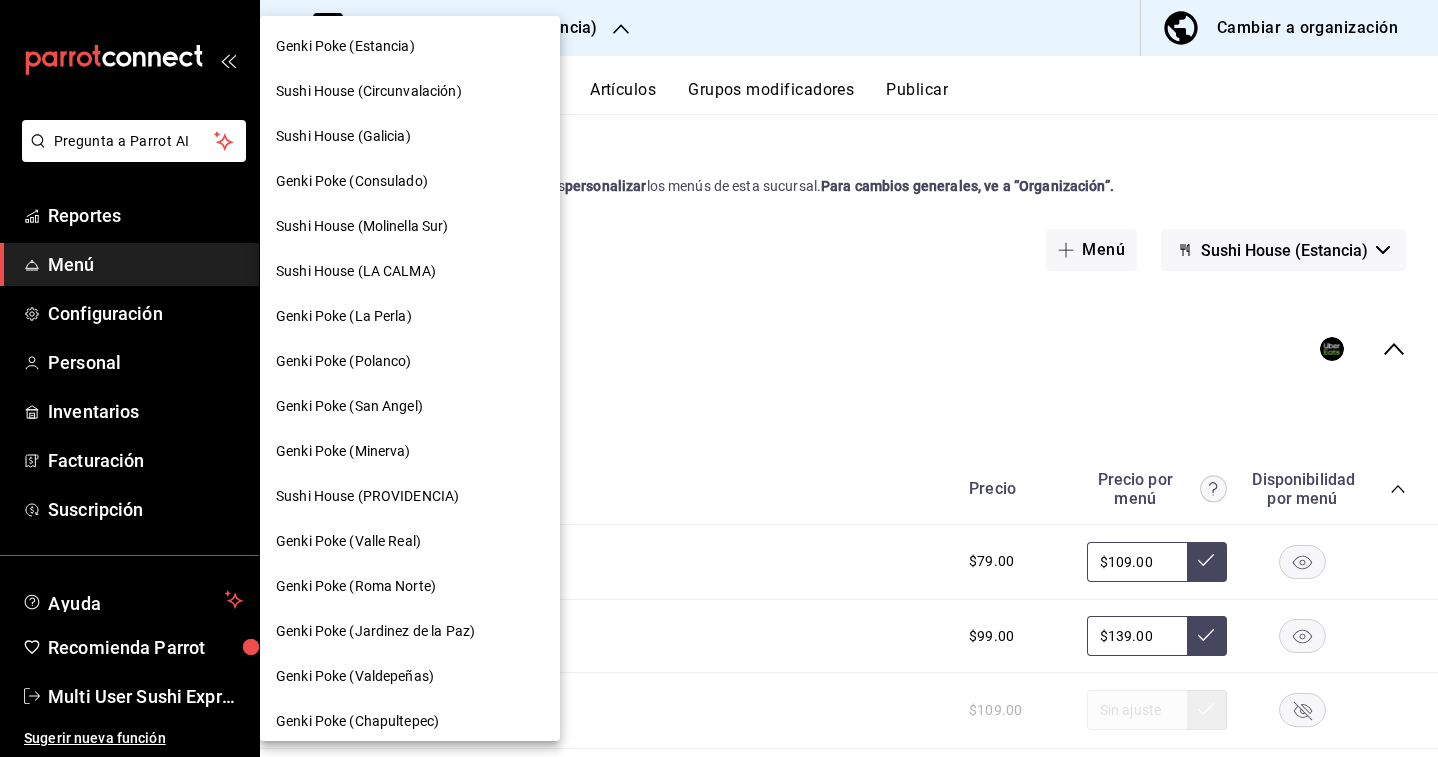 click on "Sushi House (Galicia)" at bounding box center [410, 136] 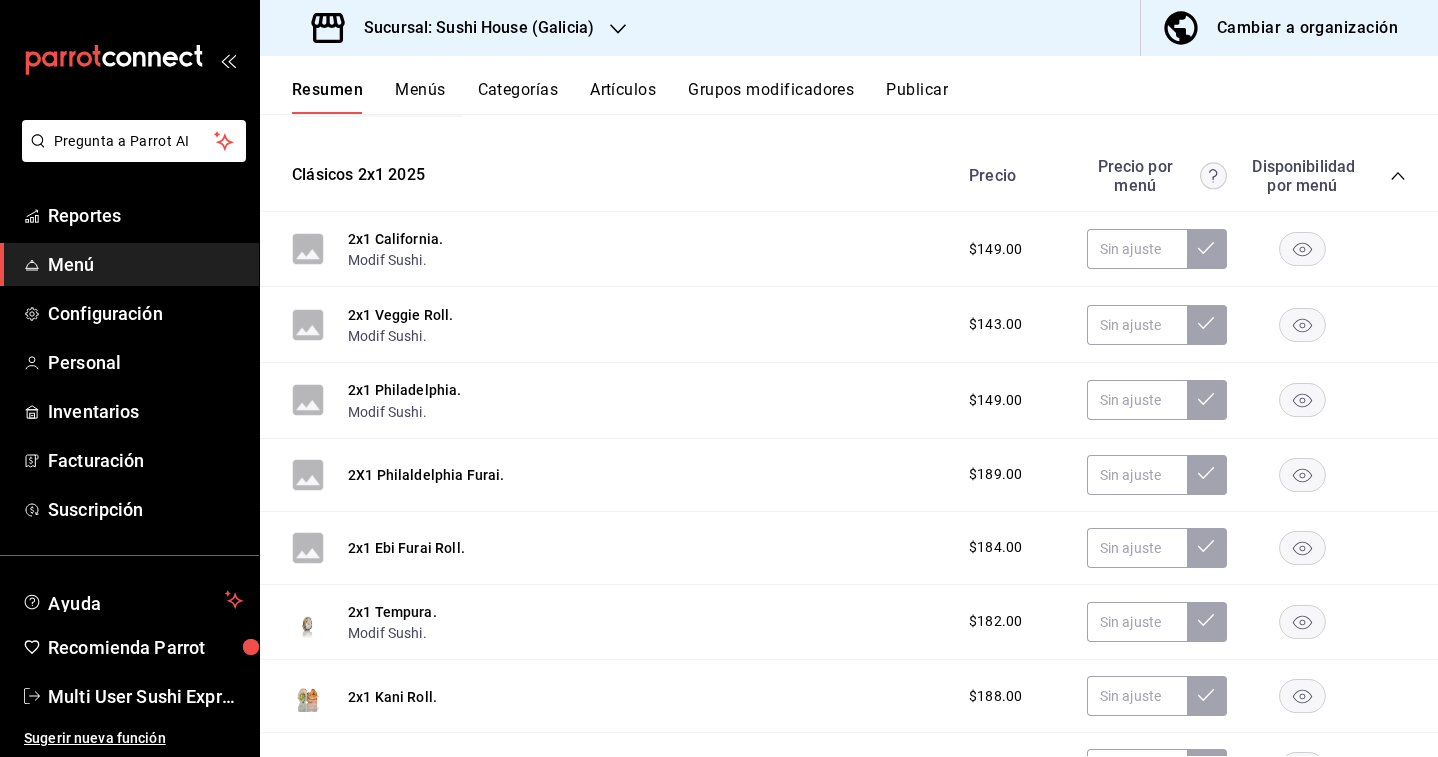 scroll, scrollTop: 2057, scrollLeft: 0, axis: vertical 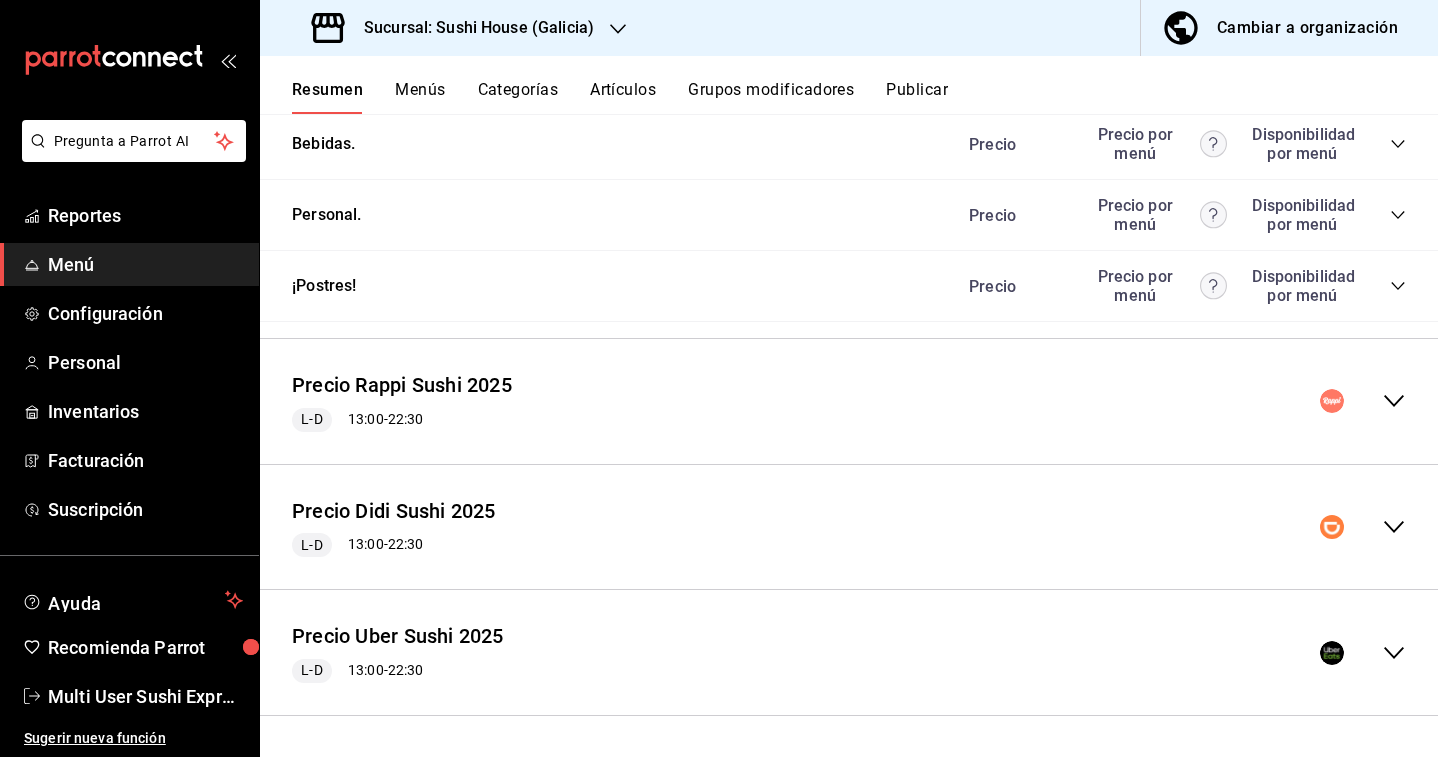 click 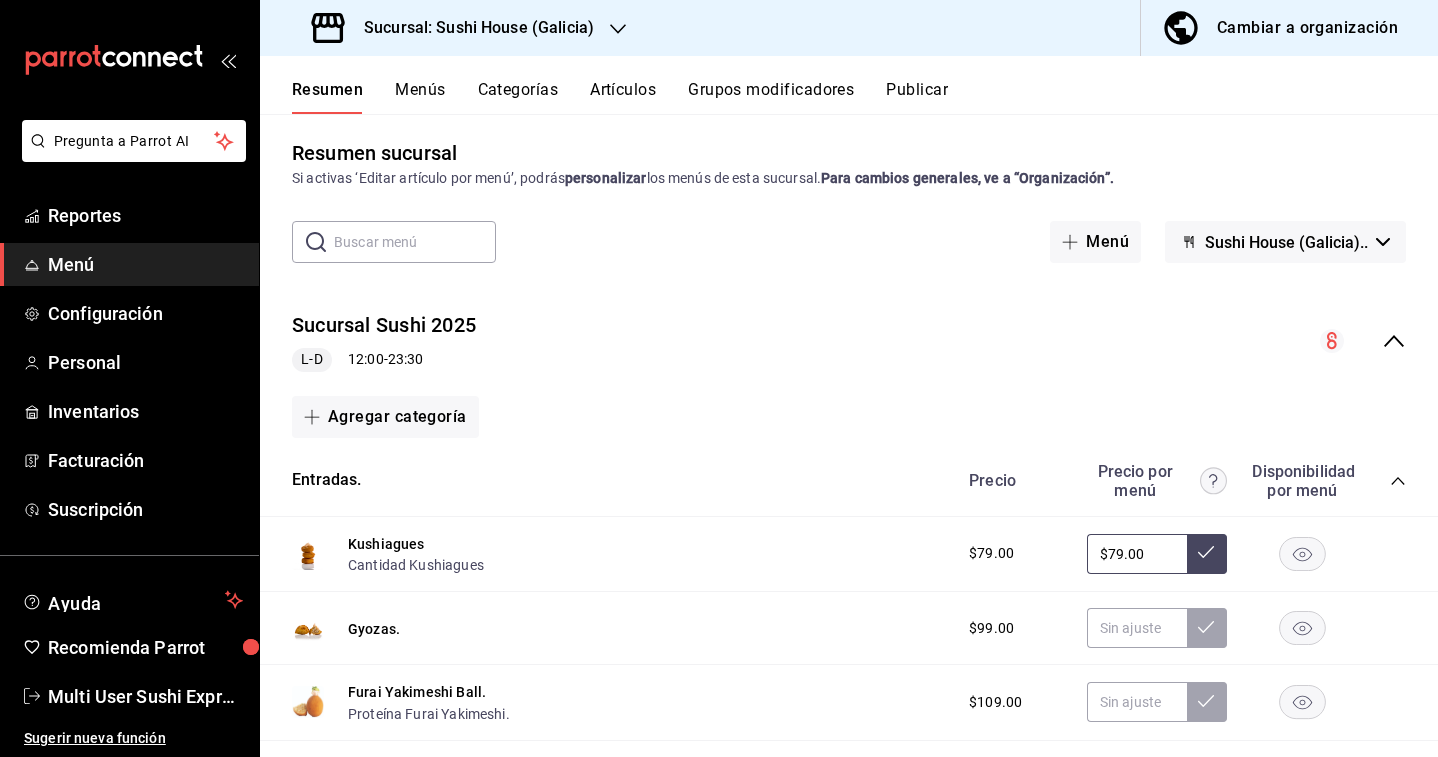 scroll, scrollTop: 0, scrollLeft: 0, axis: both 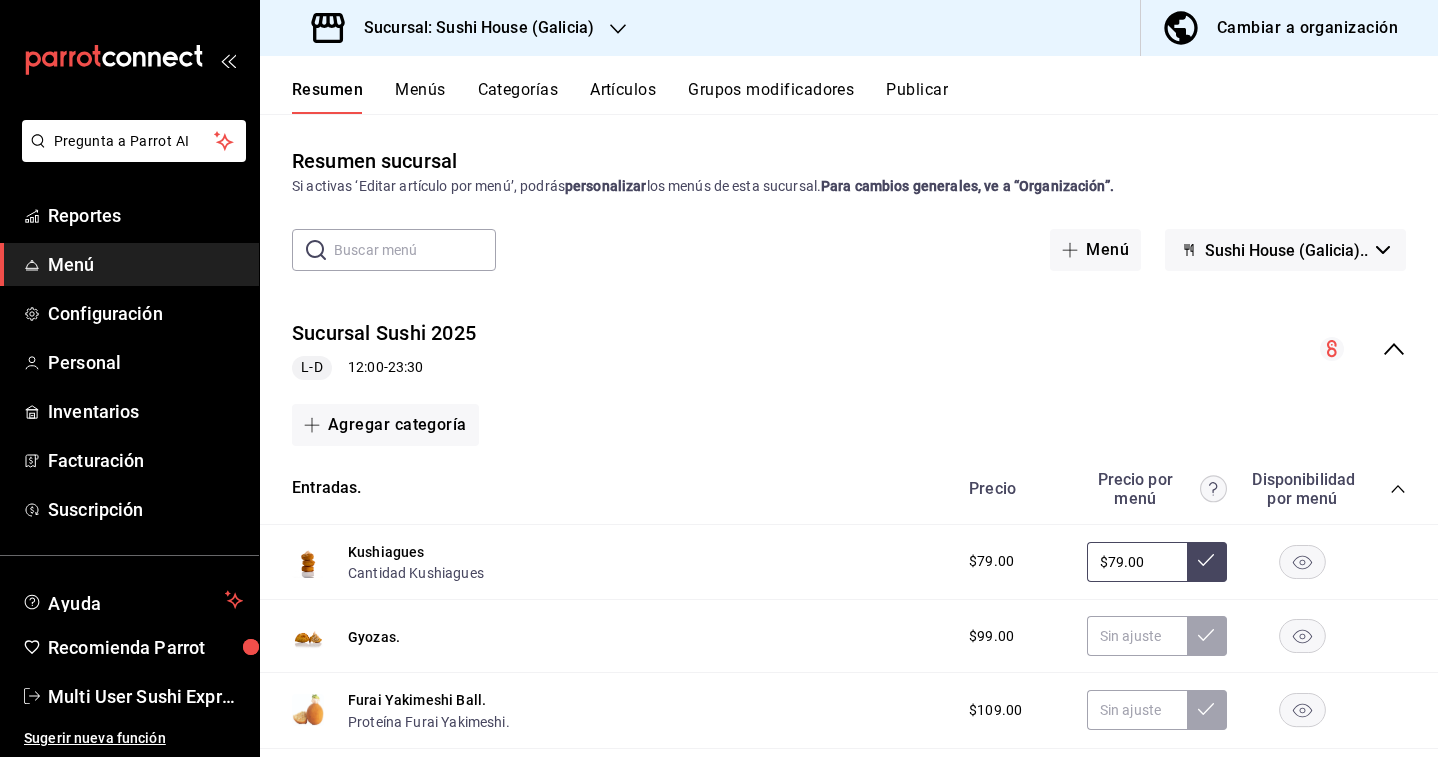click on "Resumen Menús Categorías Artículos Grupos modificadores Publicar" at bounding box center (849, 85) 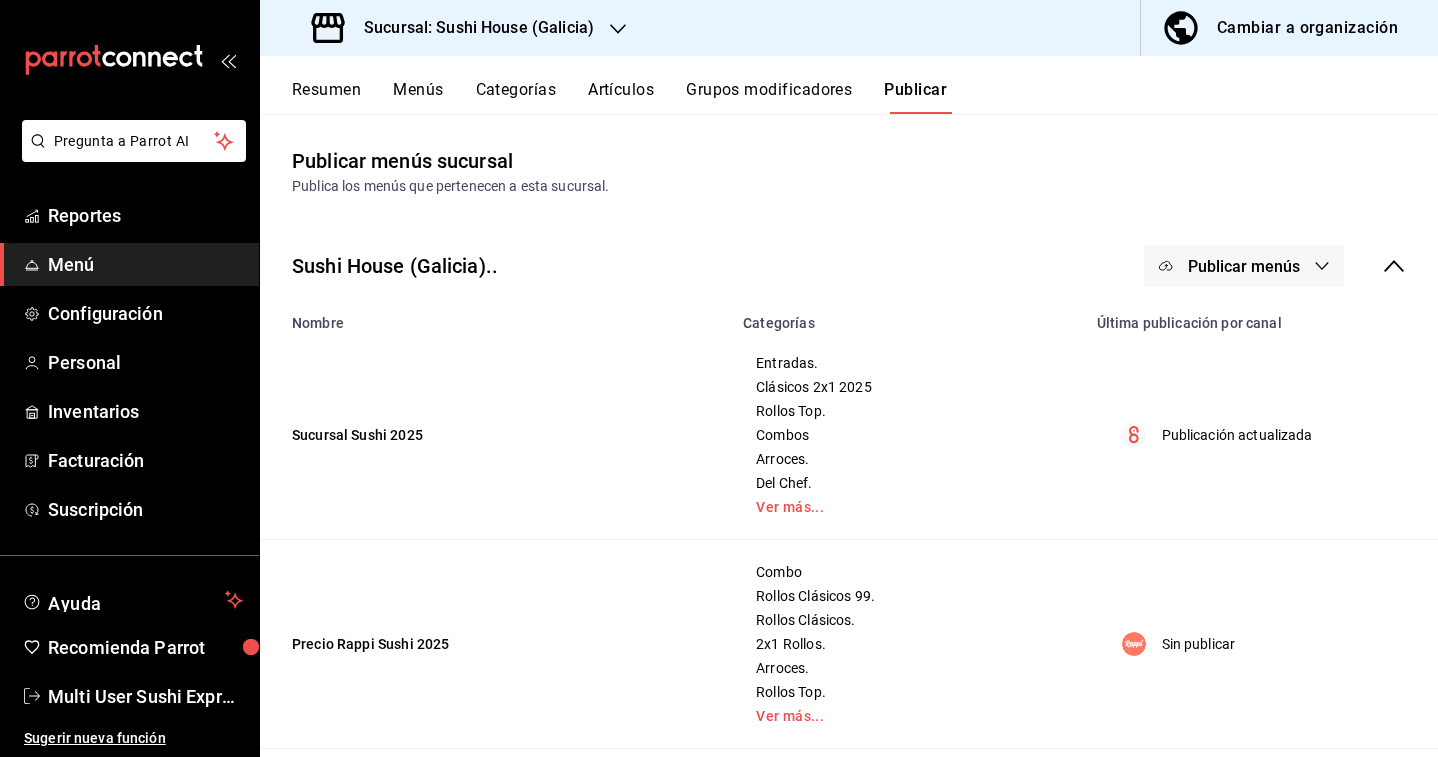 click on "Publicar menús" at bounding box center (1244, 266) 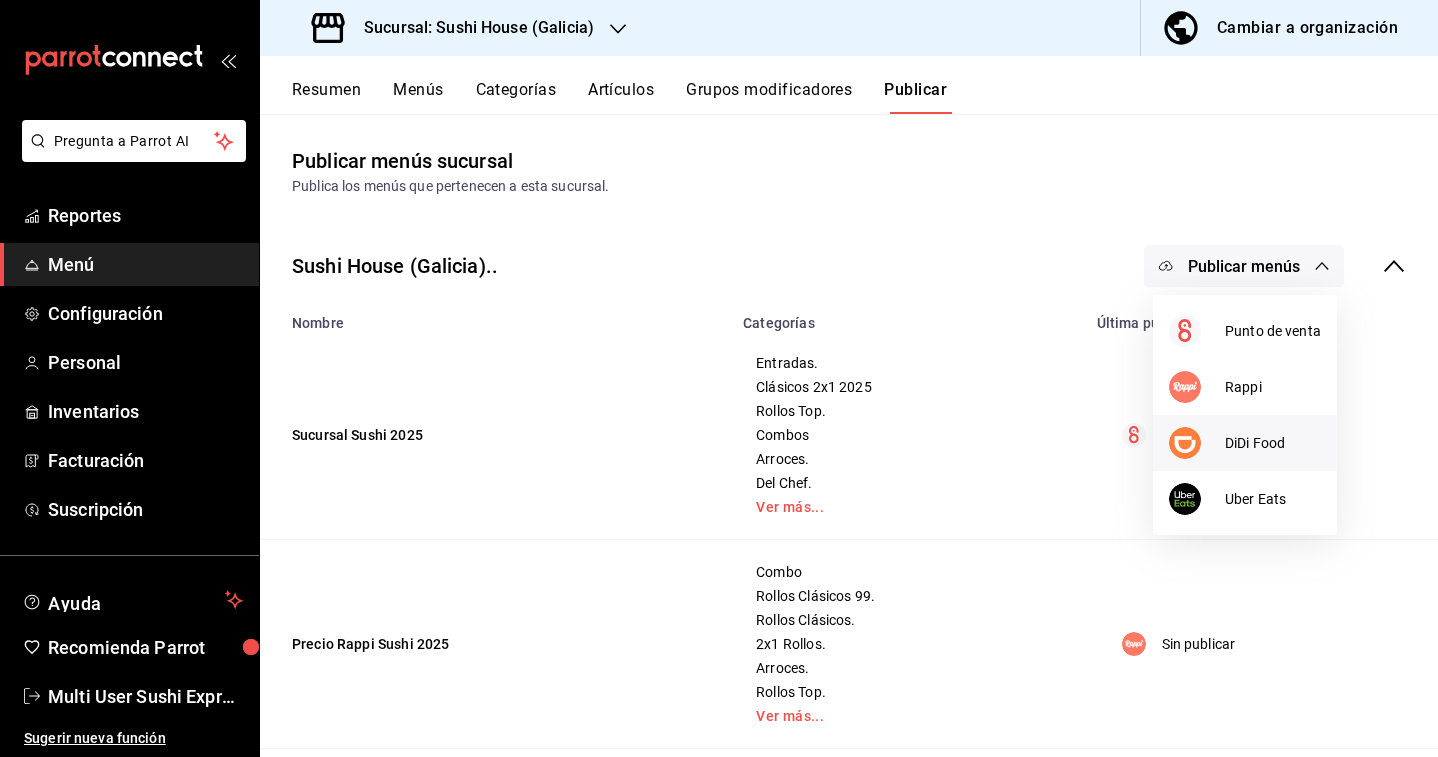 click on "DiDi Food" at bounding box center [1245, 443] 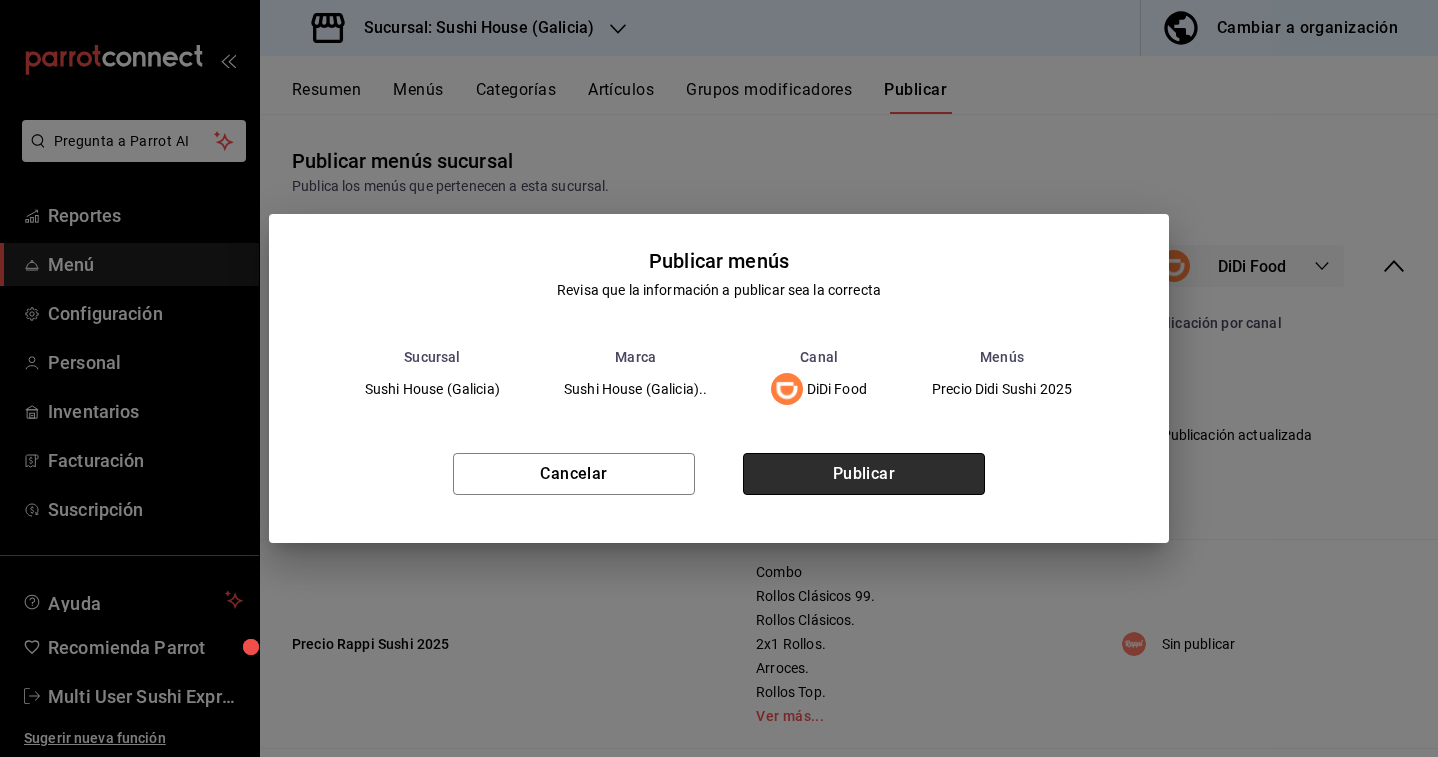 click on "Publicar" at bounding box center (864, 474) 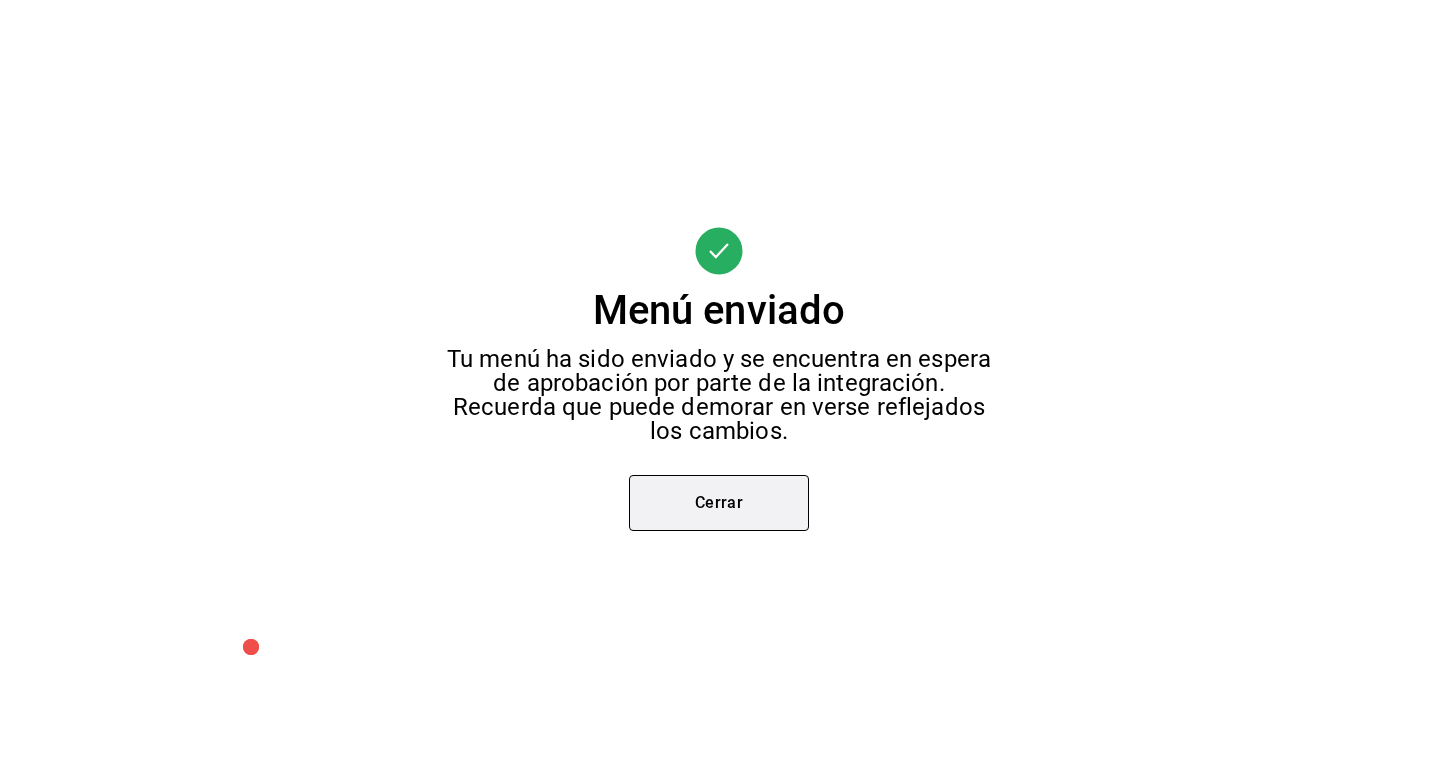 click on "Cerrar" at bounding box center [719, 503] 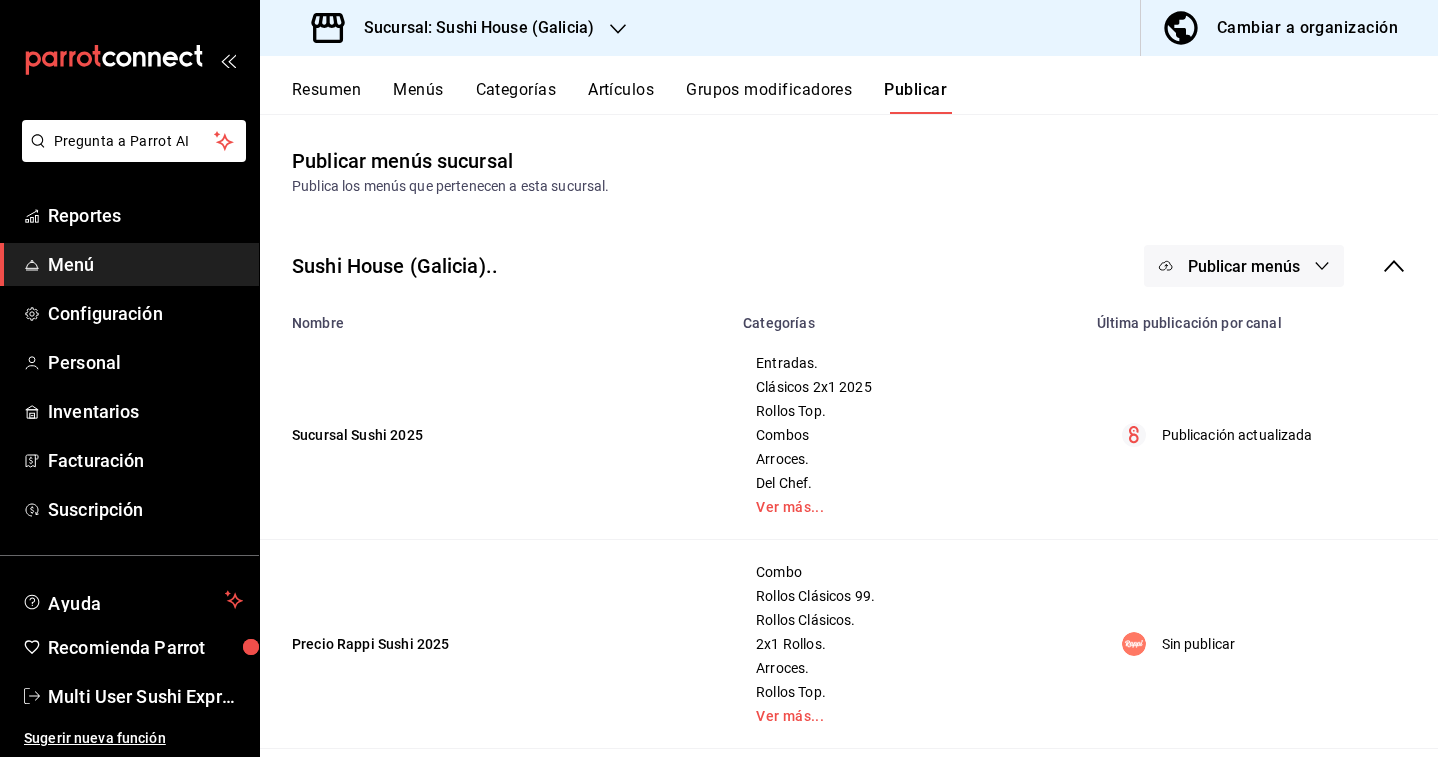 click on "Sucursal: Sushi House (Galicia)" at bounding box center [471, 28] 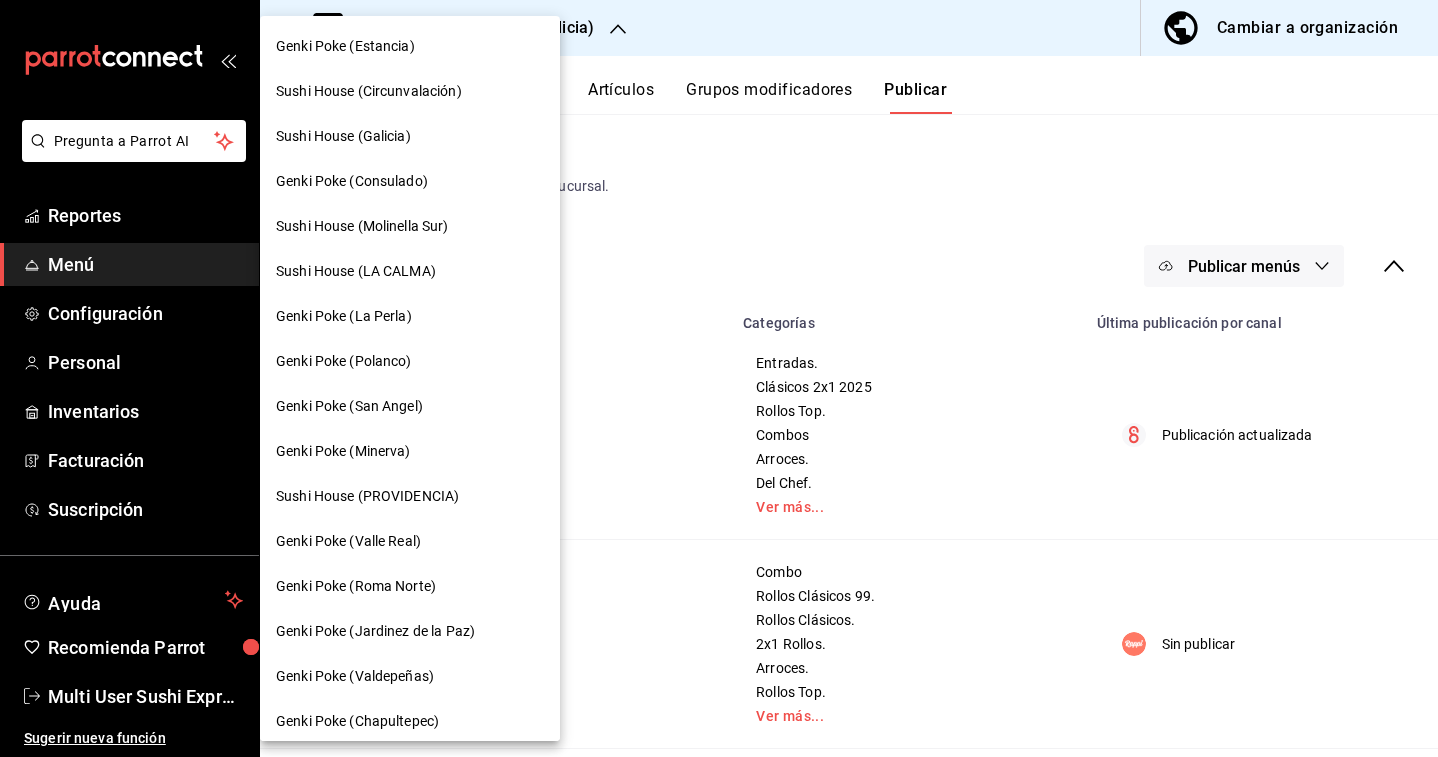 click on "Sushi House (LA CALMA)" at bounding box center [356, 271] 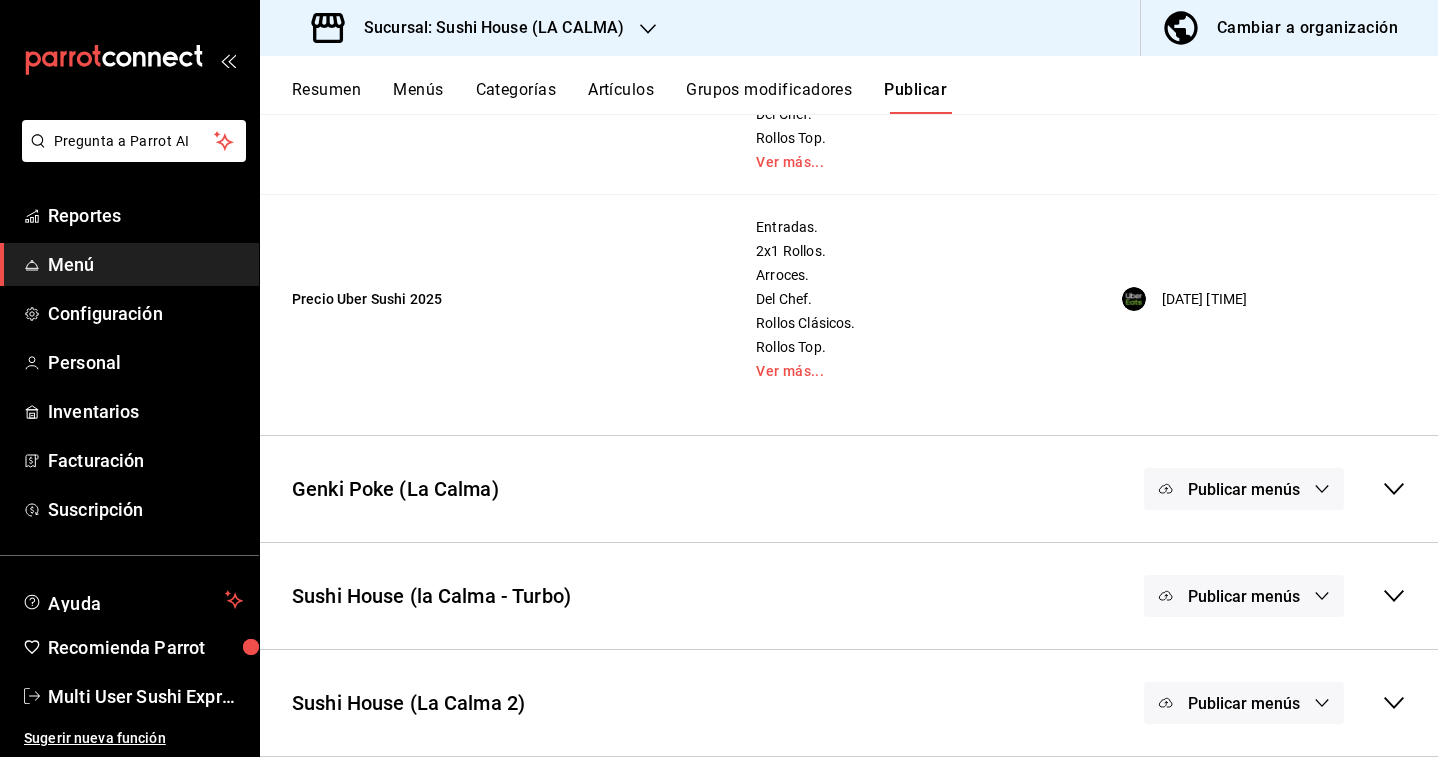 scroll, scrollTop: 0, scrollLeft: 0, axis: both 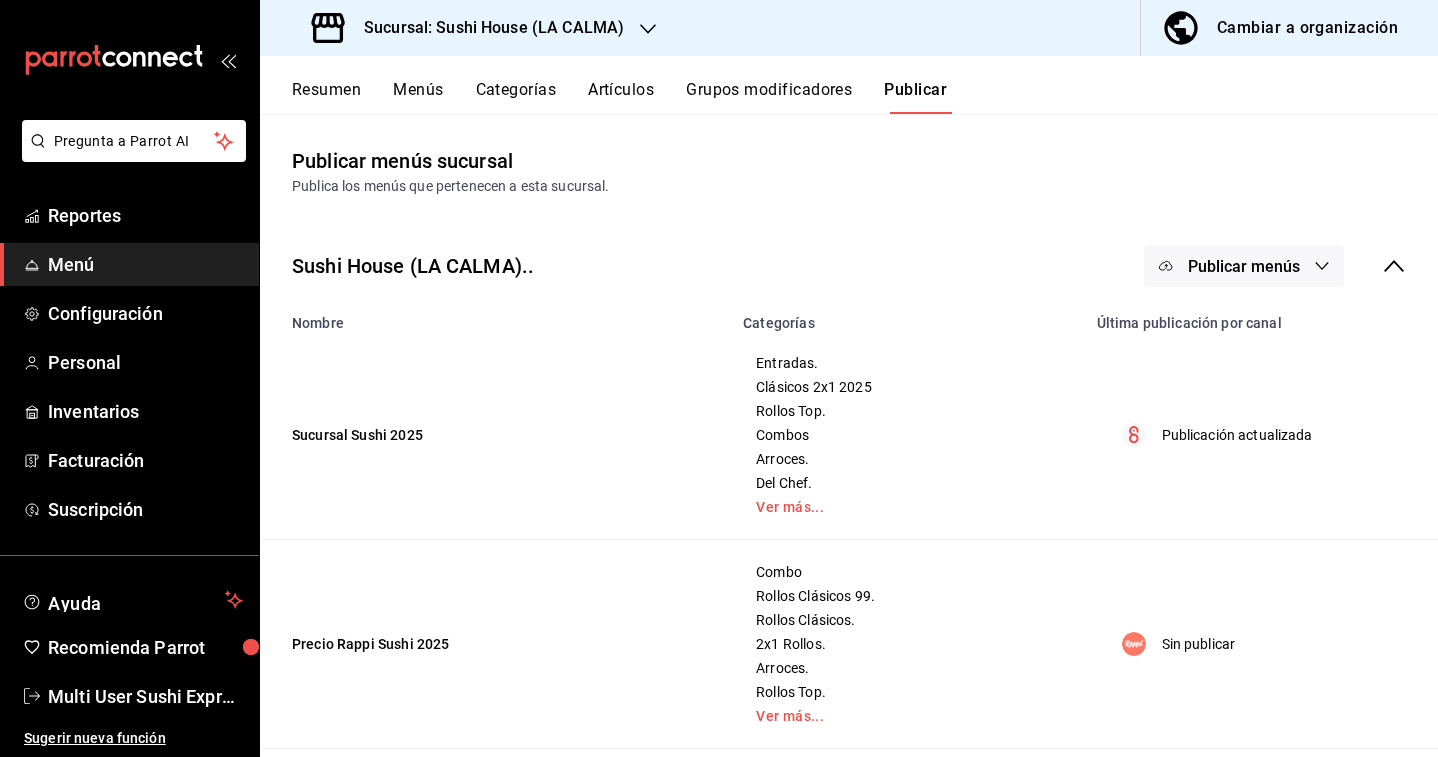 click on "Menús" at bounding box center [418, 97] 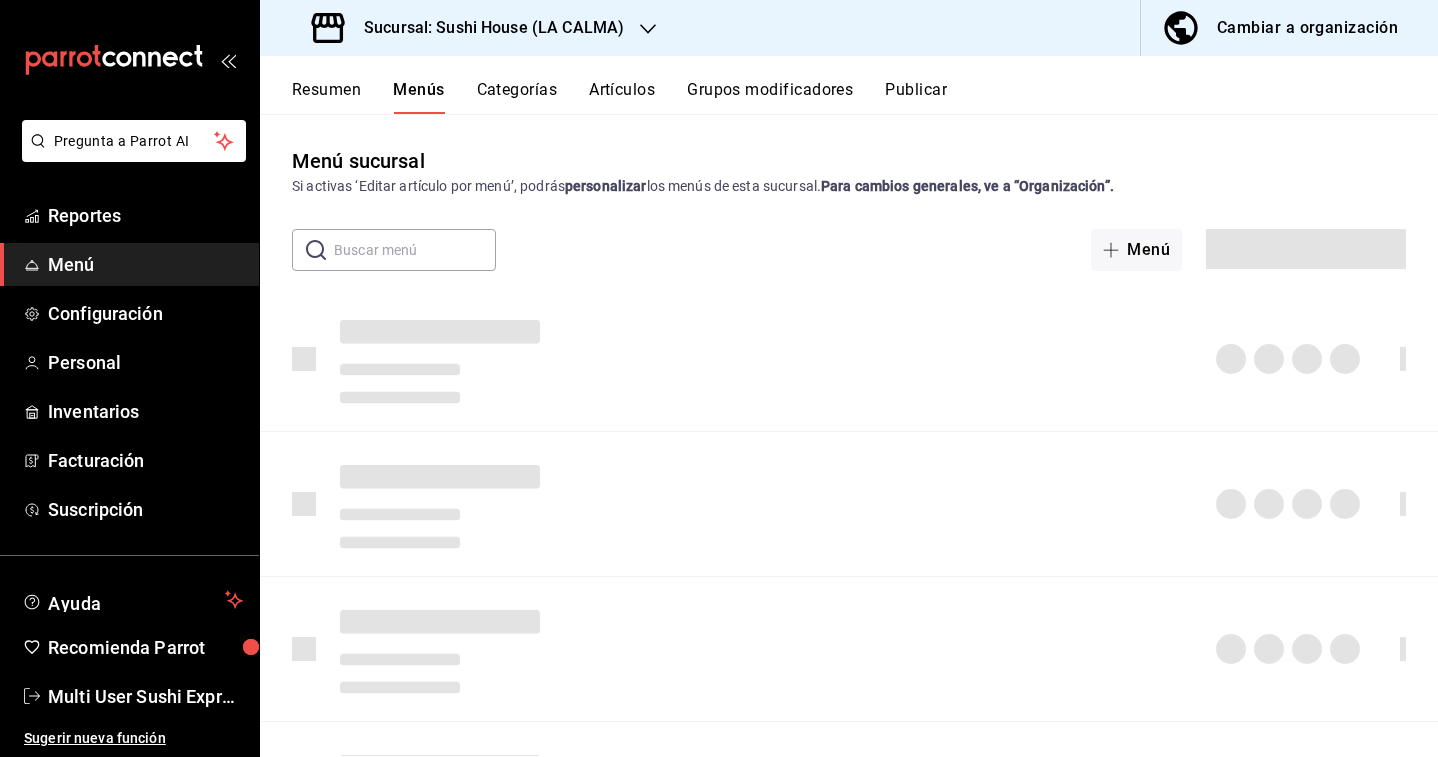 click on "Resumen" at bounding box center [326, 97] 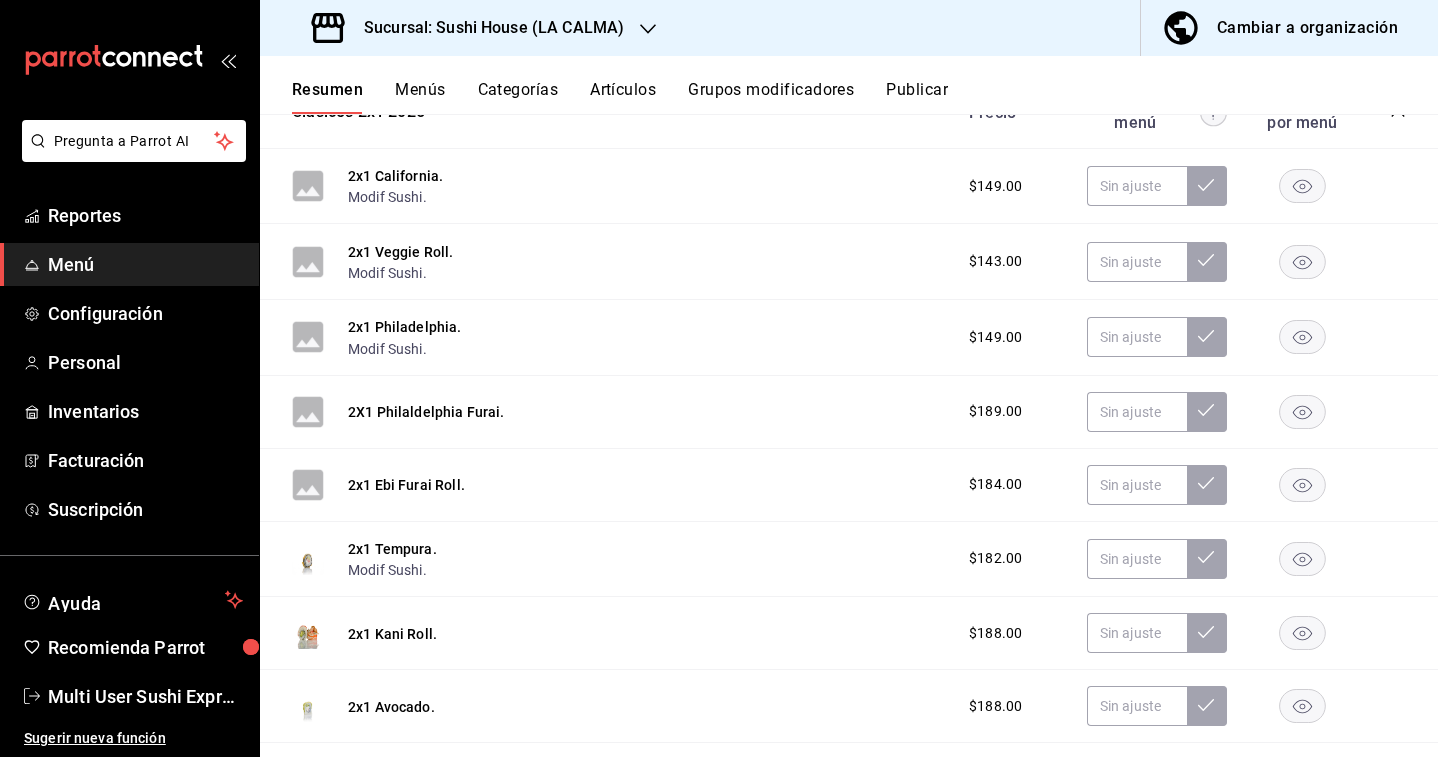 scroll, scrollTop: 0, scrollLeft: 0, axis: both 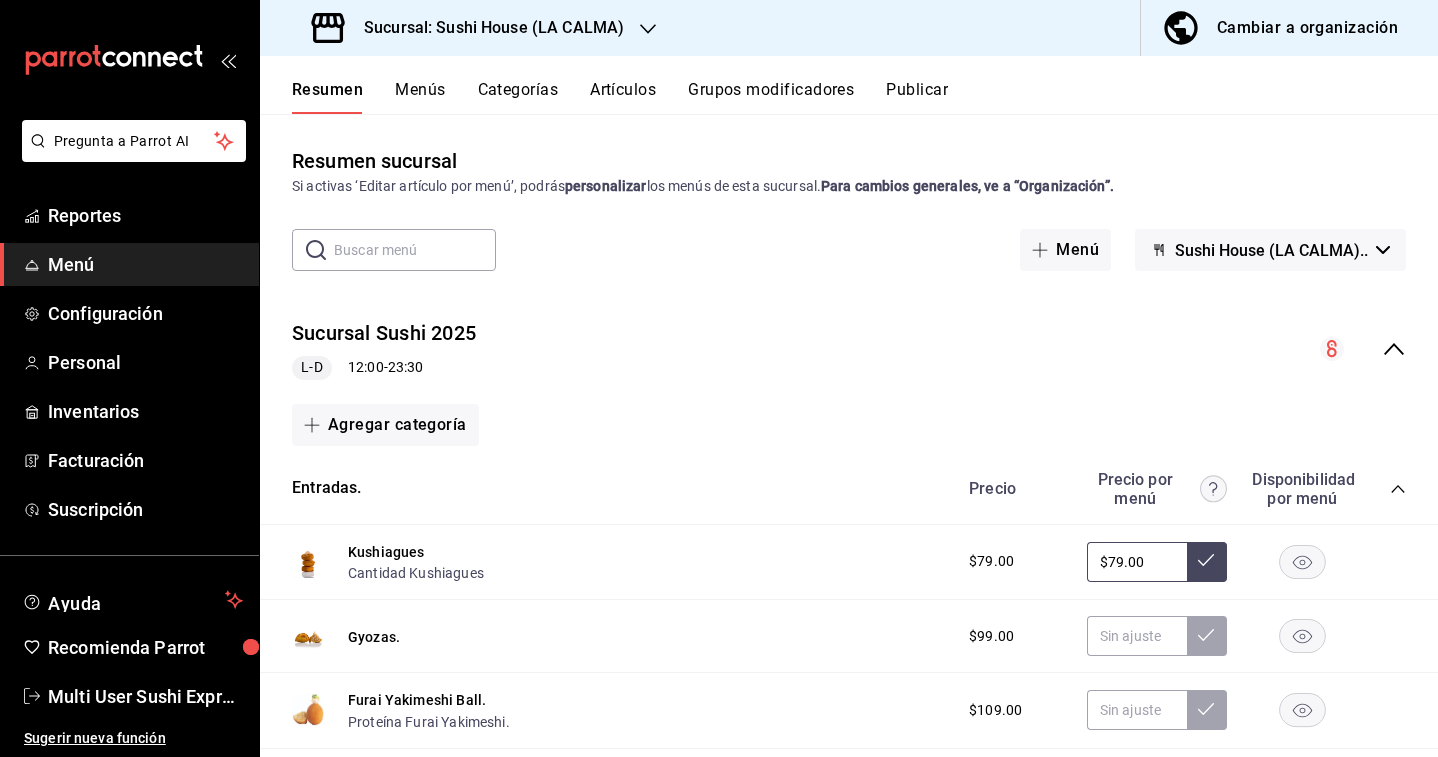 click 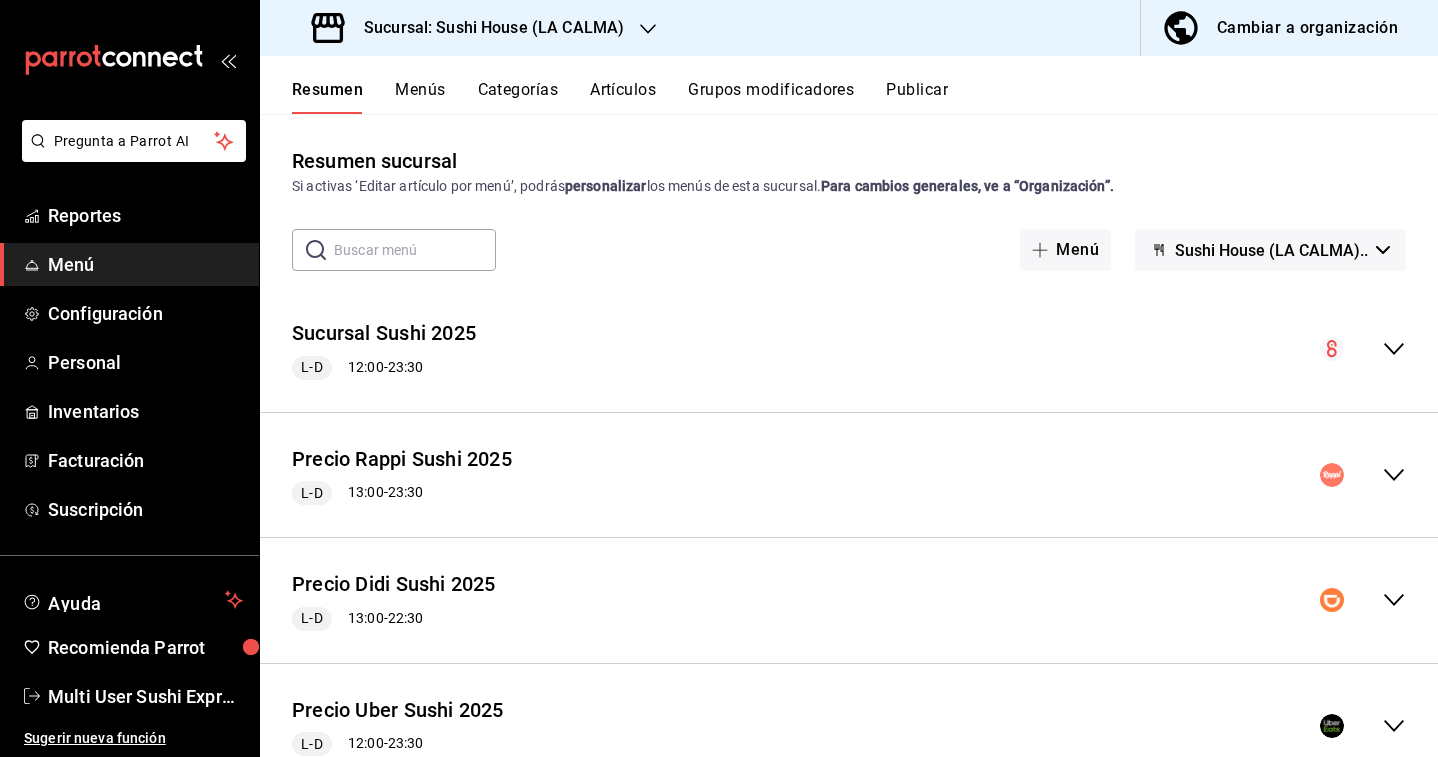 click 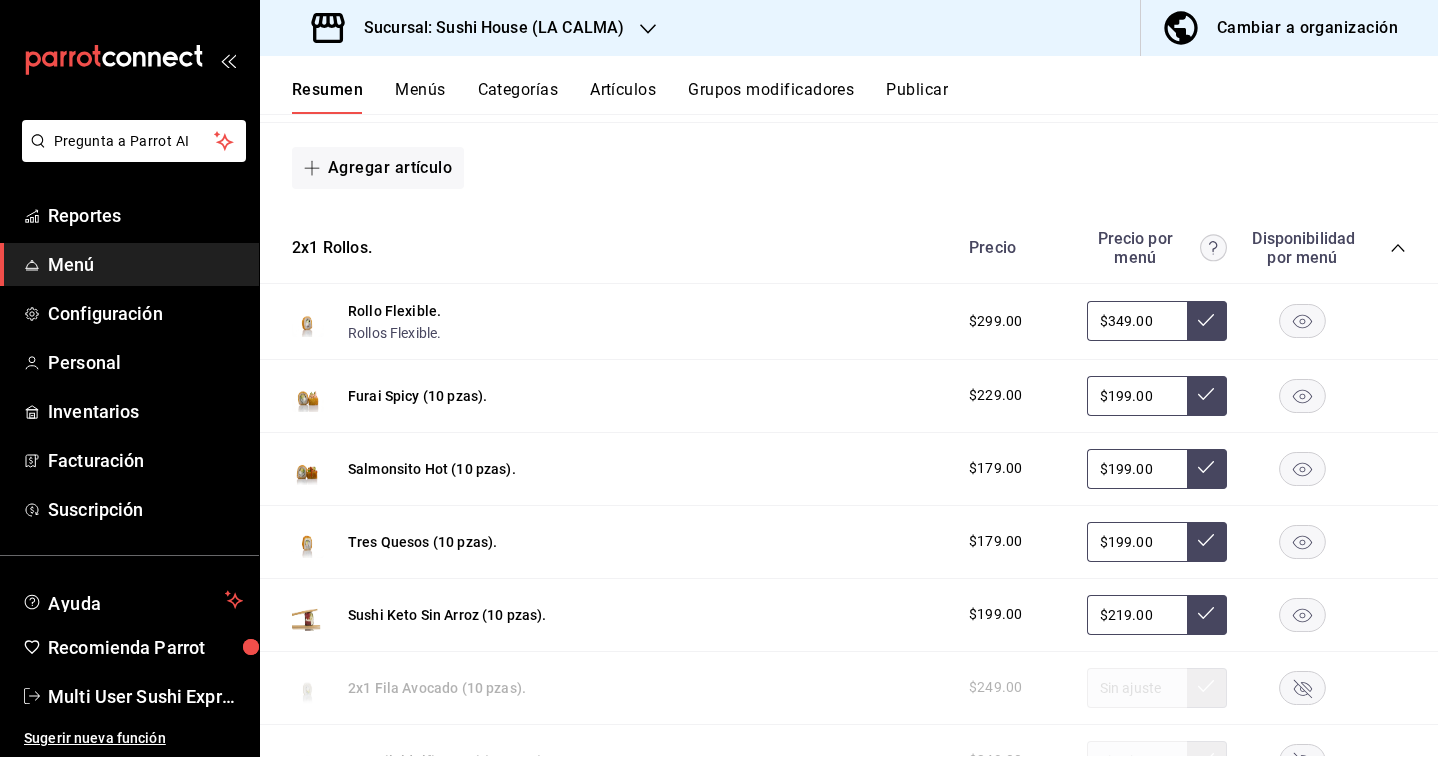 scroll, scrollTop: 0, scrollLeft: 0, axis: both 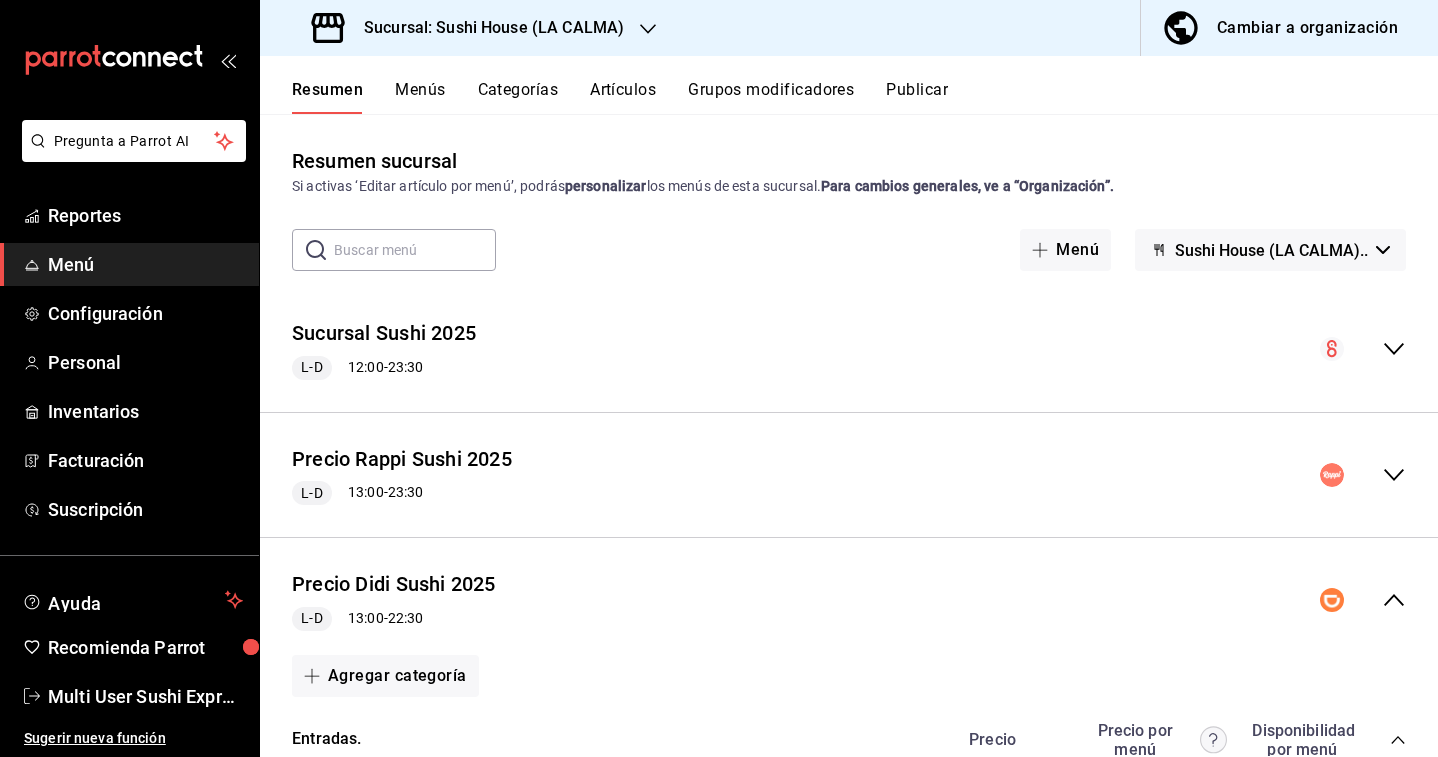 click on "Resumen Menús Categorías Artículos Grupos modificadores Publicar" at bounding box center (865, 97) 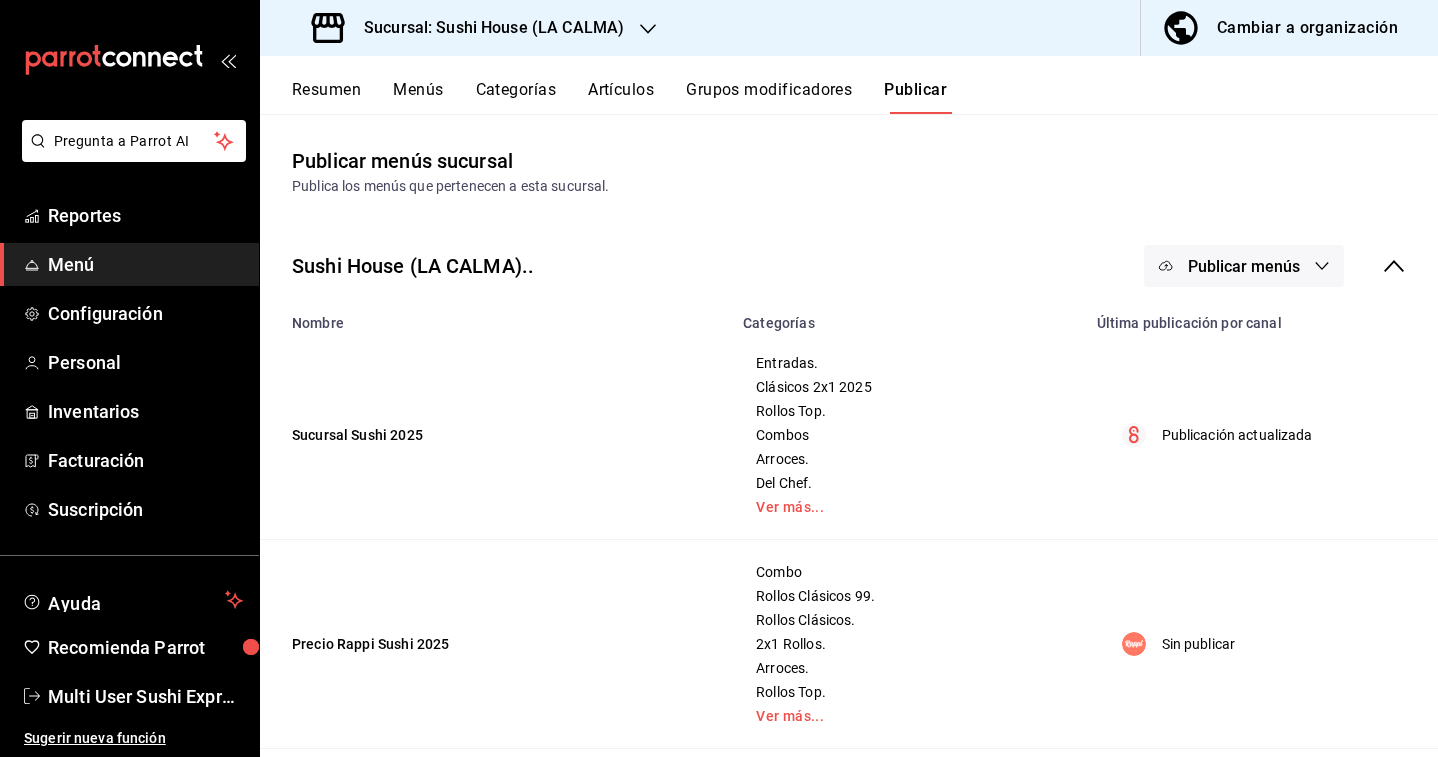 click on "Publicar menús" at bounding box center [1244, 266] 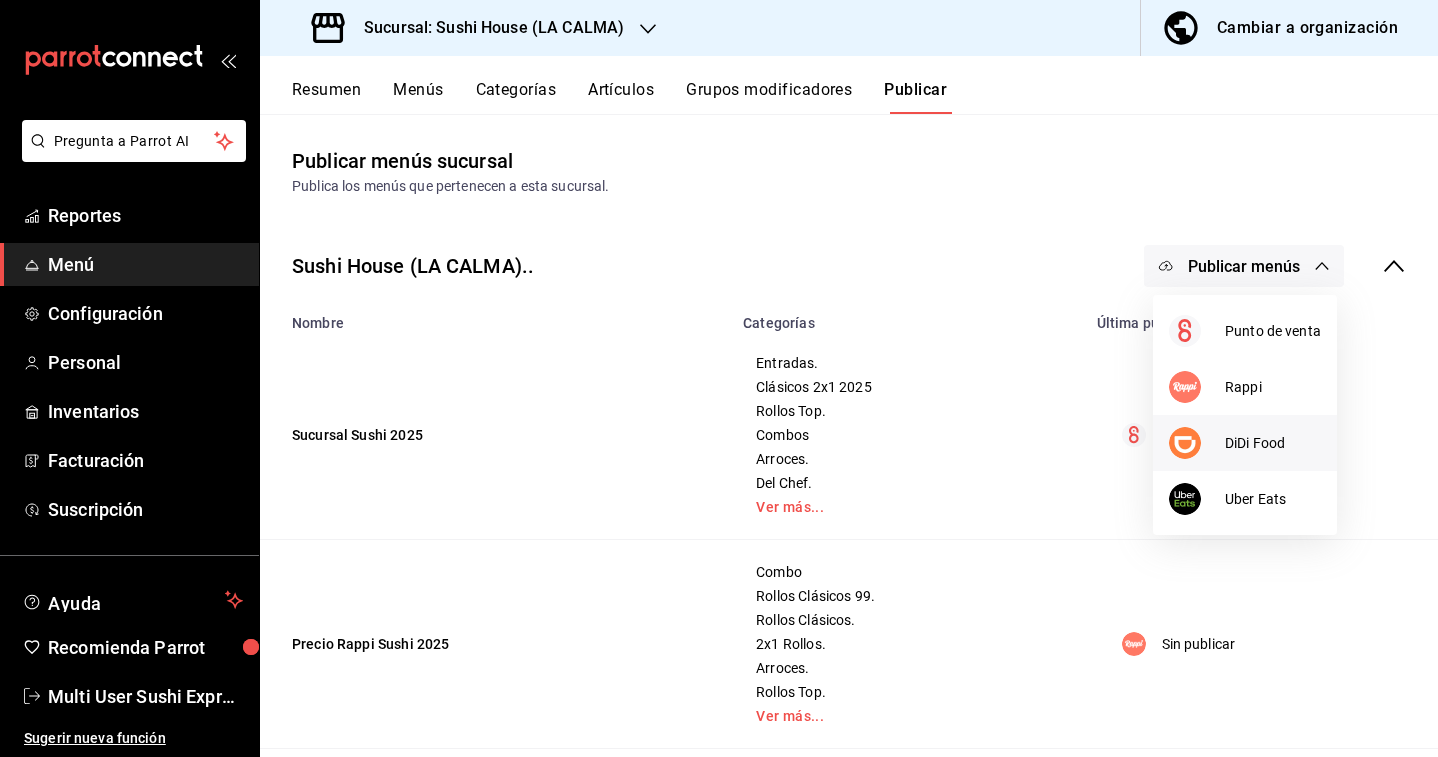 click at bounding box center [1197, 443] 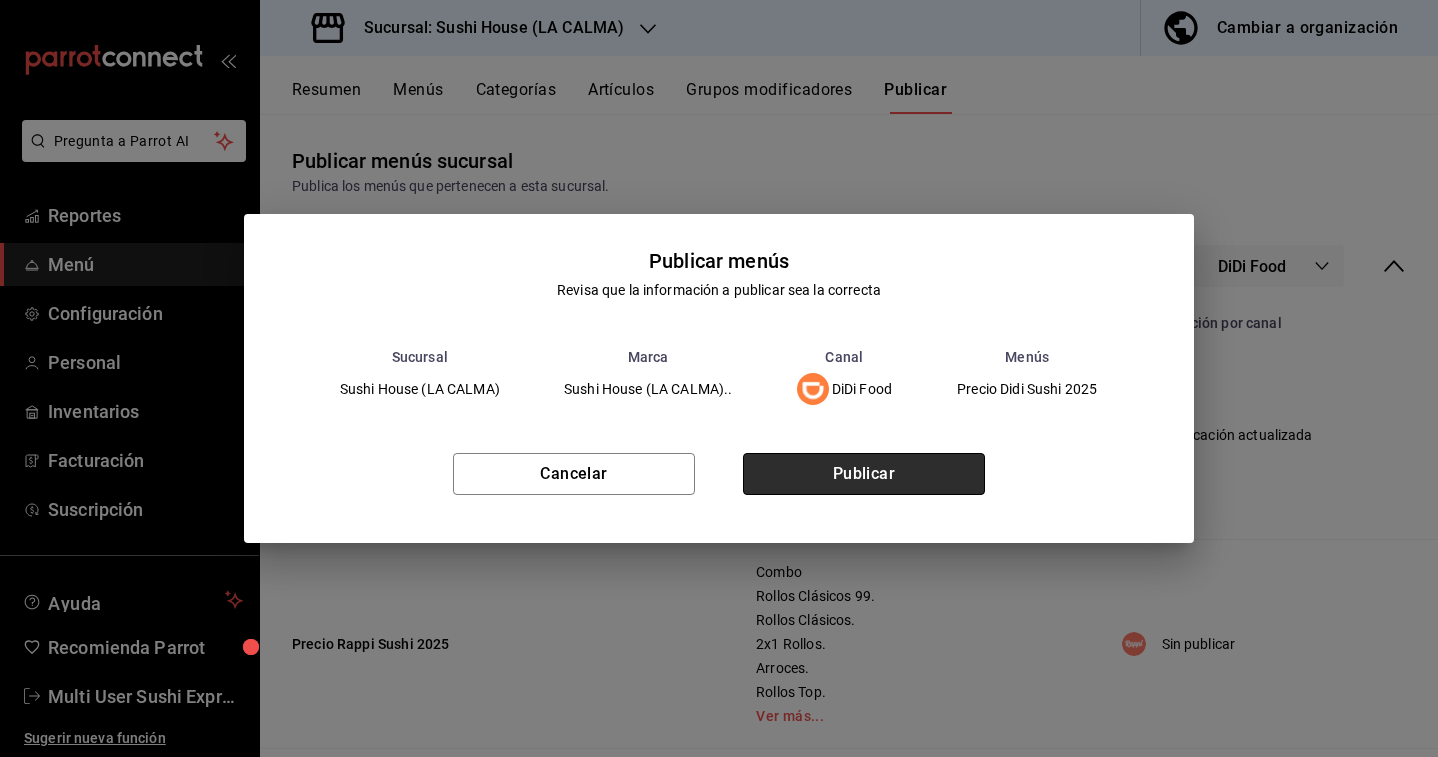 click on "Publicar" at bounding box center (864, 474) 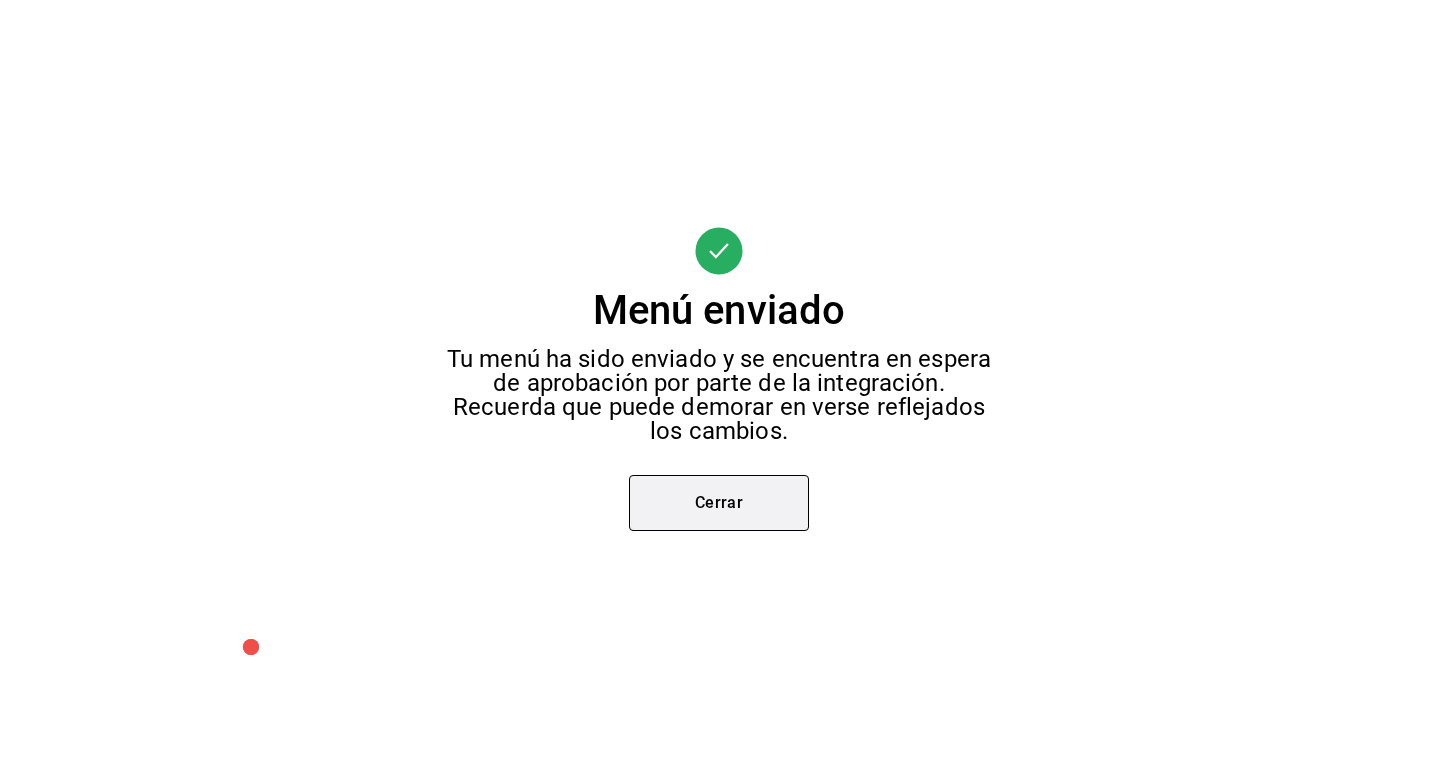 click on "Cerrar" at bounding box center [719, 503] 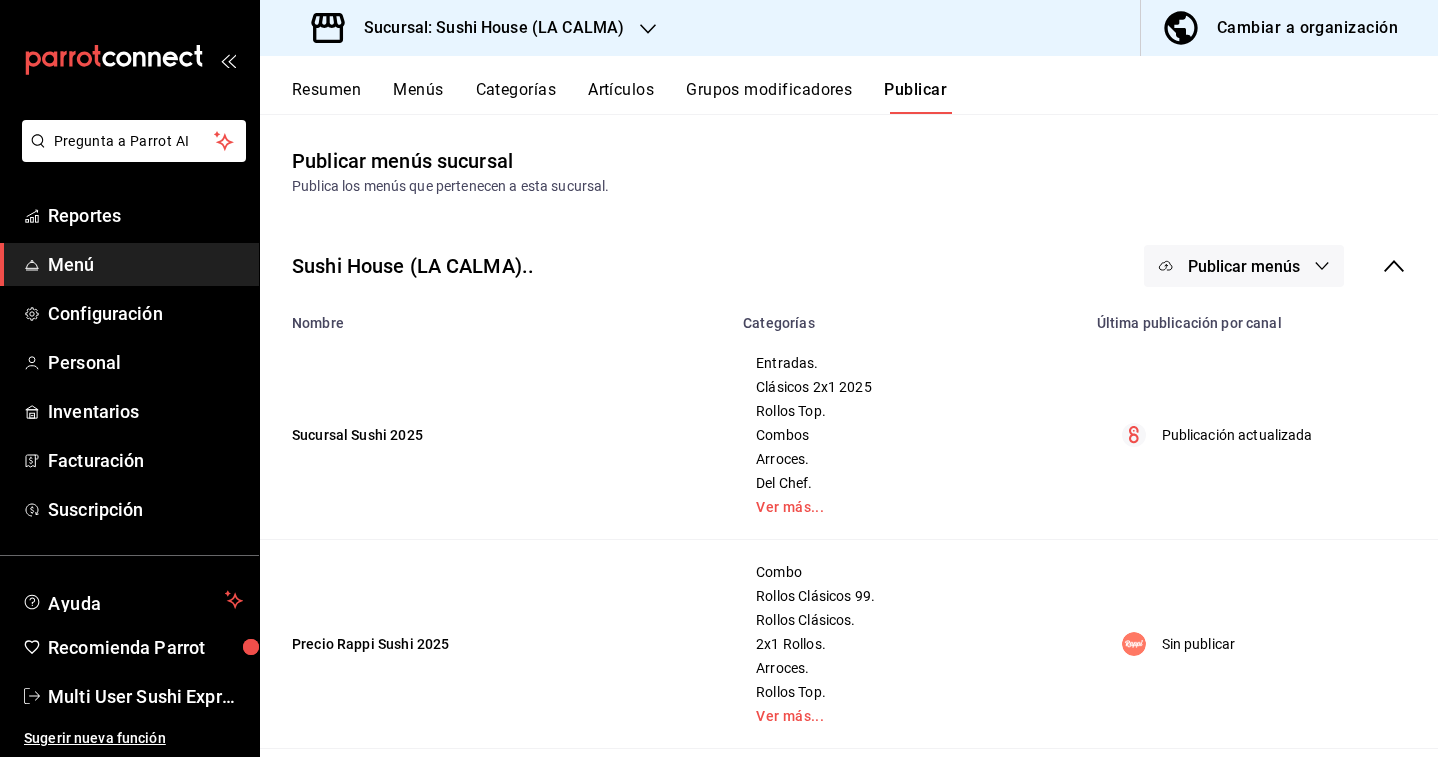 click on "Sucursal: Sushi House (LA CALMA)" at bounding box center [470, 28] 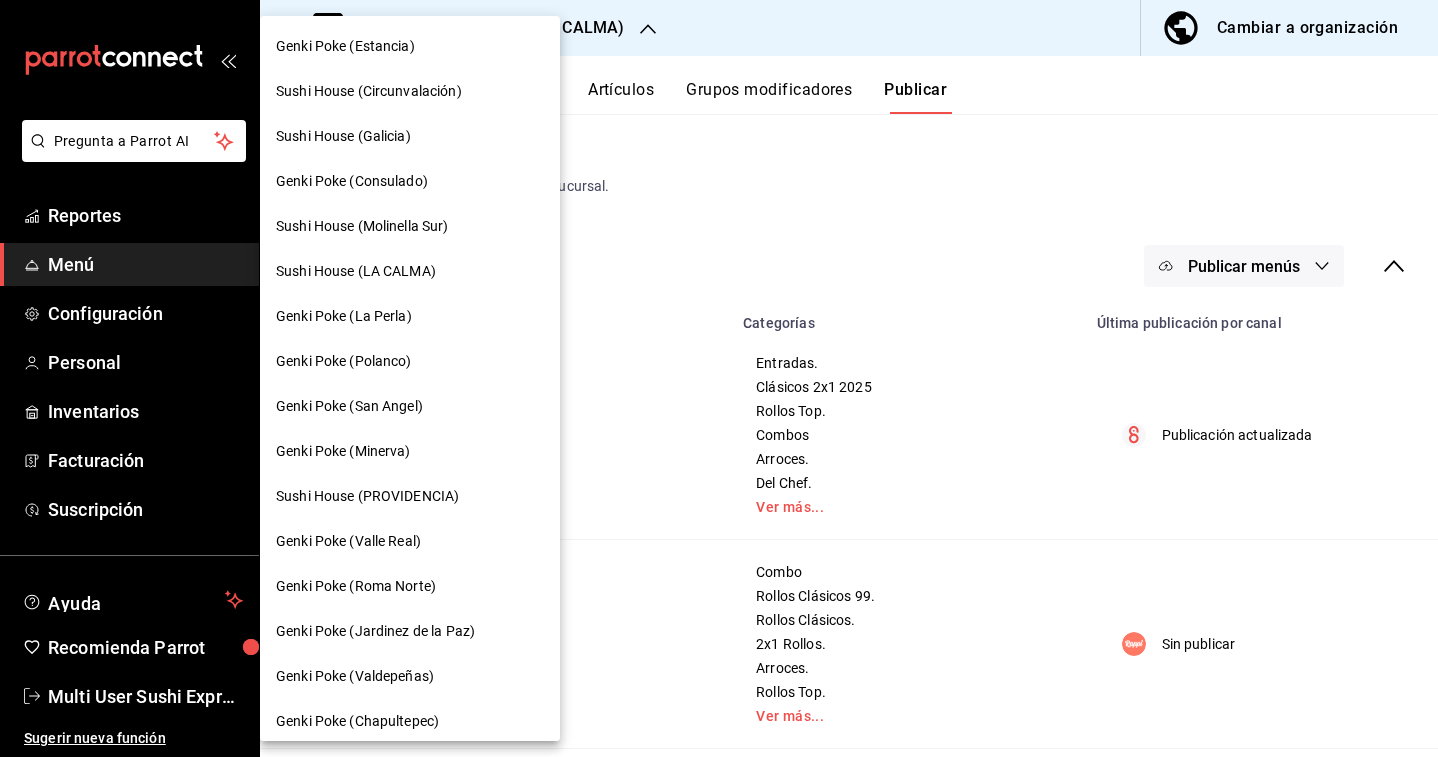 click on "Sushi House (PROVIDENCIA)" at bounding box center [410, 496] 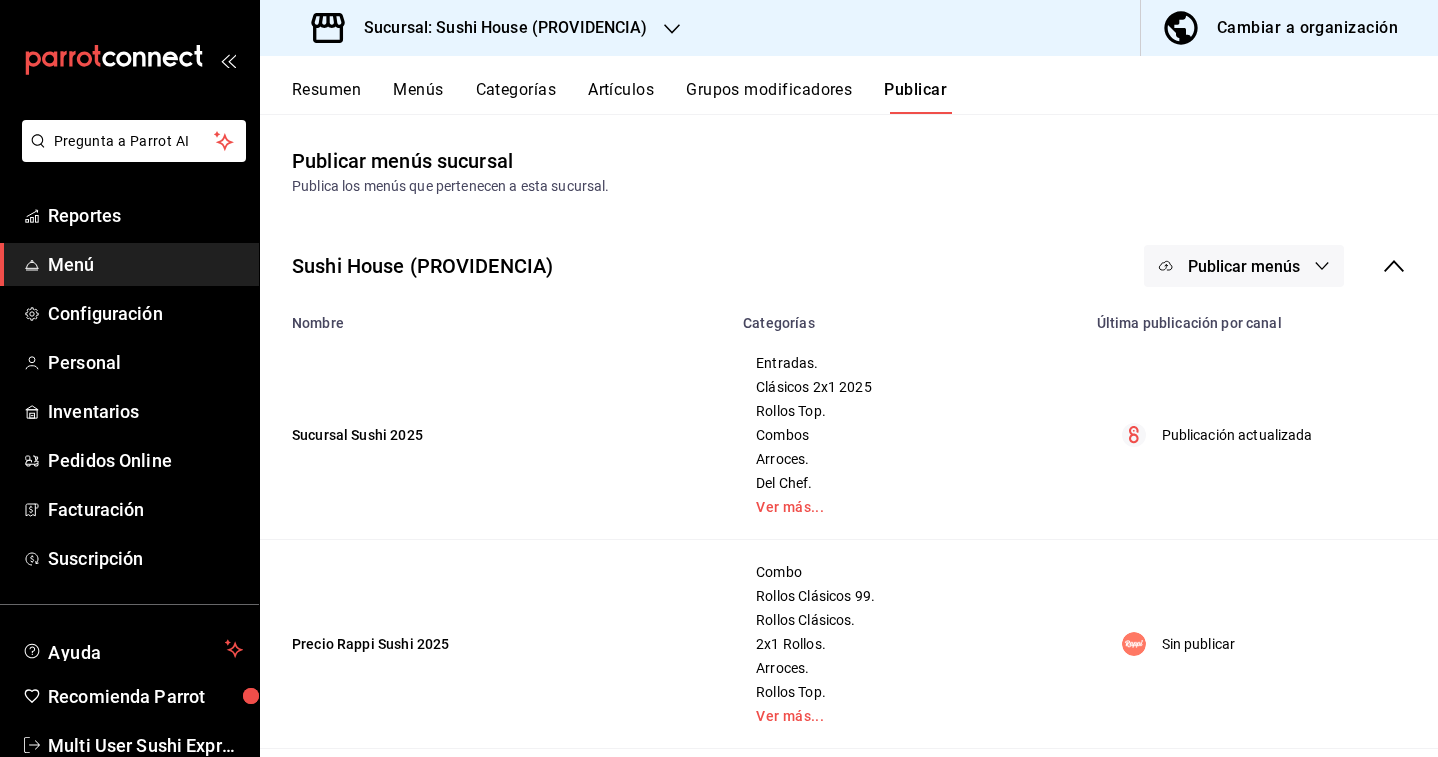 click on "Menús" at bounding box center [418, 97] 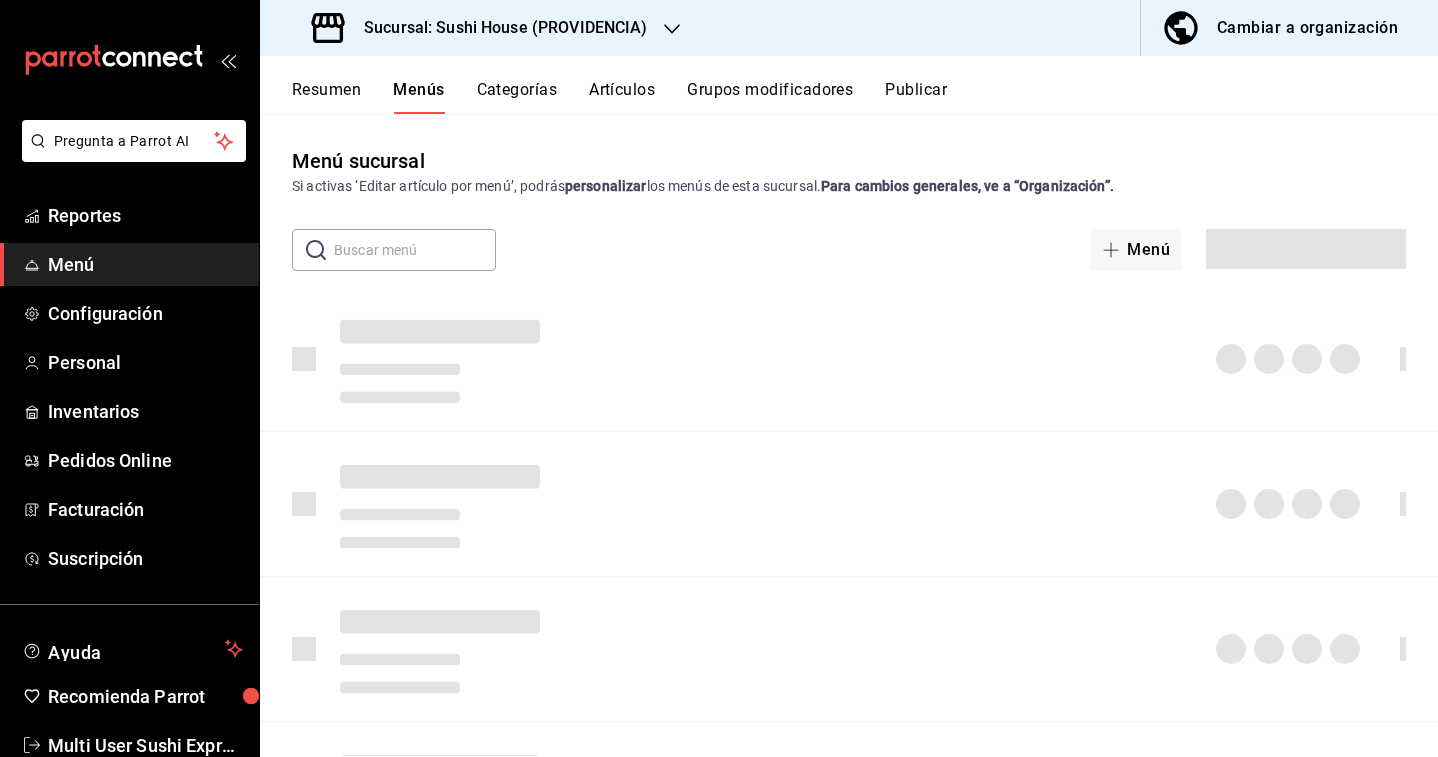 click on "Resumen" at bounding box center (326, 97) 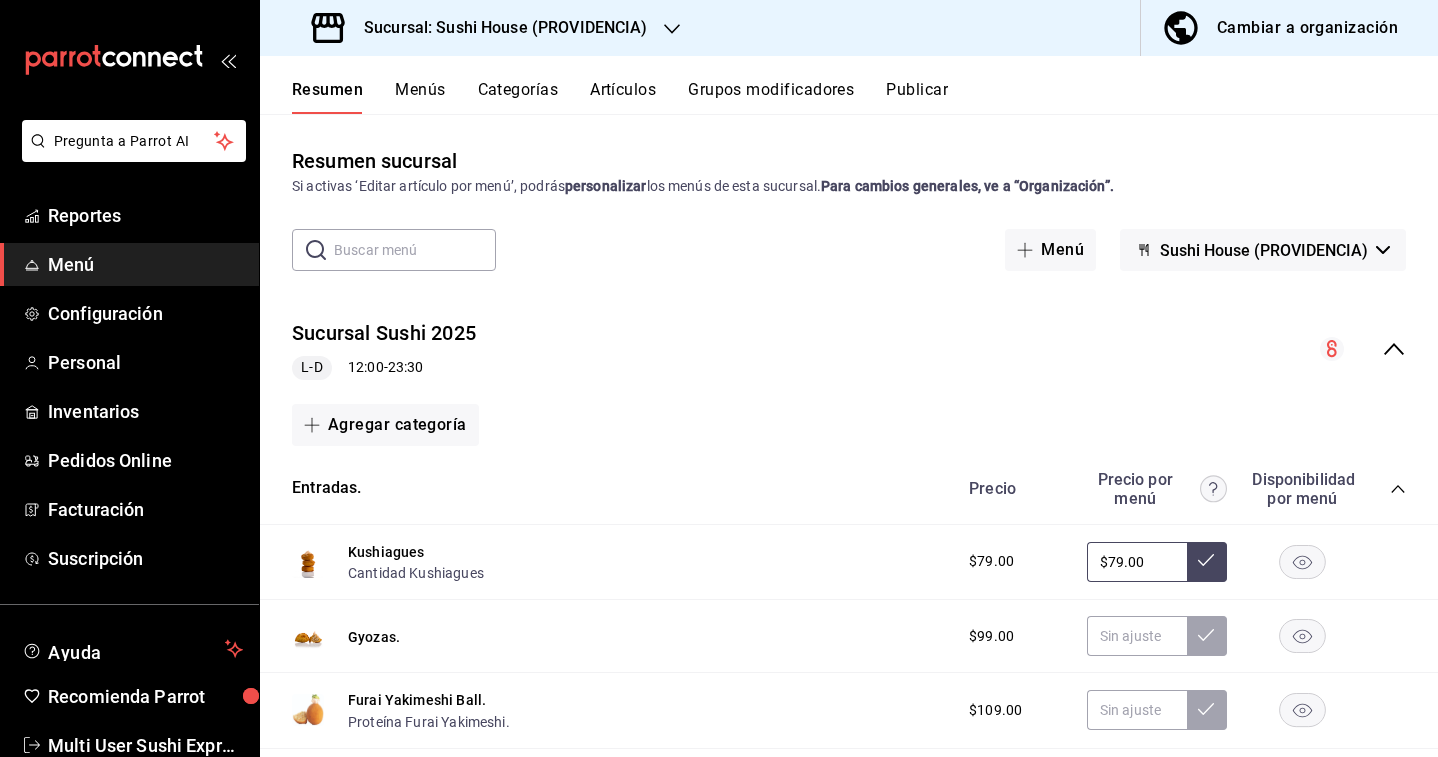 click 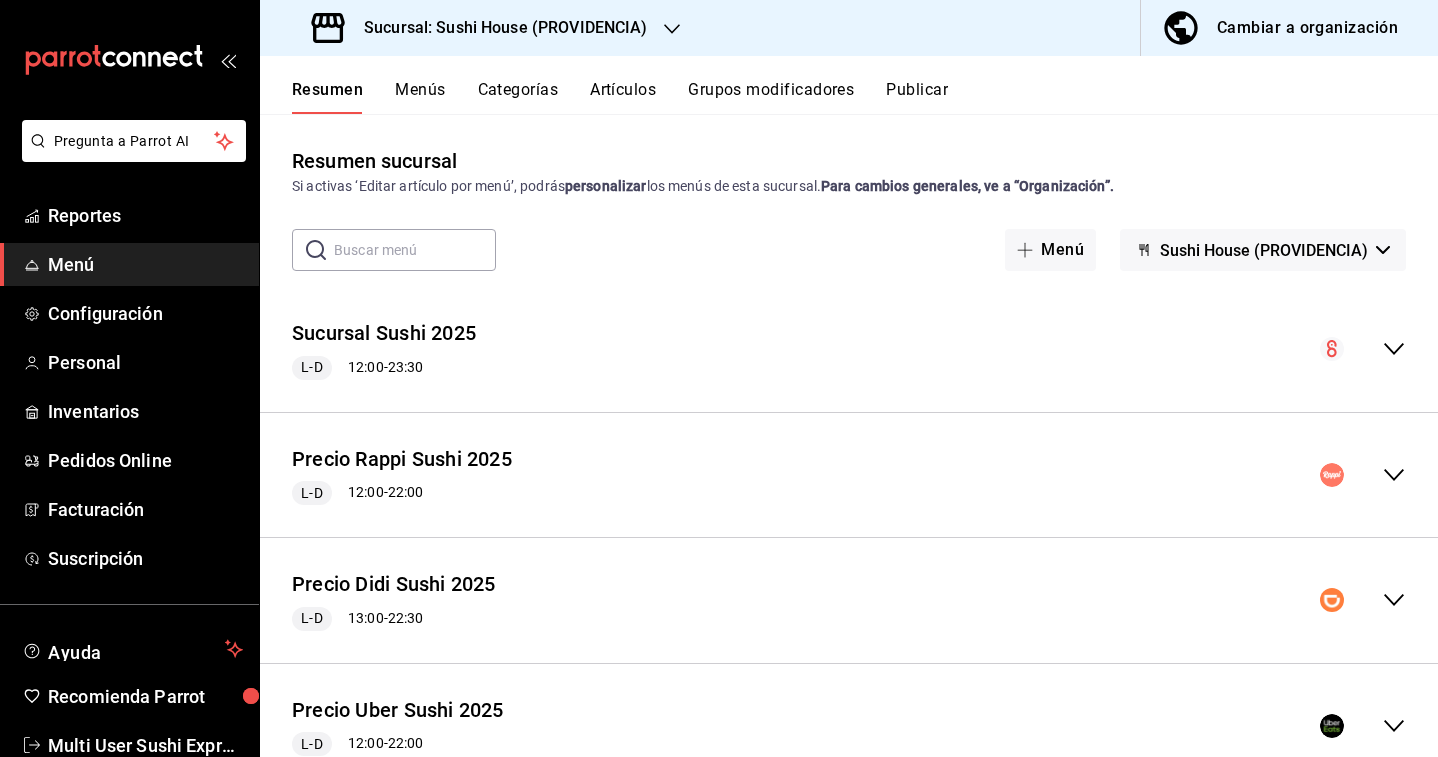 click 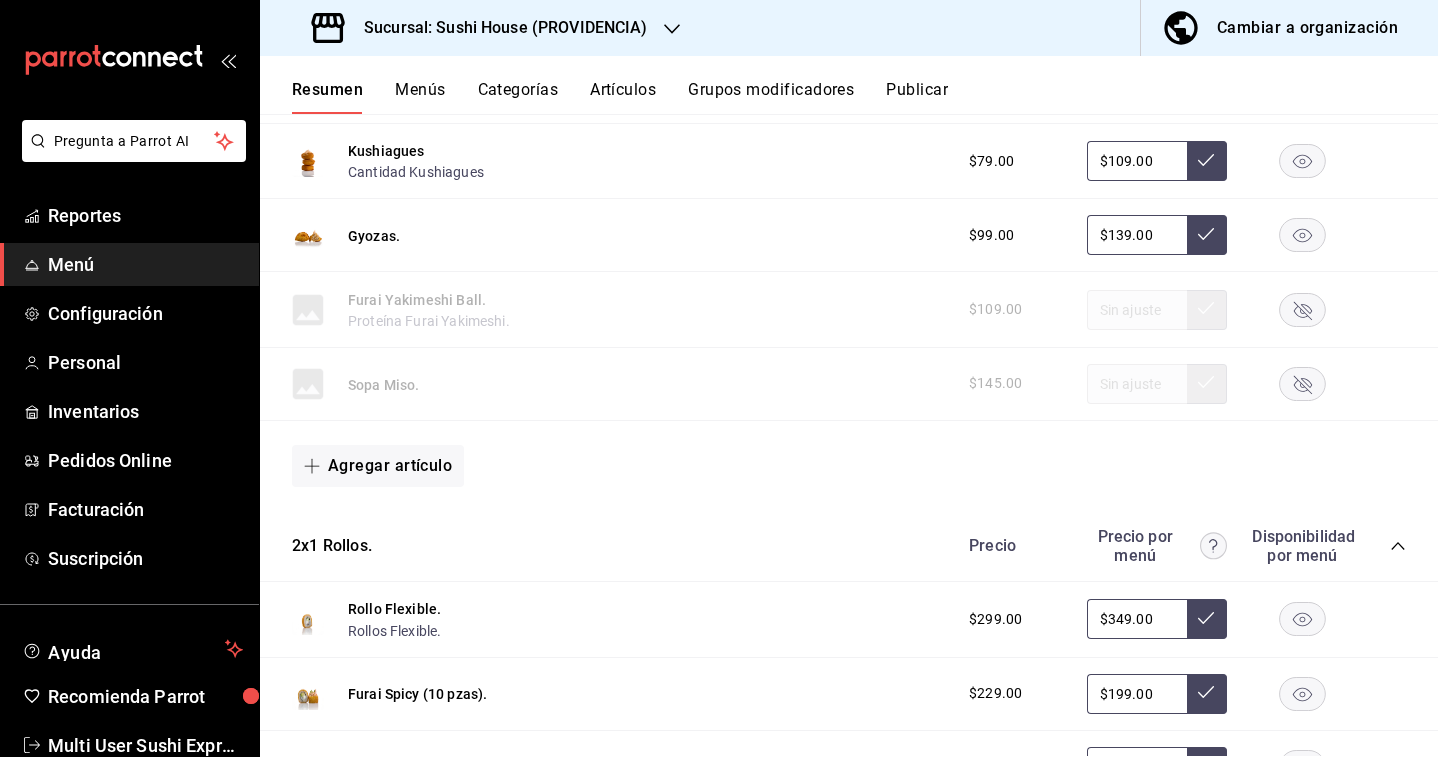 scroll, scrollTop: 959, scrollLeft: 0, axis: vertical 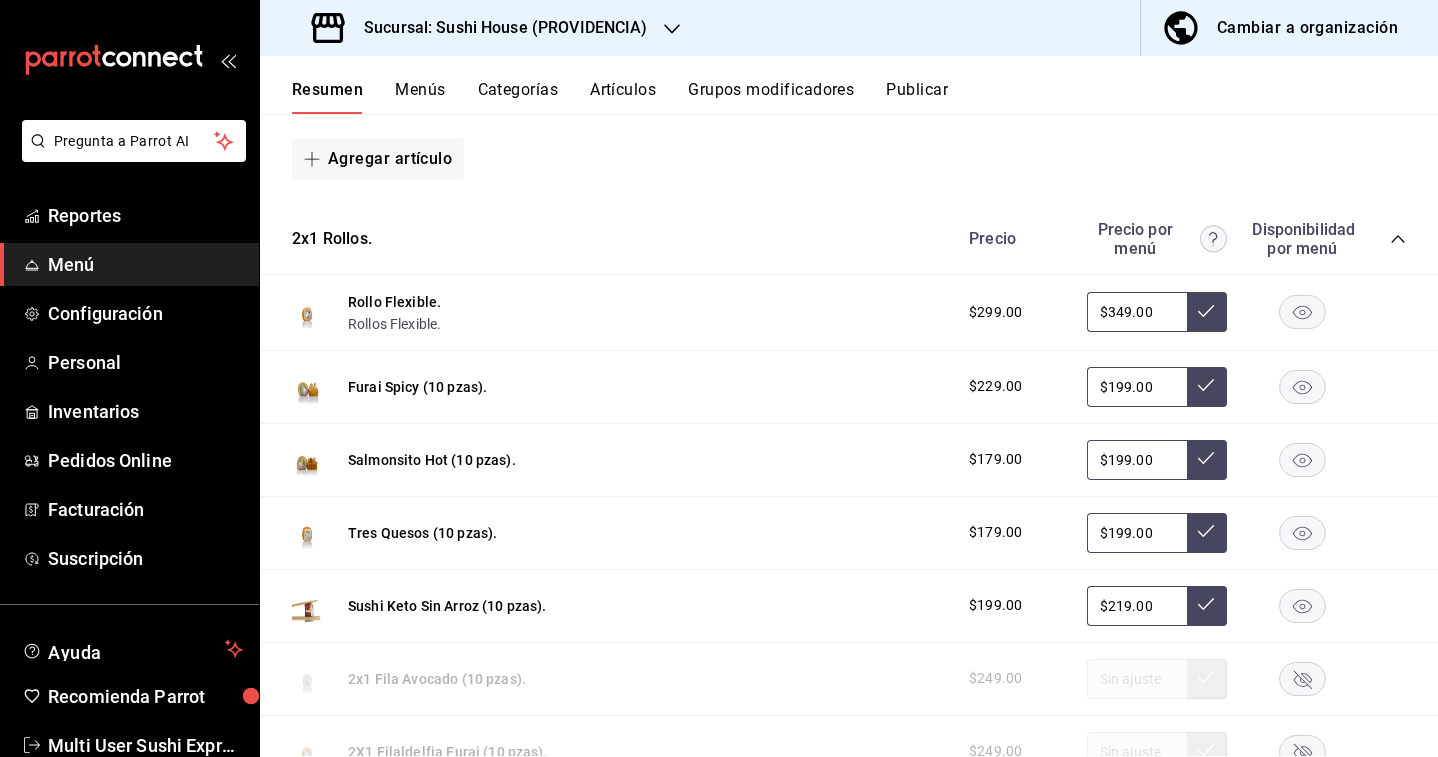 click on "Publicar" at bounding box center [917, 97] 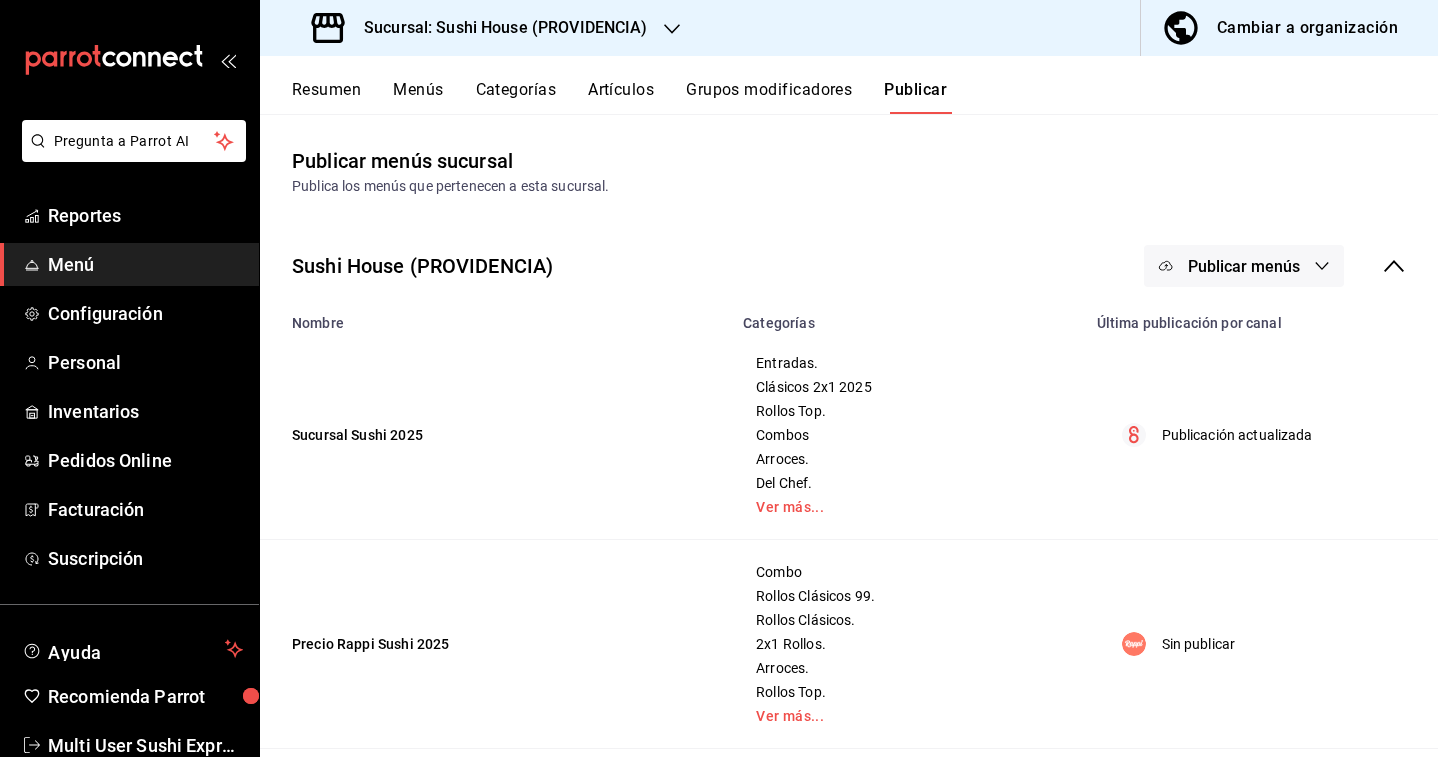 click on "Publicar menús" at bounding box center (1244, 266) 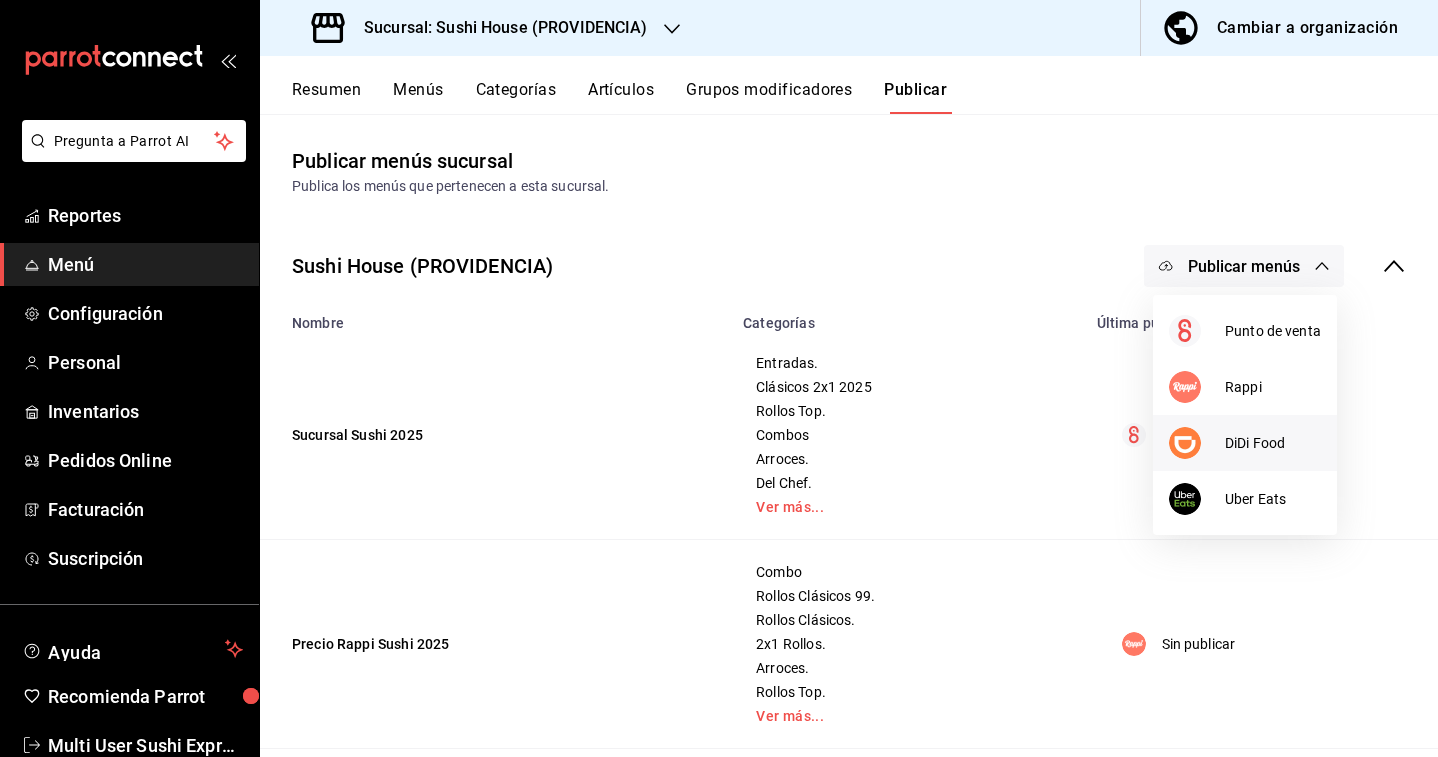 click on "DiDi Food" at bounding box center (1273, 443) 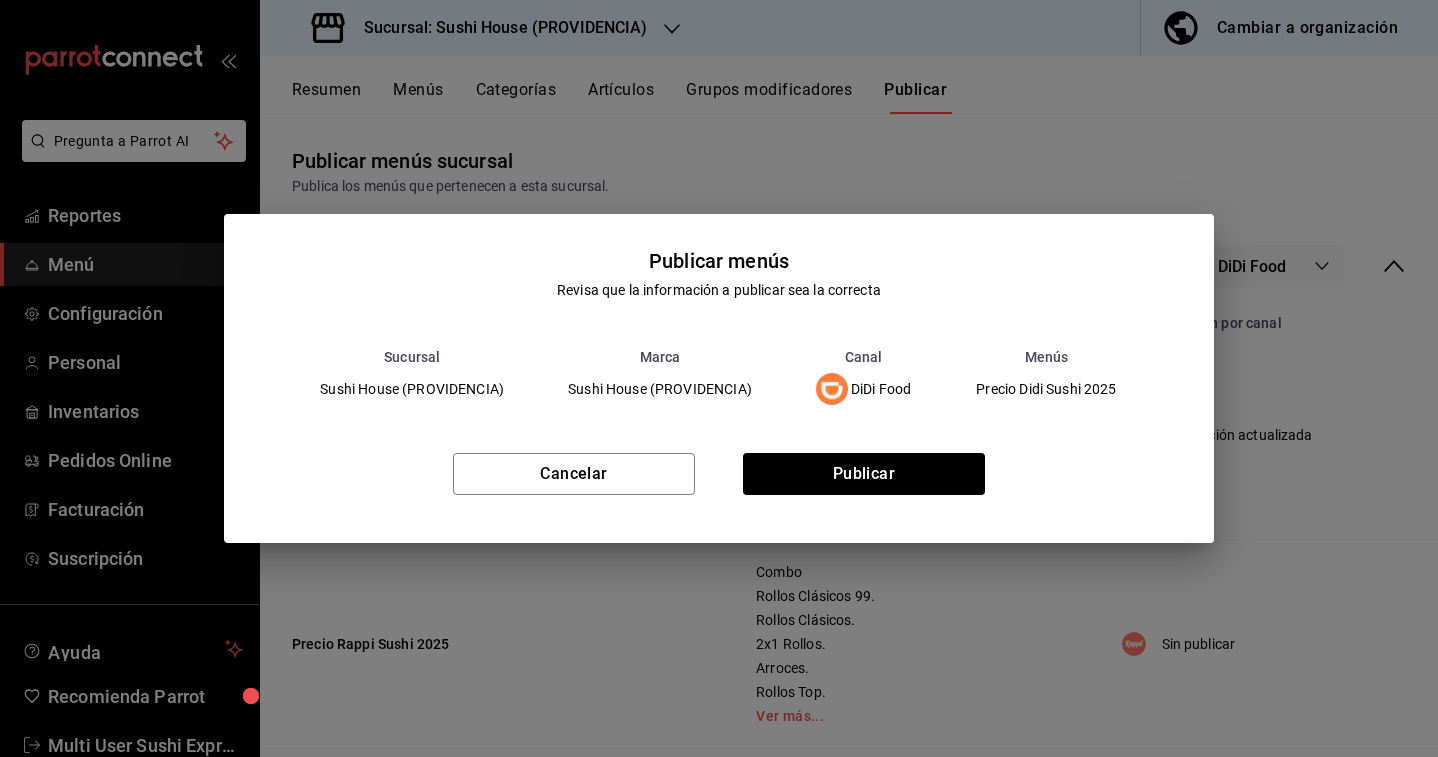 click on "Cancelar Publicar" at bounding box center [718, 482] 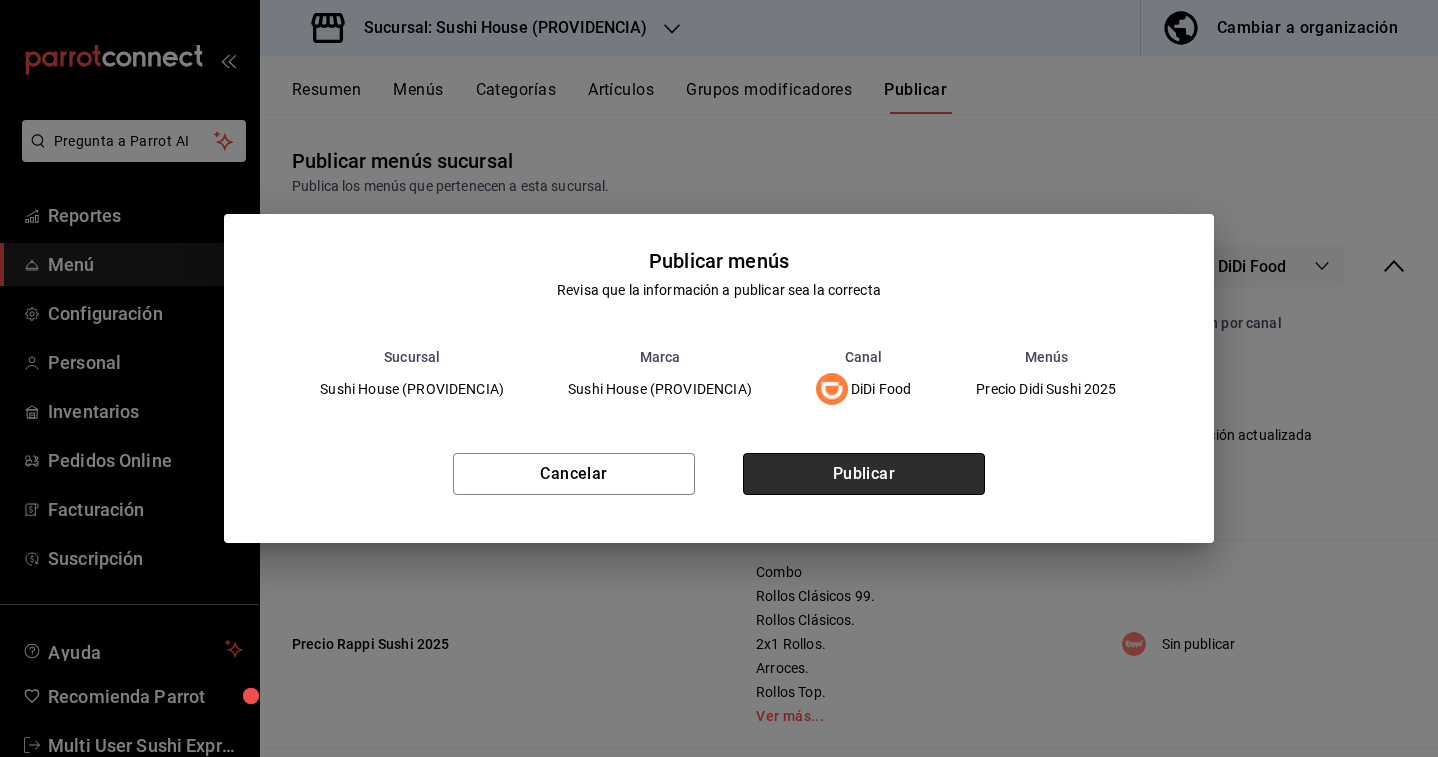 click on "Publicar" at bounding box center [864, 474] 